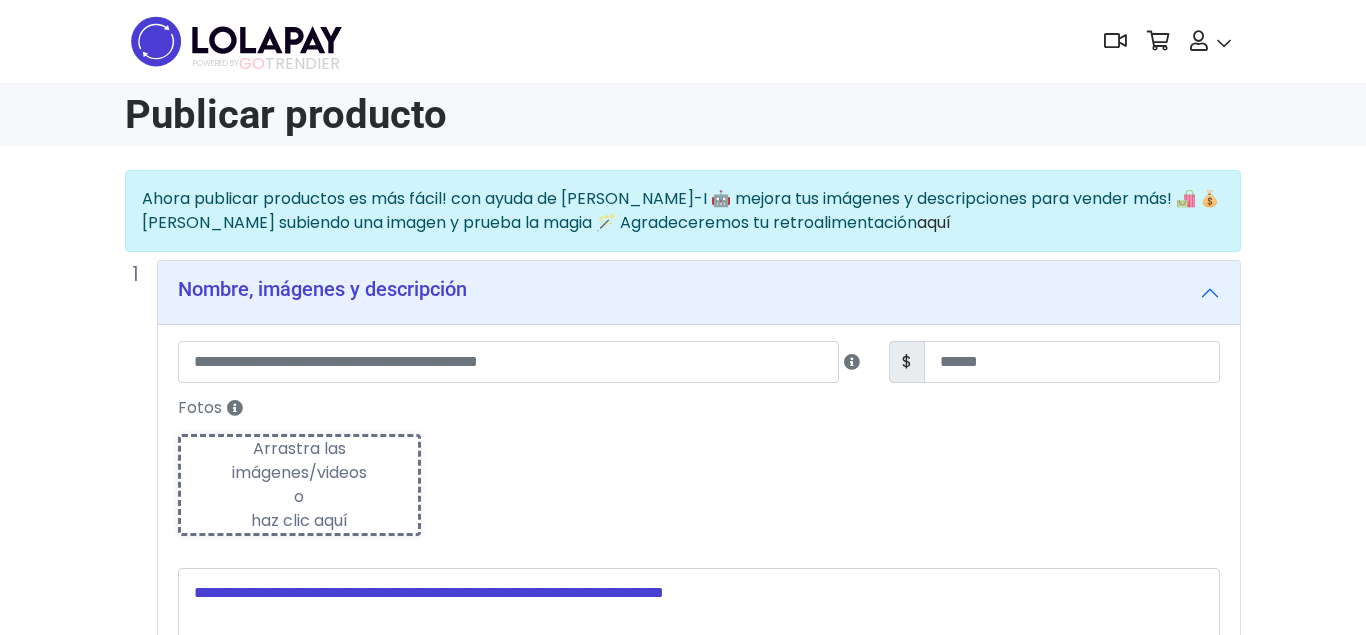 scroll, scrollTop: 0, scrollLeft: 0, axis: both 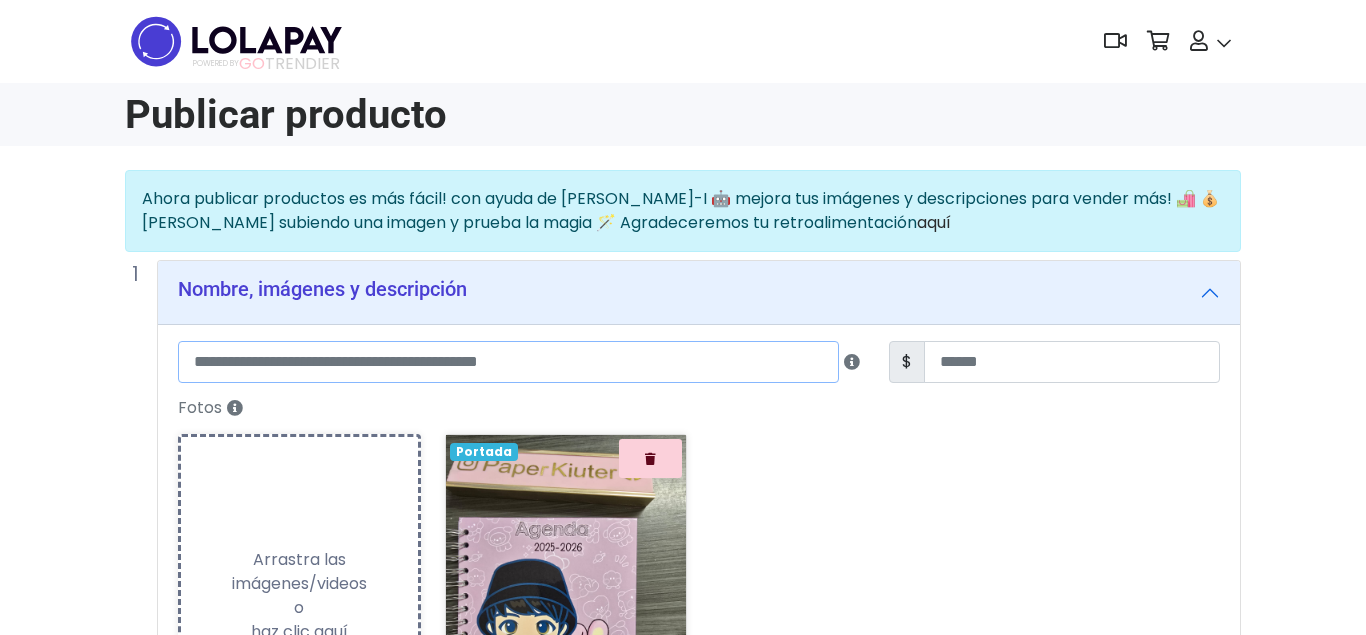 click at bounding box center (508, 362) 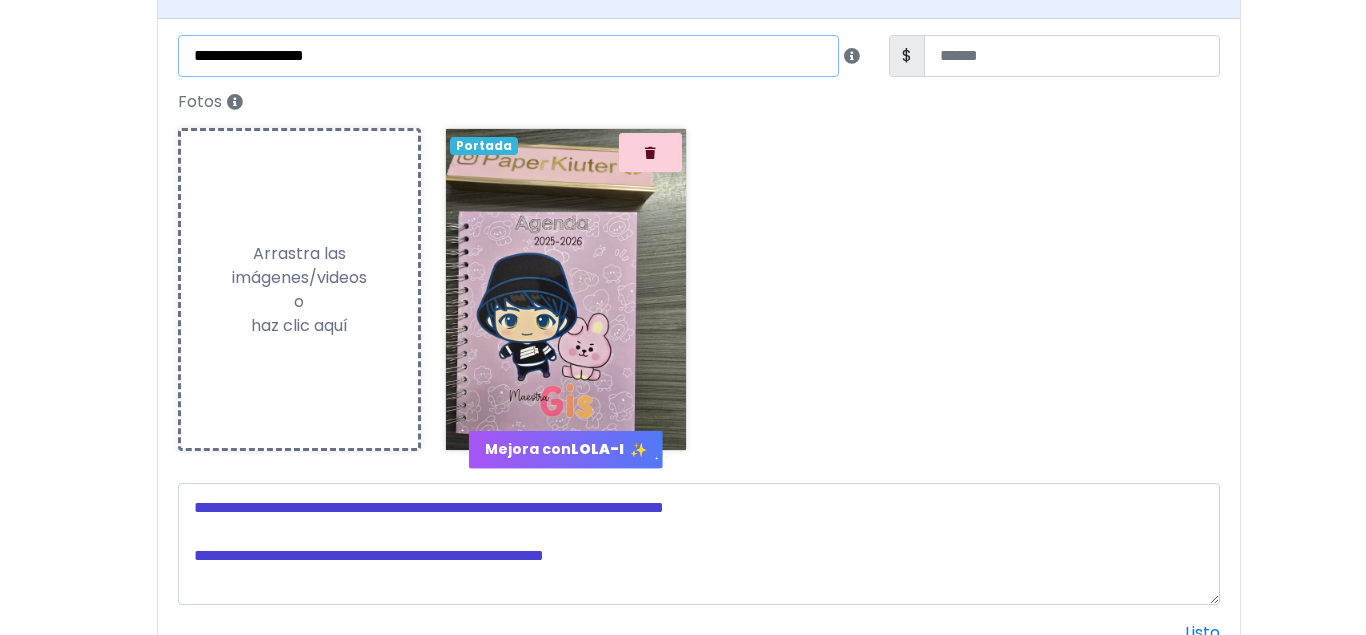 scroll, scrollTop: 510, scrollLeft: 0, axis: vertical 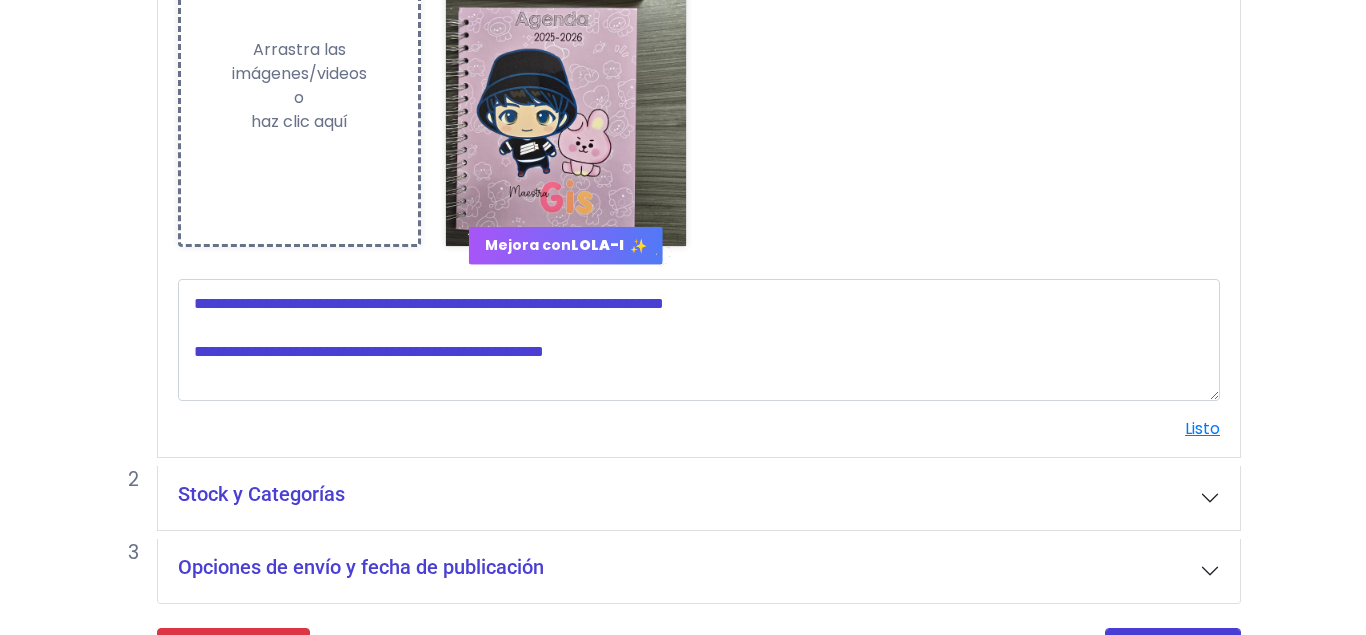 type on "**********" 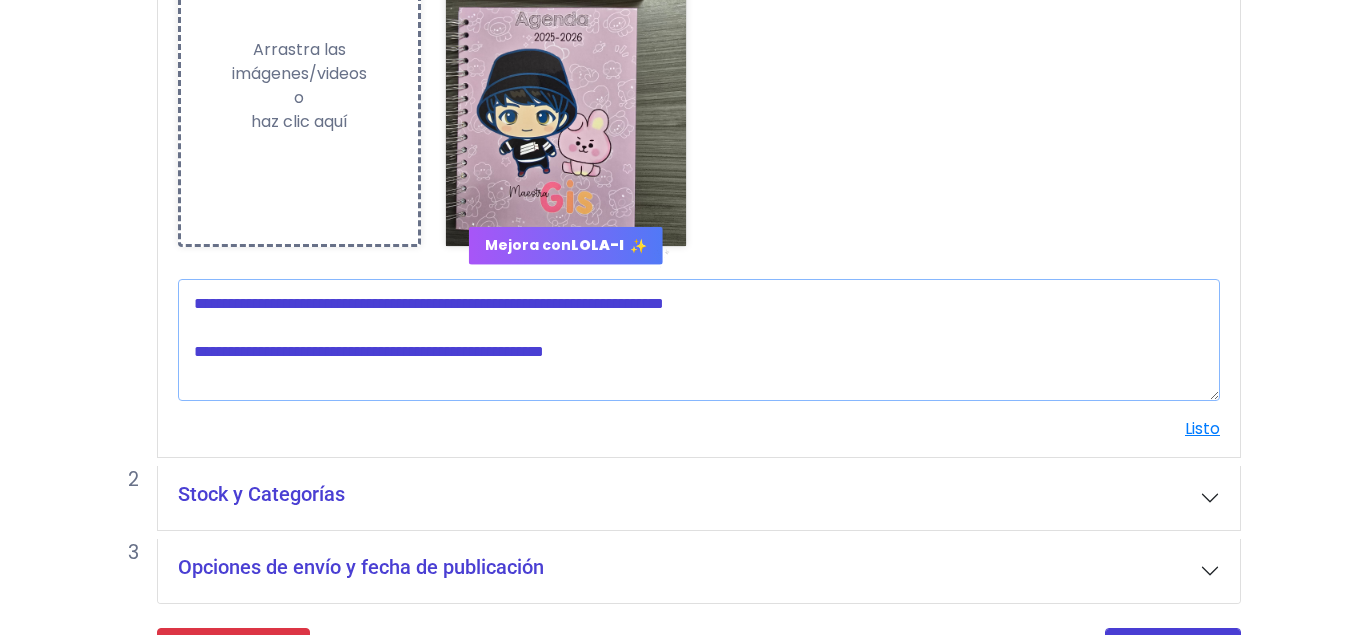 click at bounding box center [699, 340] 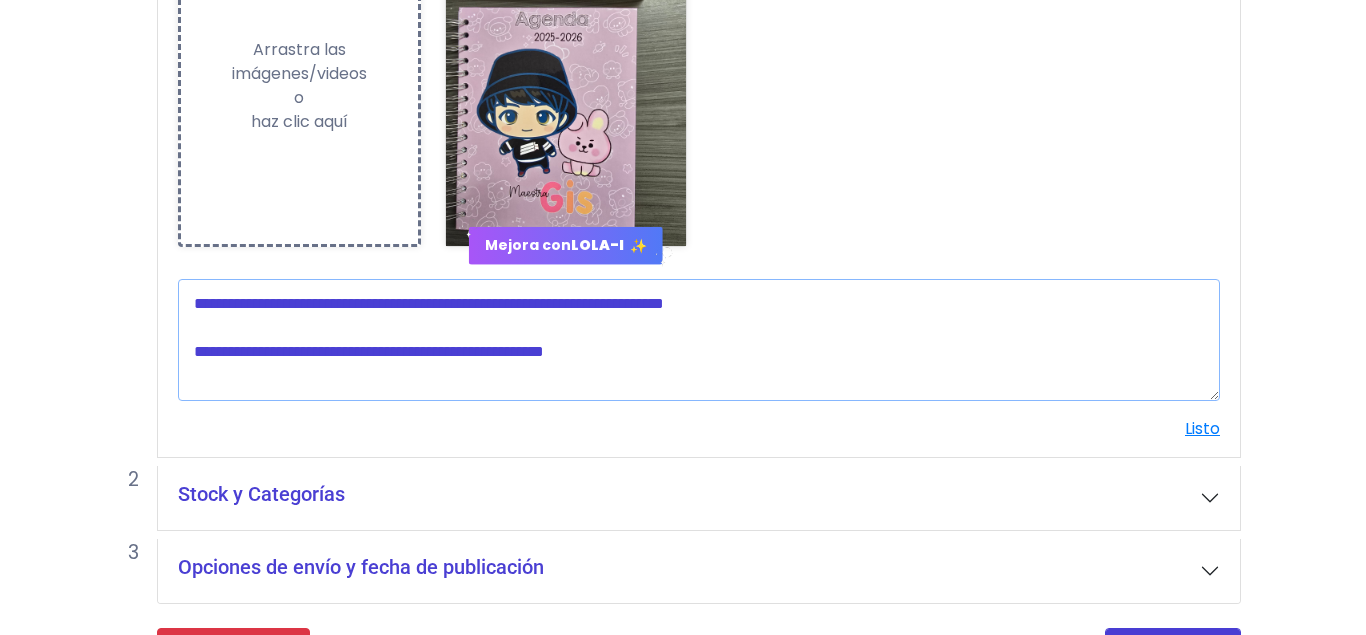 type on "*" 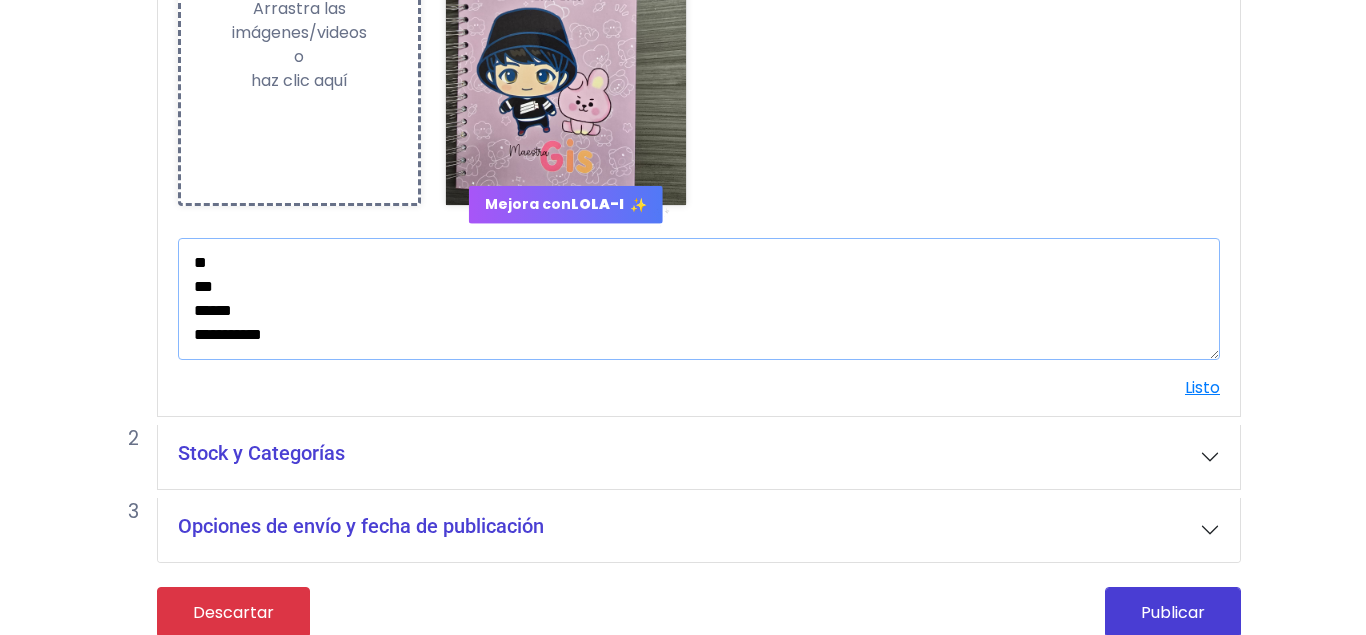 scroll, scrollTop: 572, scrollLeft: 0, axis: vertical 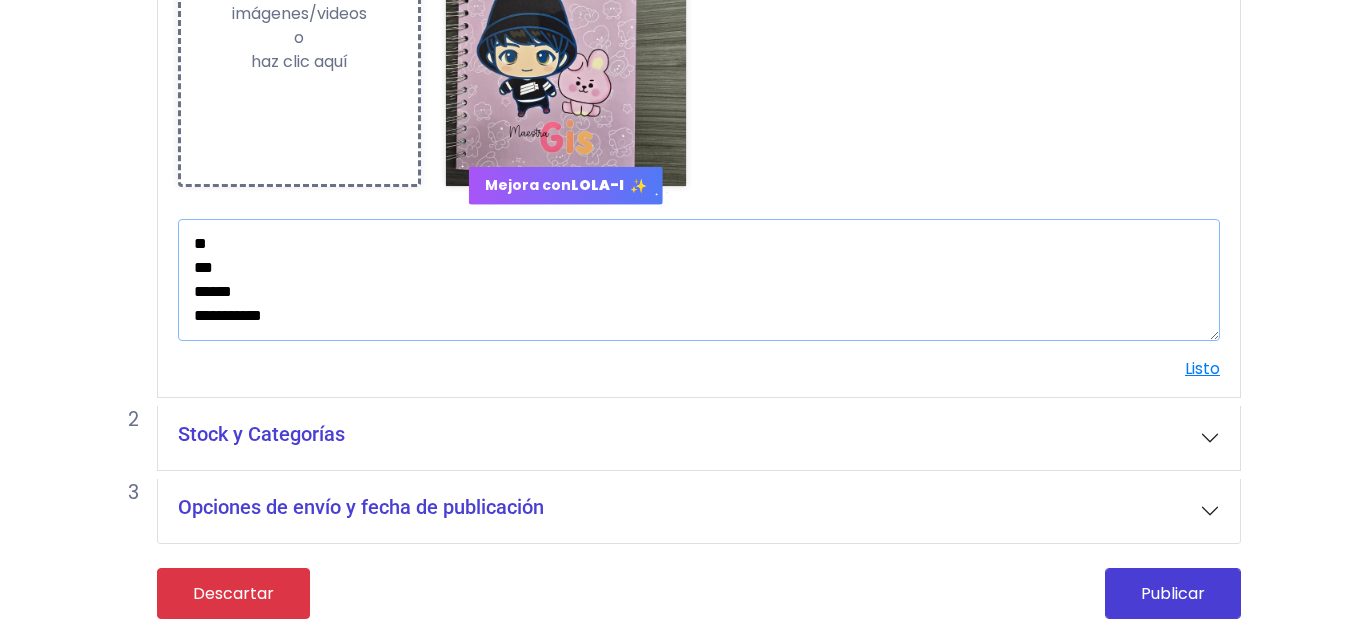 type on "**********" 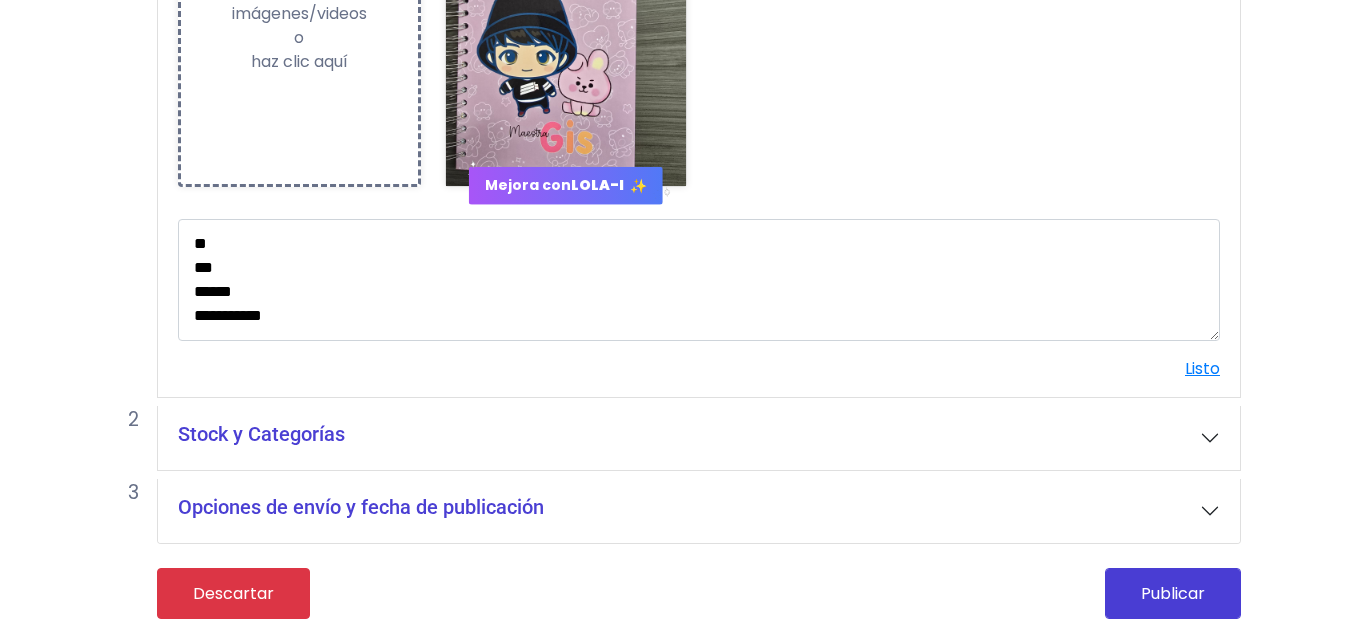 click on "Stock y Categorías" at bounding box center (699, 438) 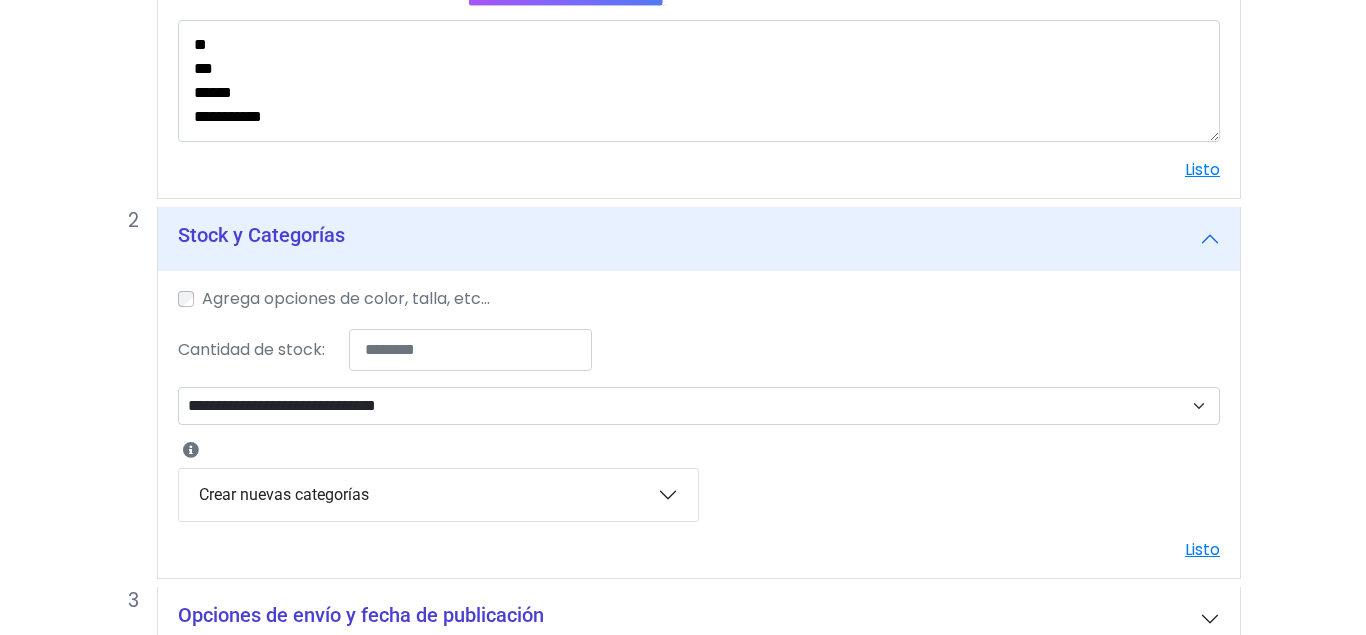 scroll, scrollTop: 776, scrollLeft: 0, axis: vertical 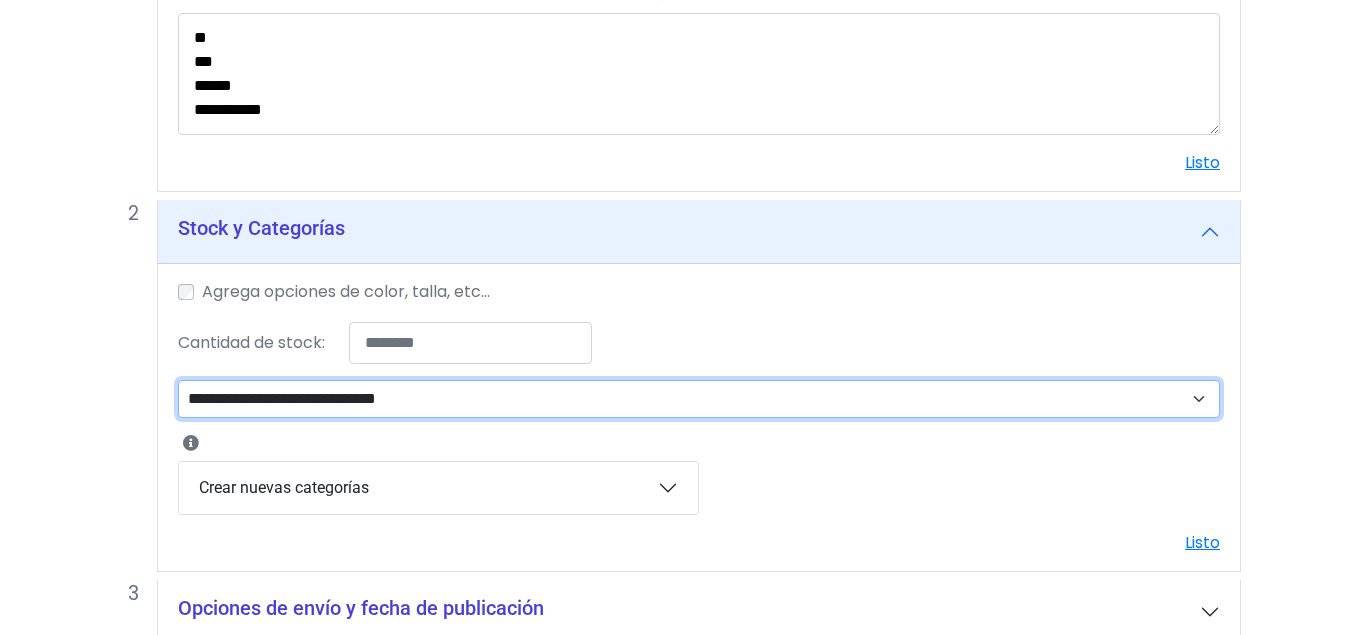 select on "***" 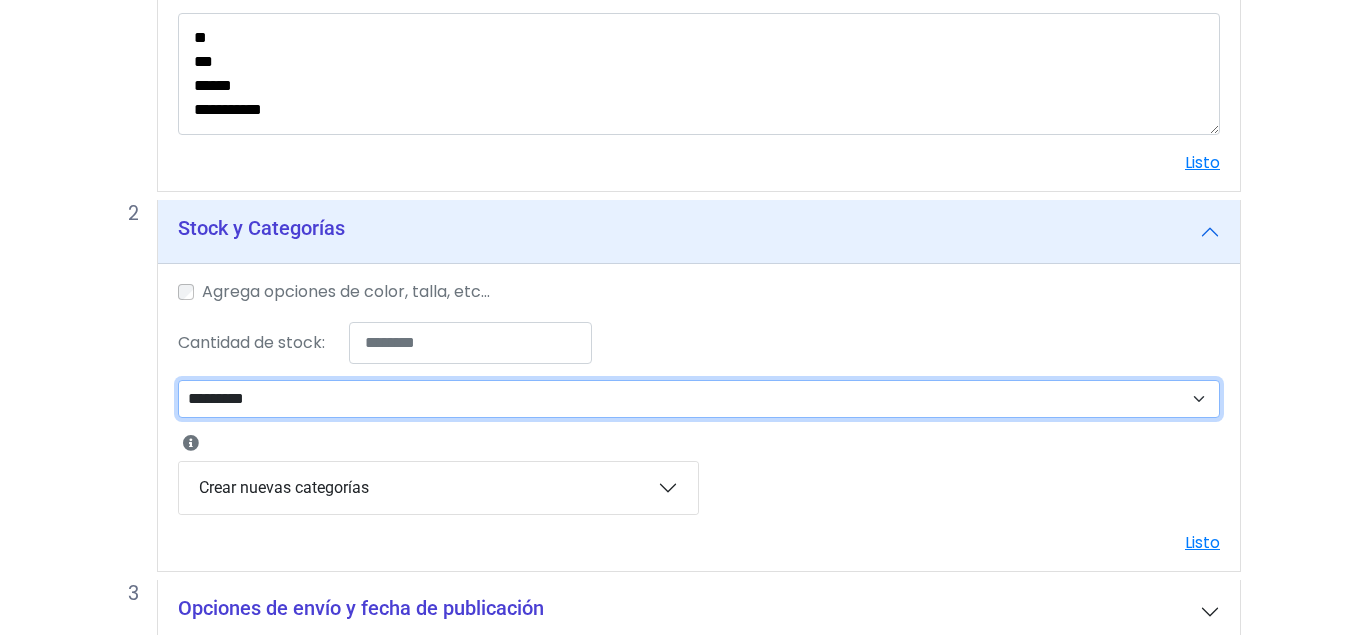 click on "*********" at bounding box center [0, 0] 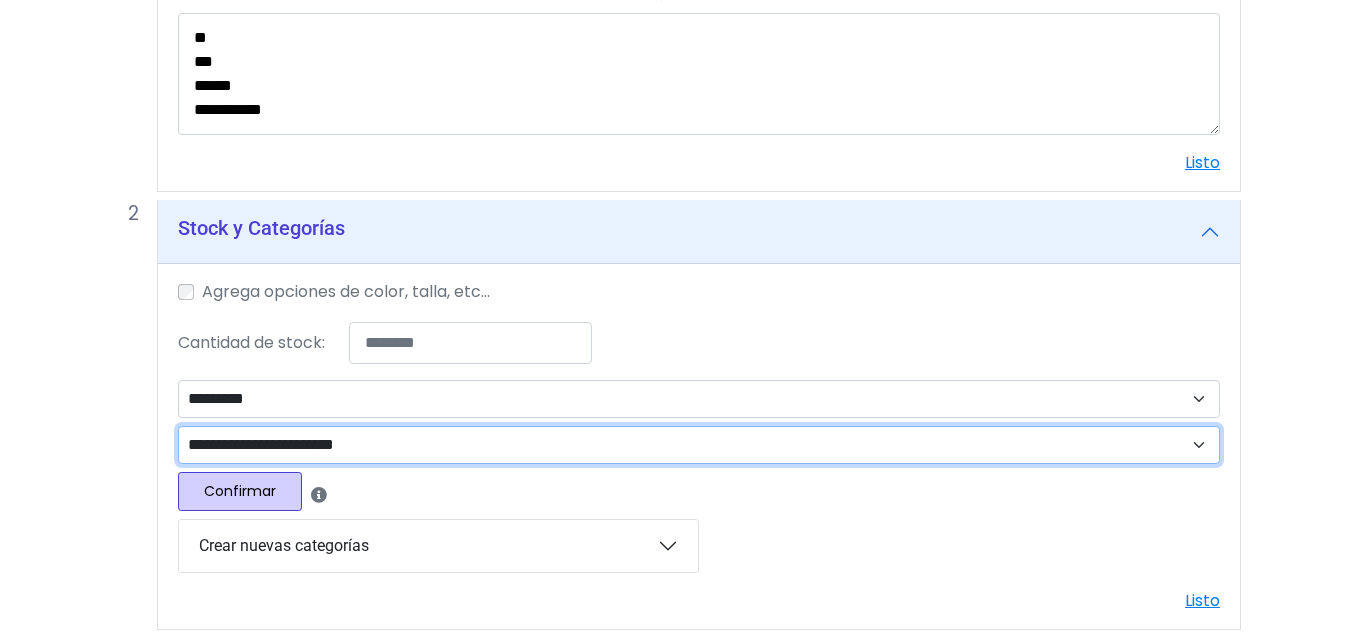select on "***" 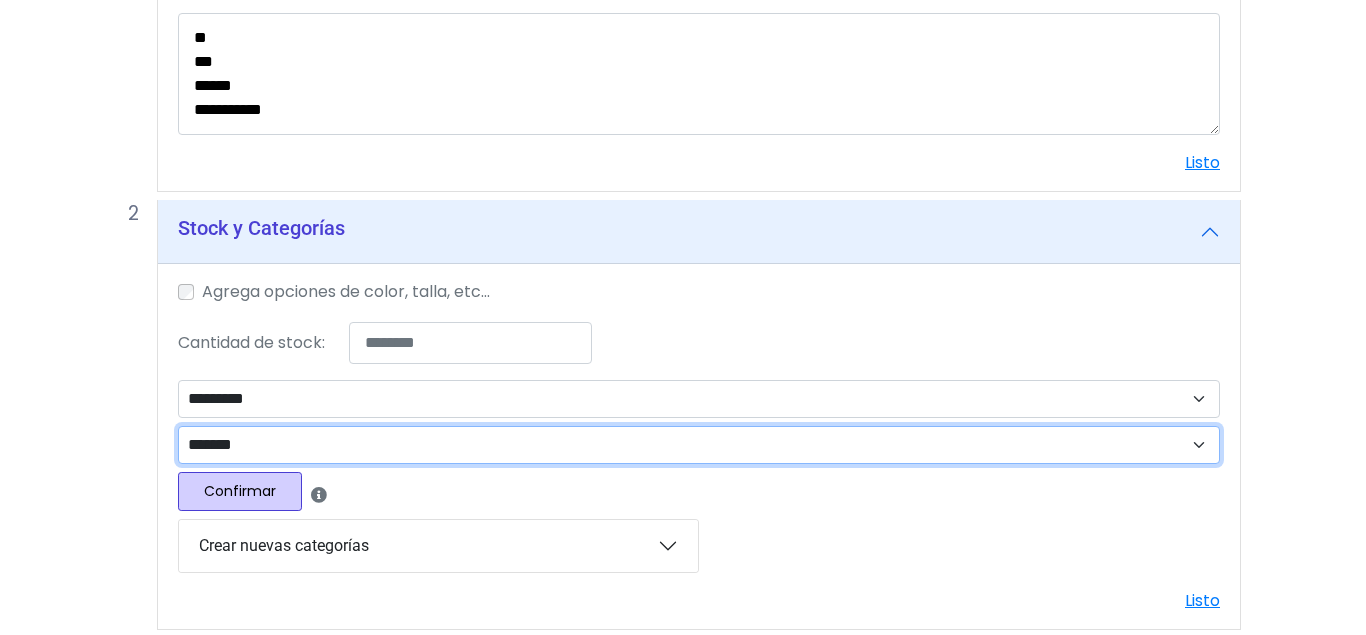 click on "*******" at bounding box center (0, 0) 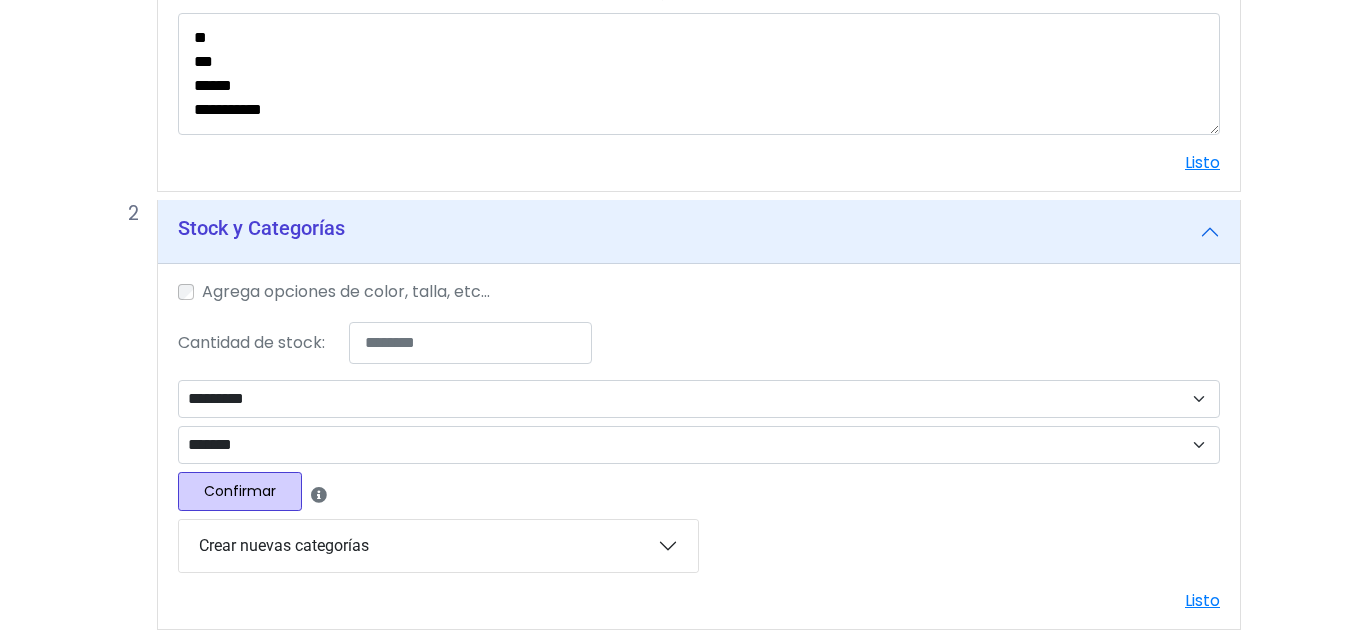 click on "Confirmar" at bounding box center (240, 491) 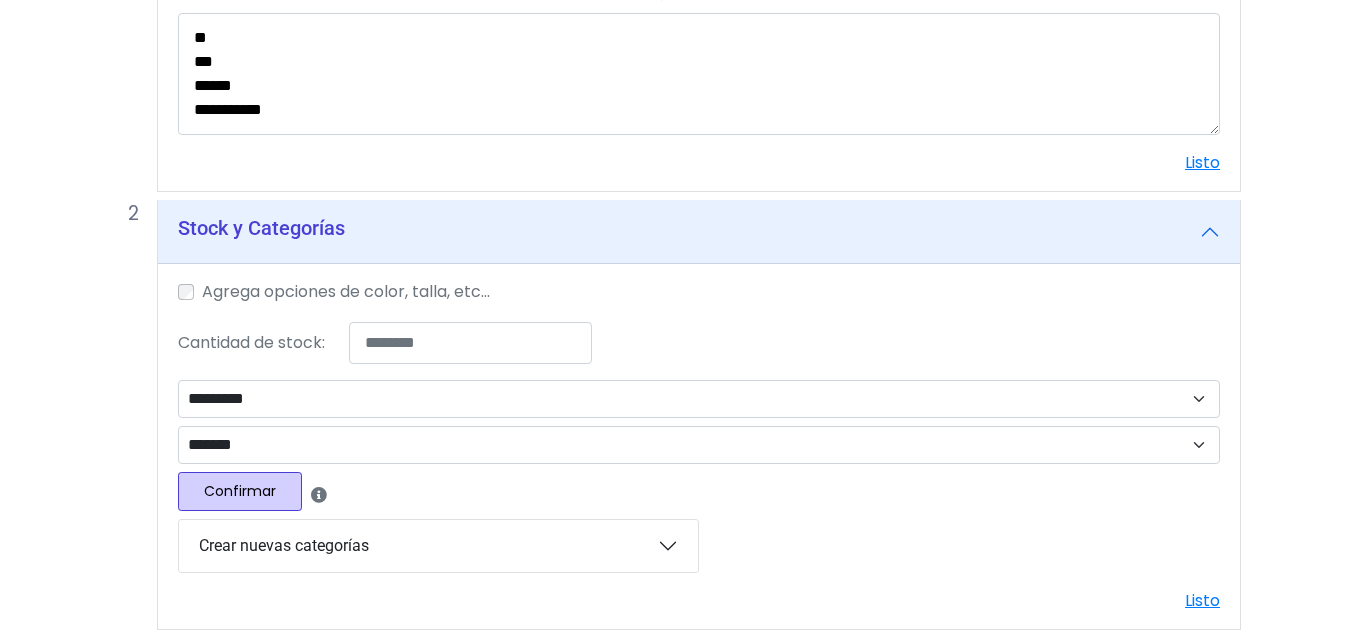 select 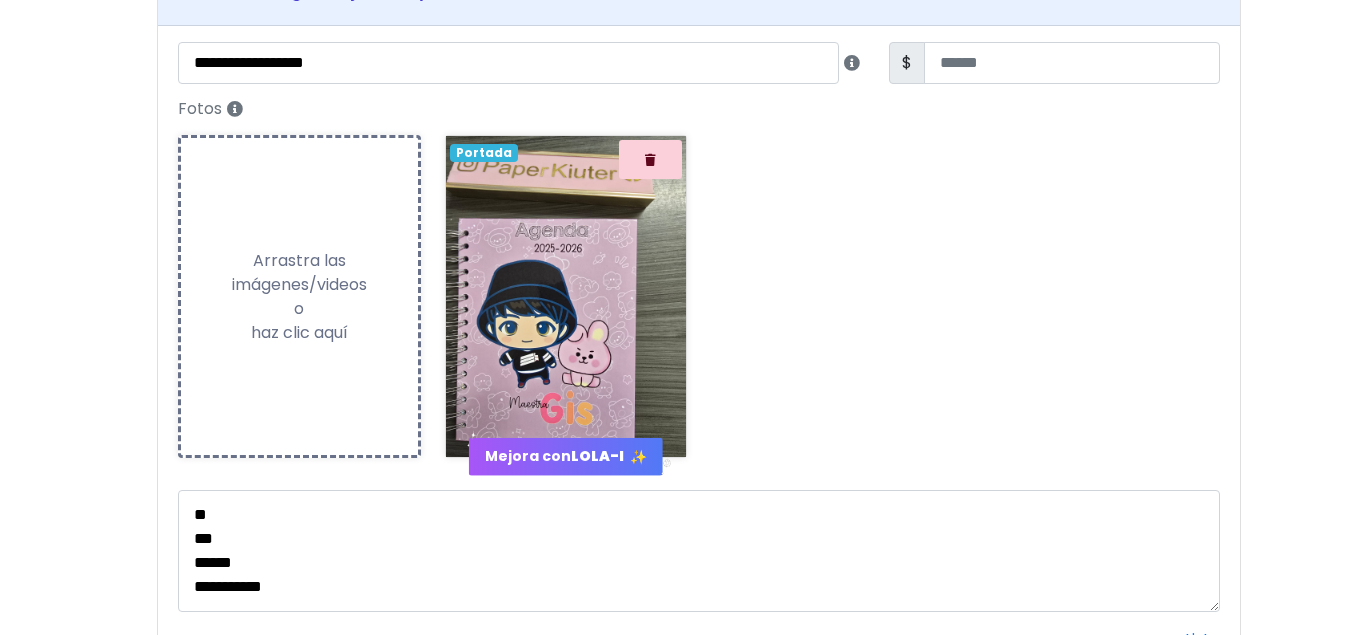 scroll, scrollTop: 0, scrollLeft: 0, axis: both 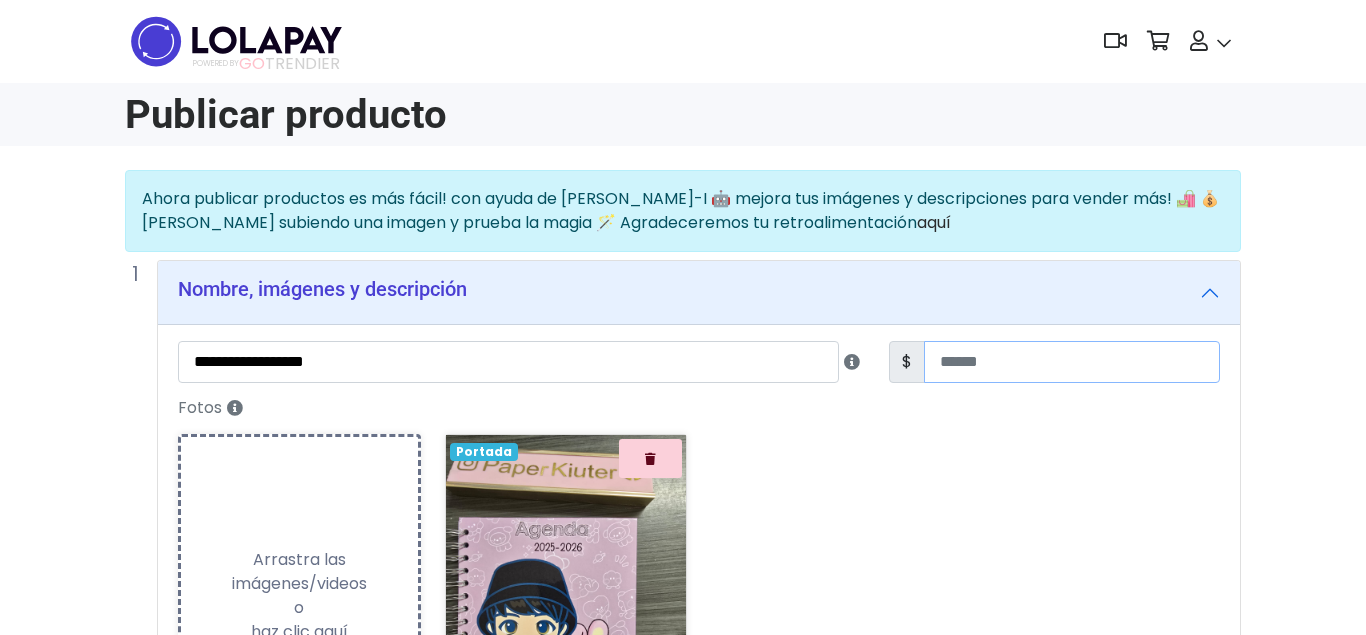 click at bounding box center [1072, 362] 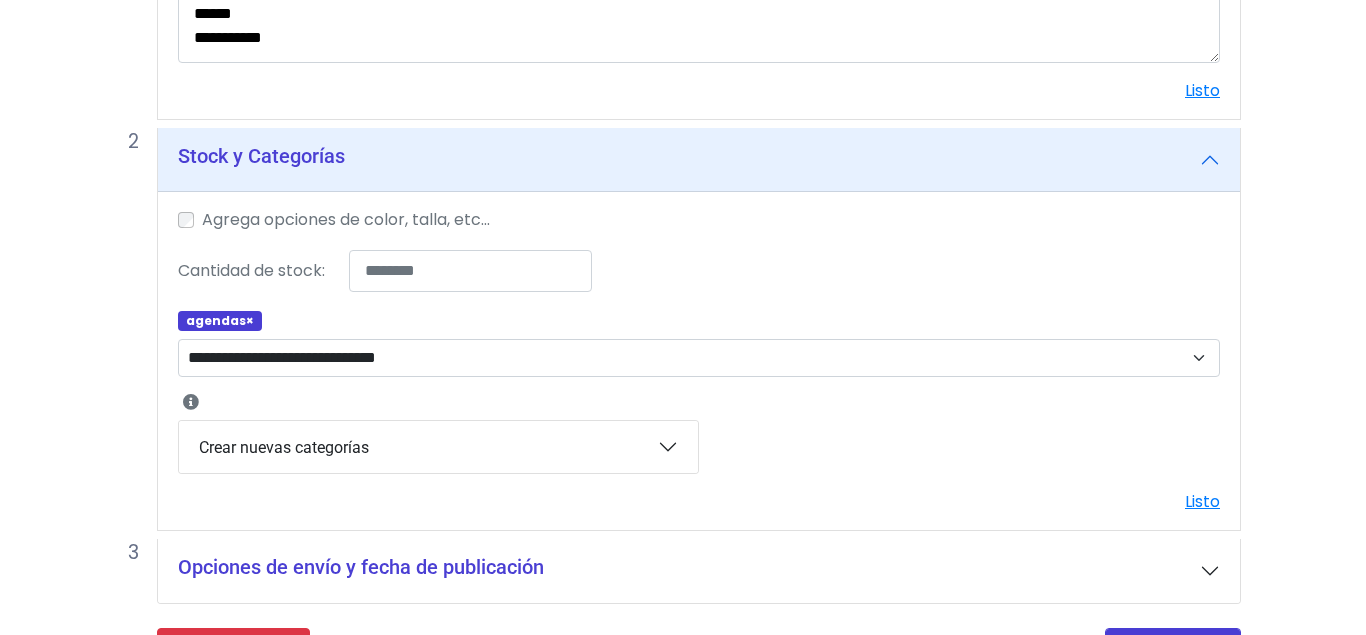 scroll, scrollTop: 911, scrollLeft: 0, axis: vertical 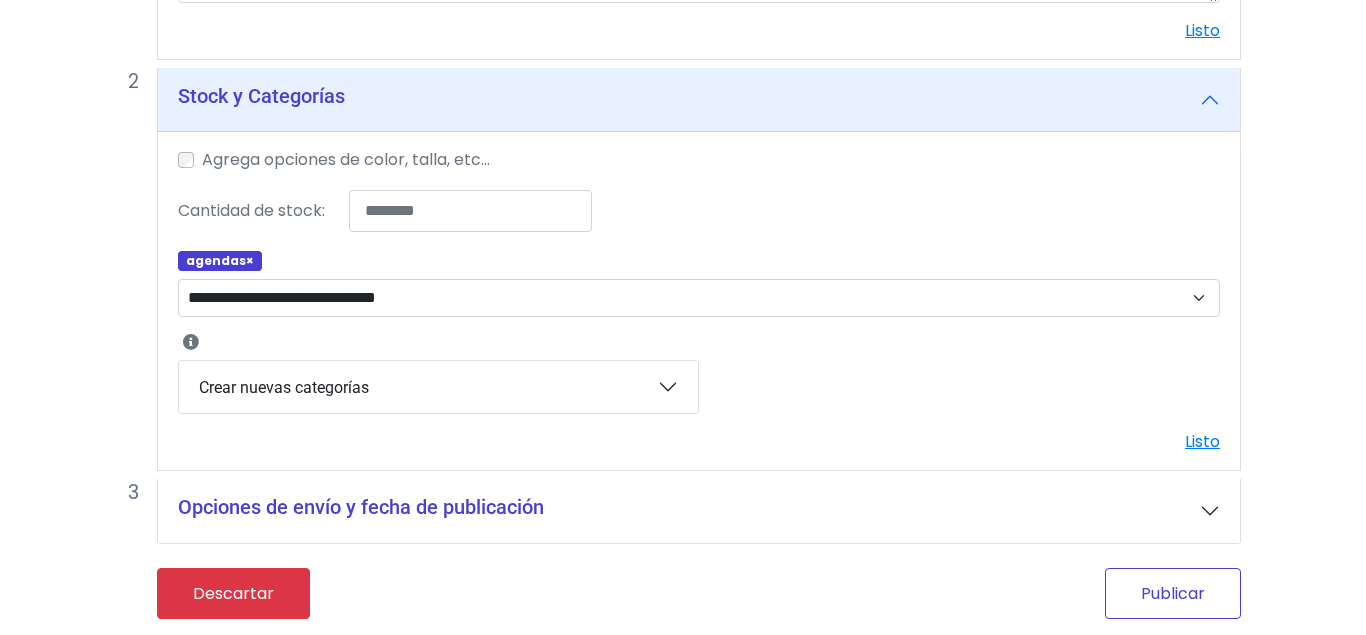 type on "***" 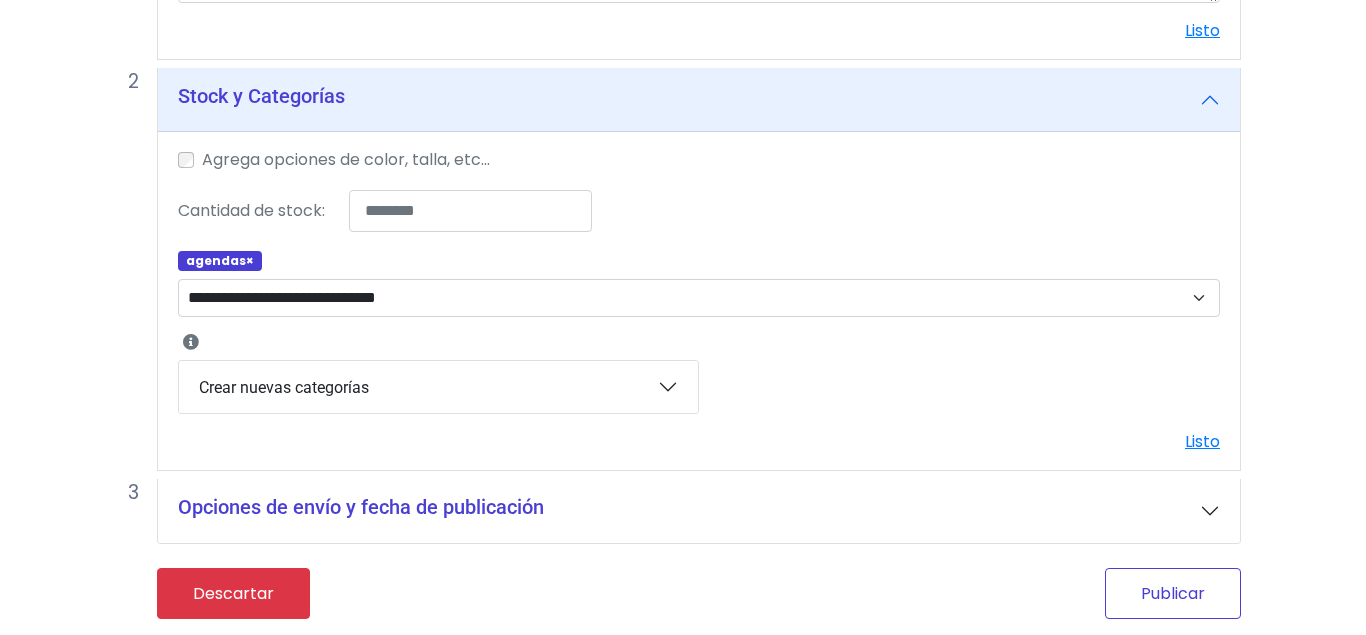 click on "Publicar" at bounding box center (1173, 593) 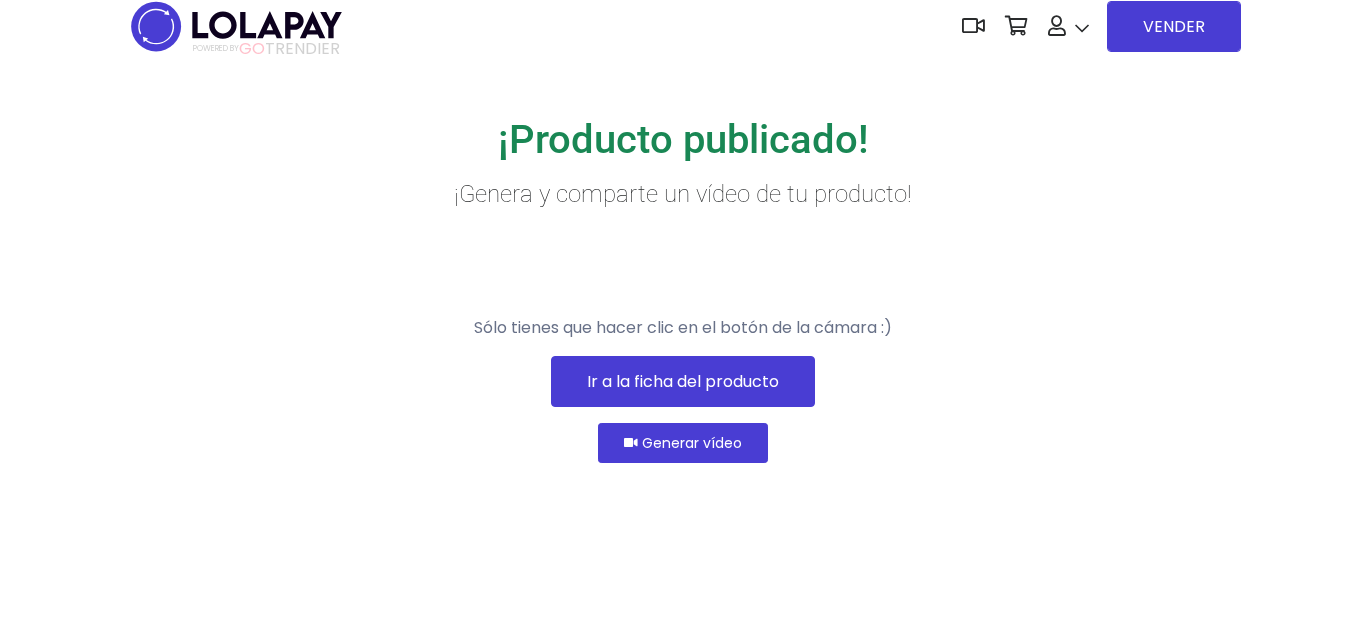 scroll, scrollTop: 72, scrollLeft: 0, axis: vertical 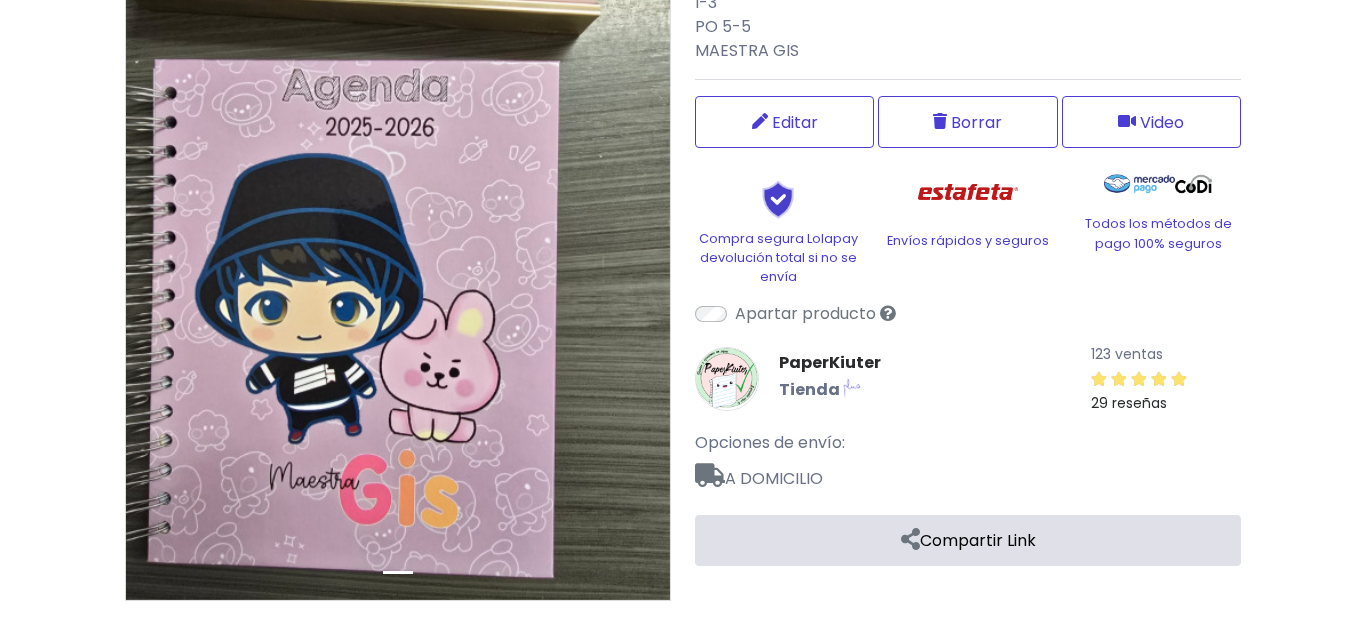 click on "Compartir Link" at bounding box center [968, 540] 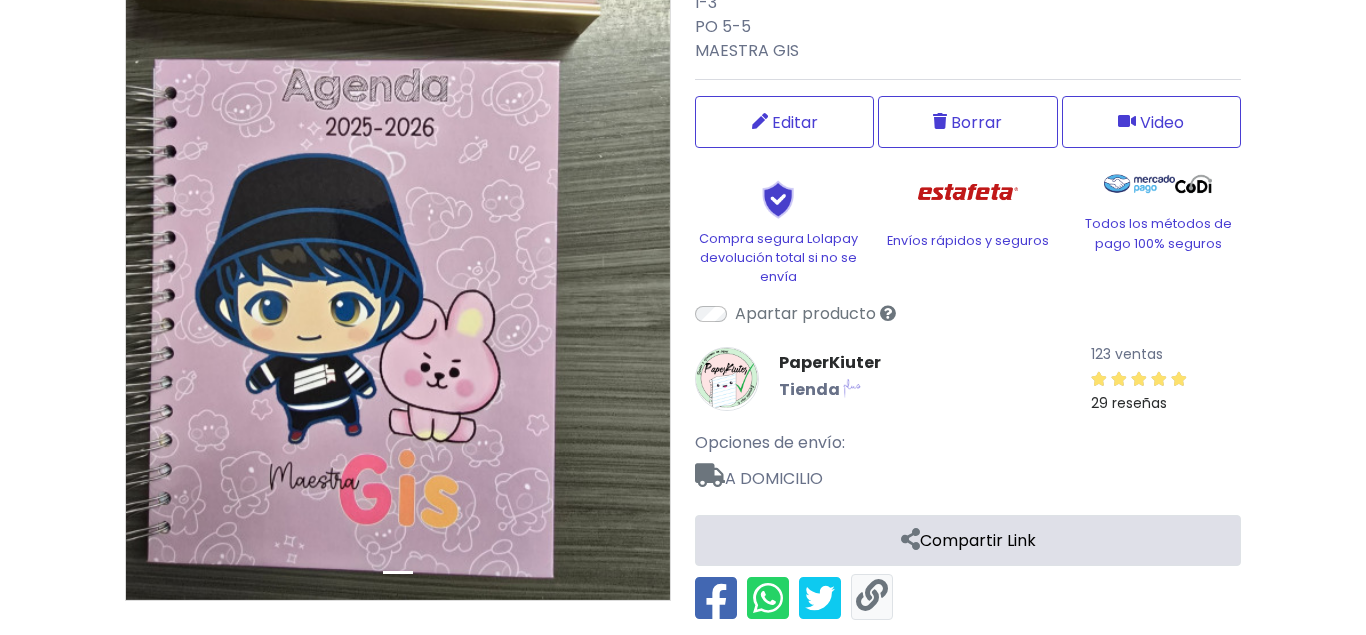 scroll, scrollTop: 561, scrollLeft: 0, axis: vertical 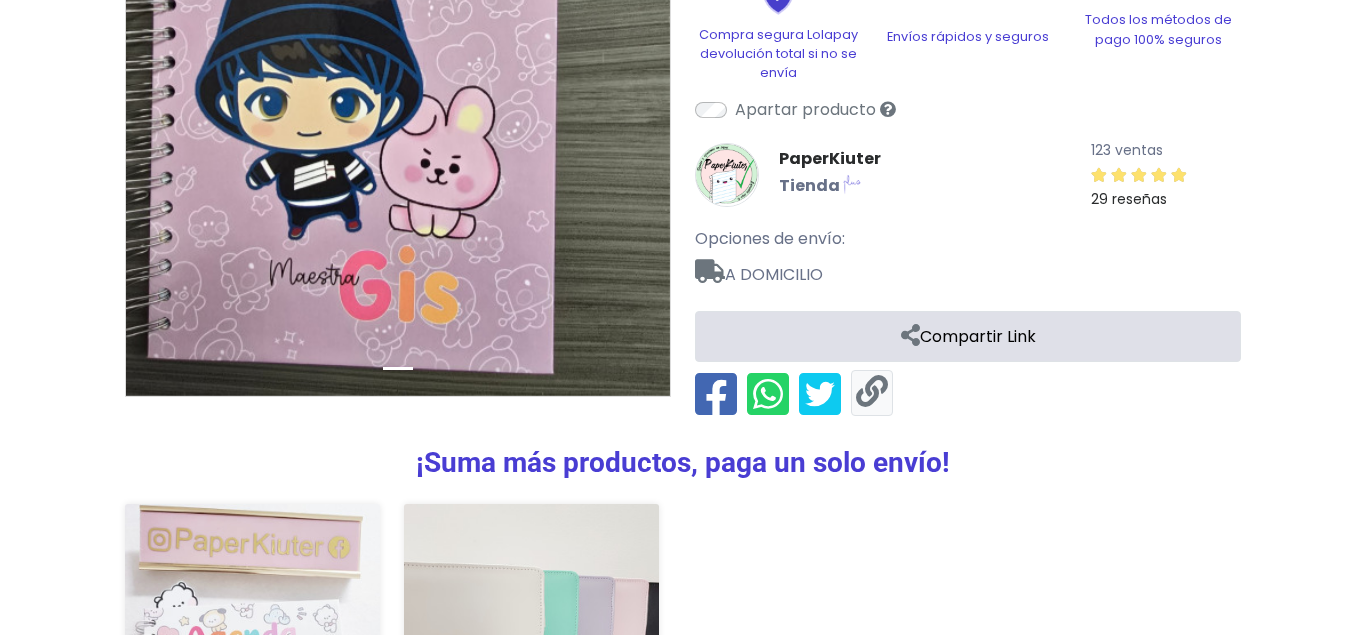 click at bounding box center [872, 392] 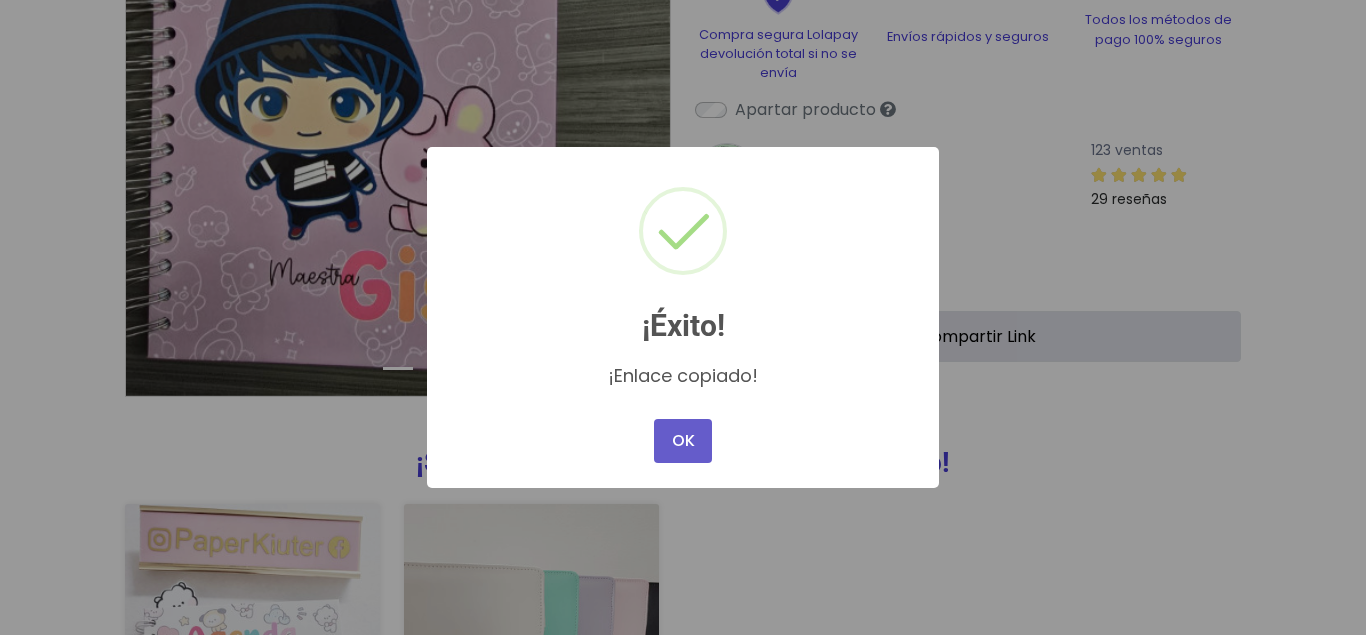 click on "OK" at bounding box center (683, 441) 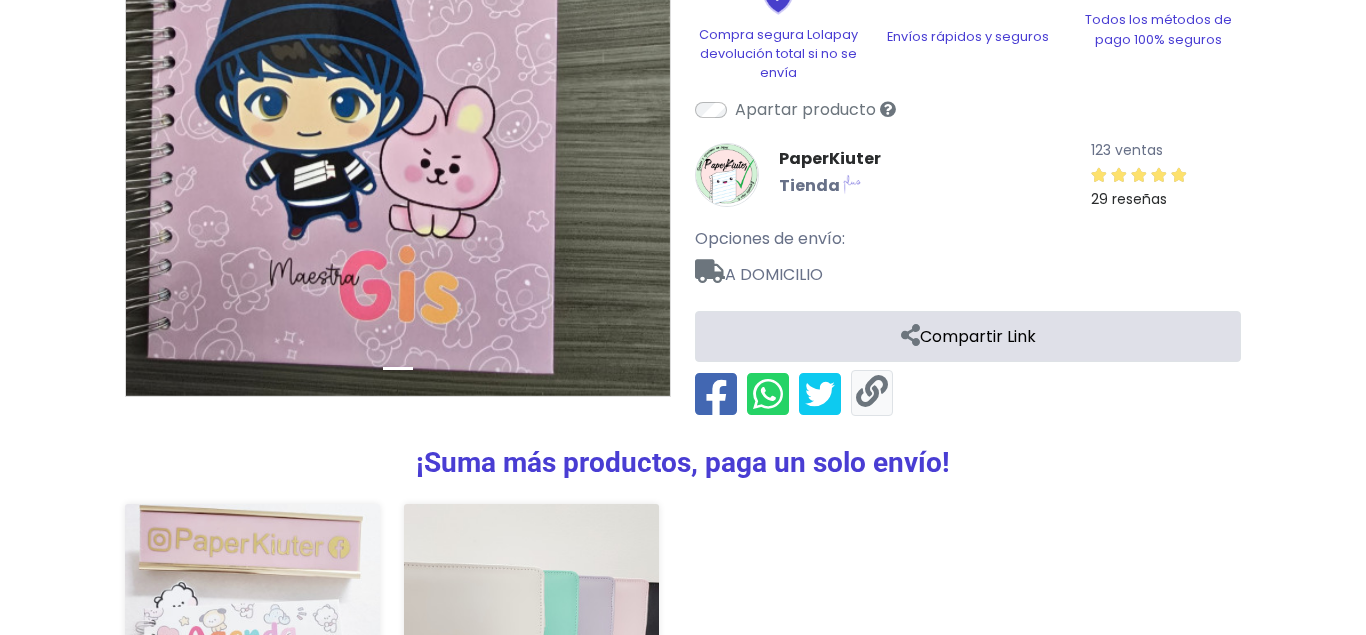 click at bounding box center (872, 392) 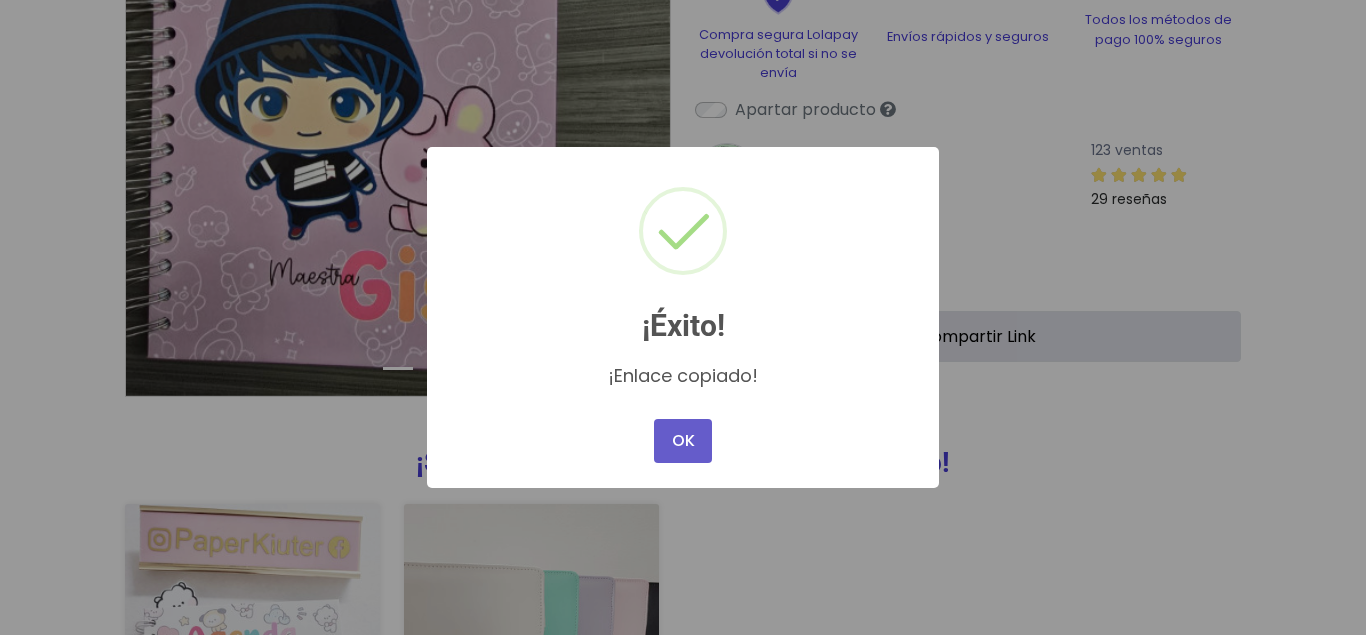 click on "OK" at bounding box center [683, 441] 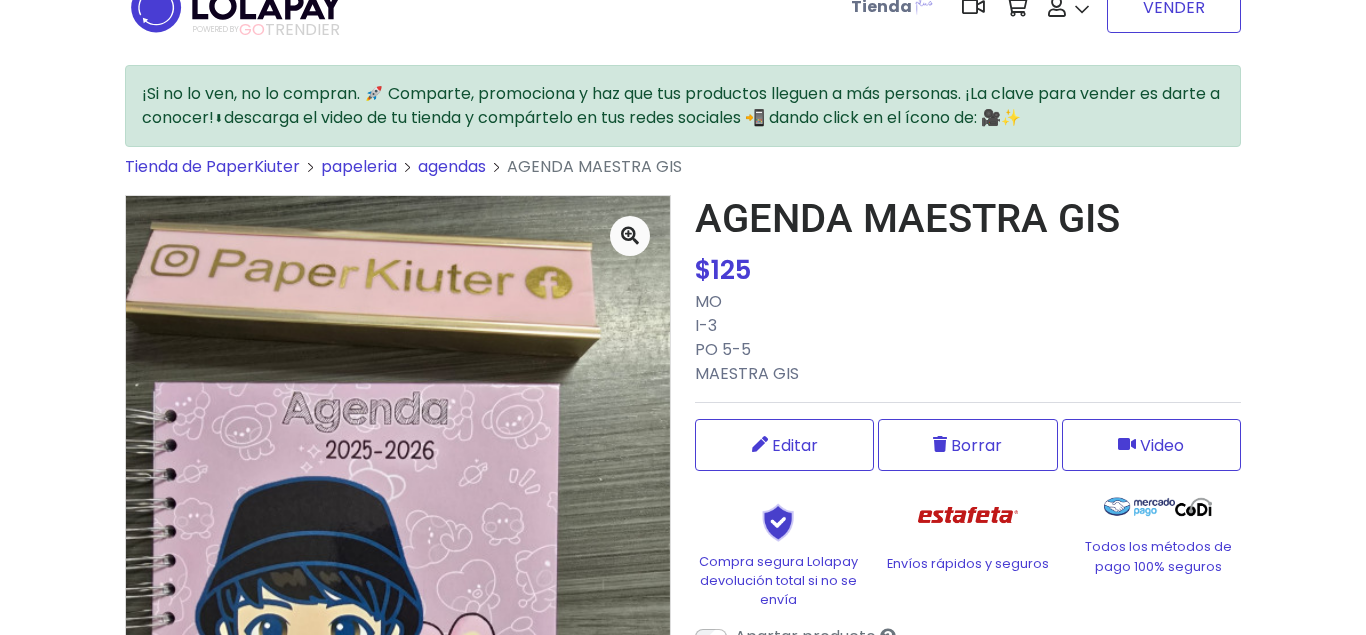 scroll, scrollTop: 0, scrollLeft: 0, axis: both 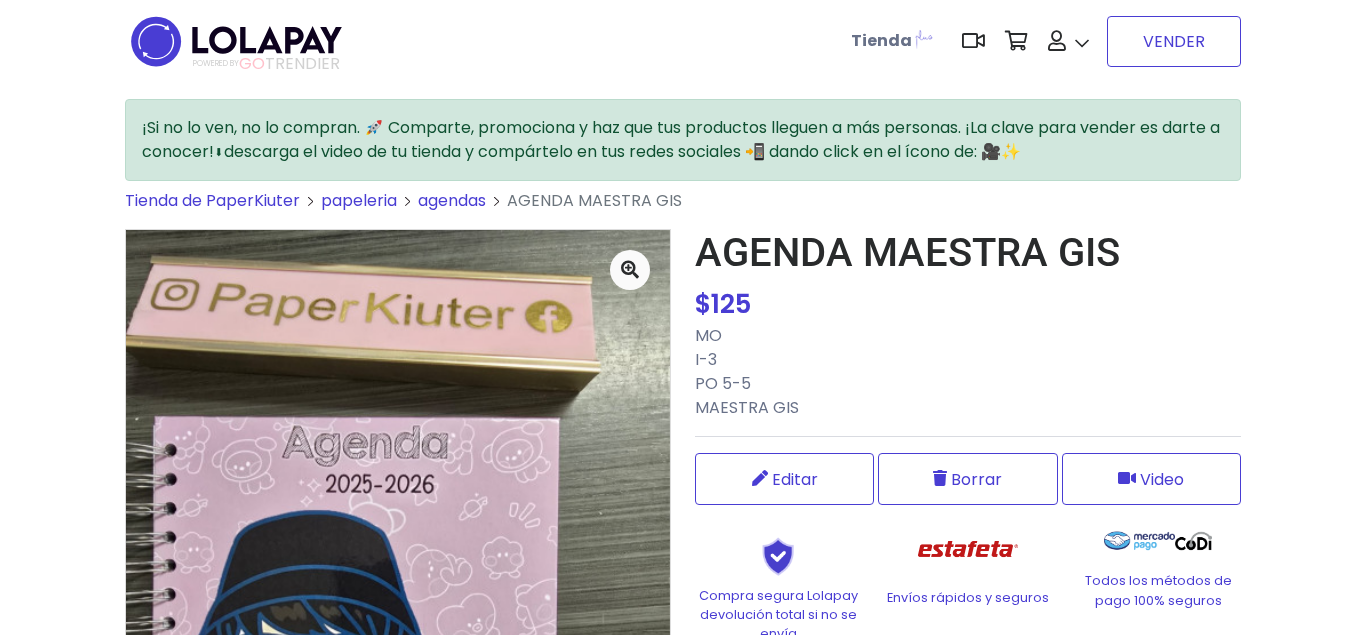 click on "VENDER" at bounding box center (1174, 41) 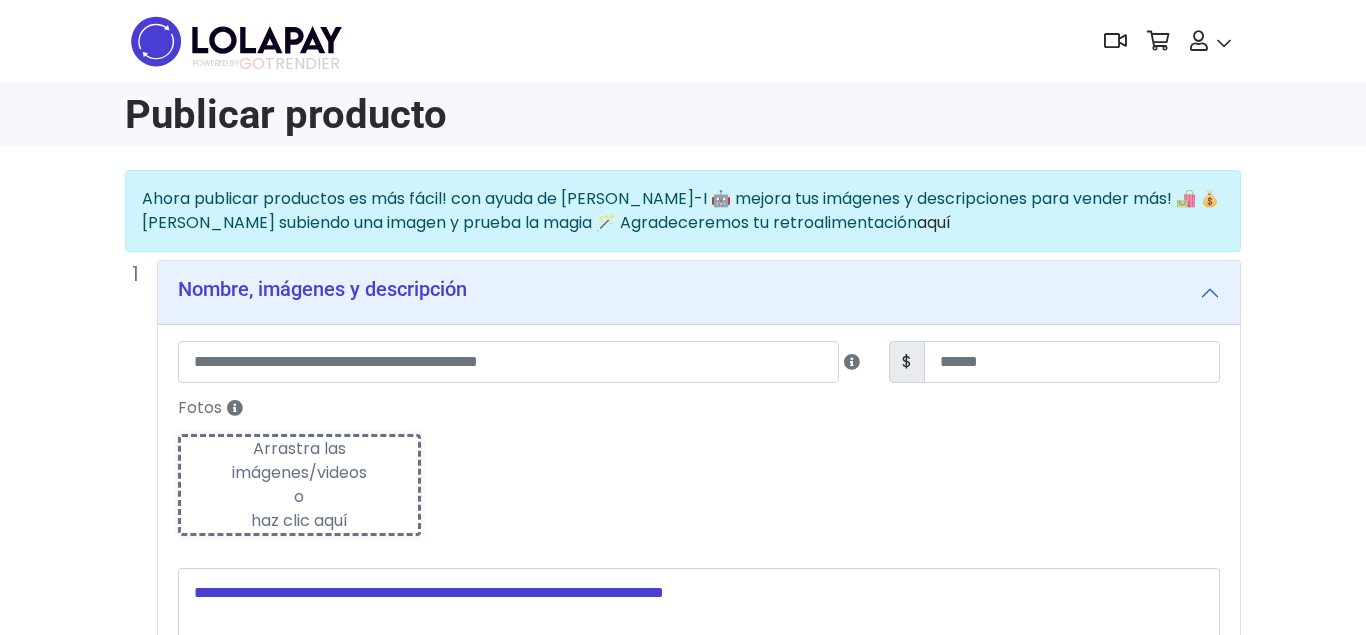 scroll, scrollTop: 0, scrollLeft: 0, axis: both 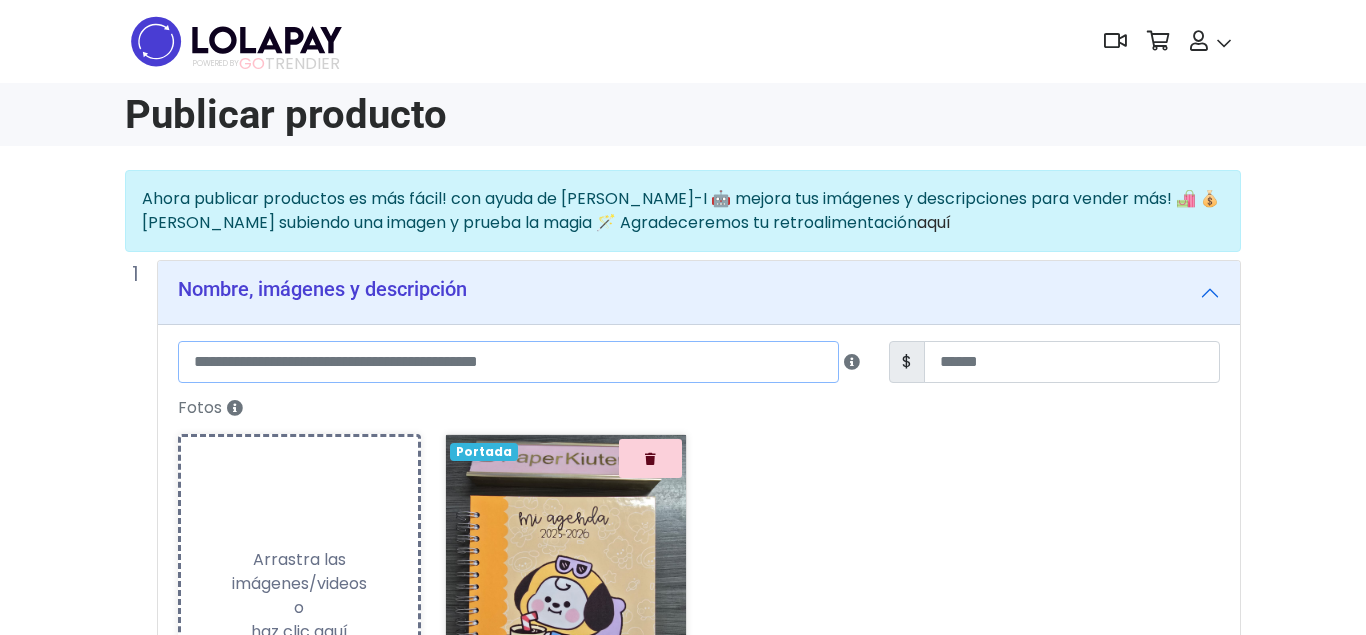 click at bounding box center [508, 362] 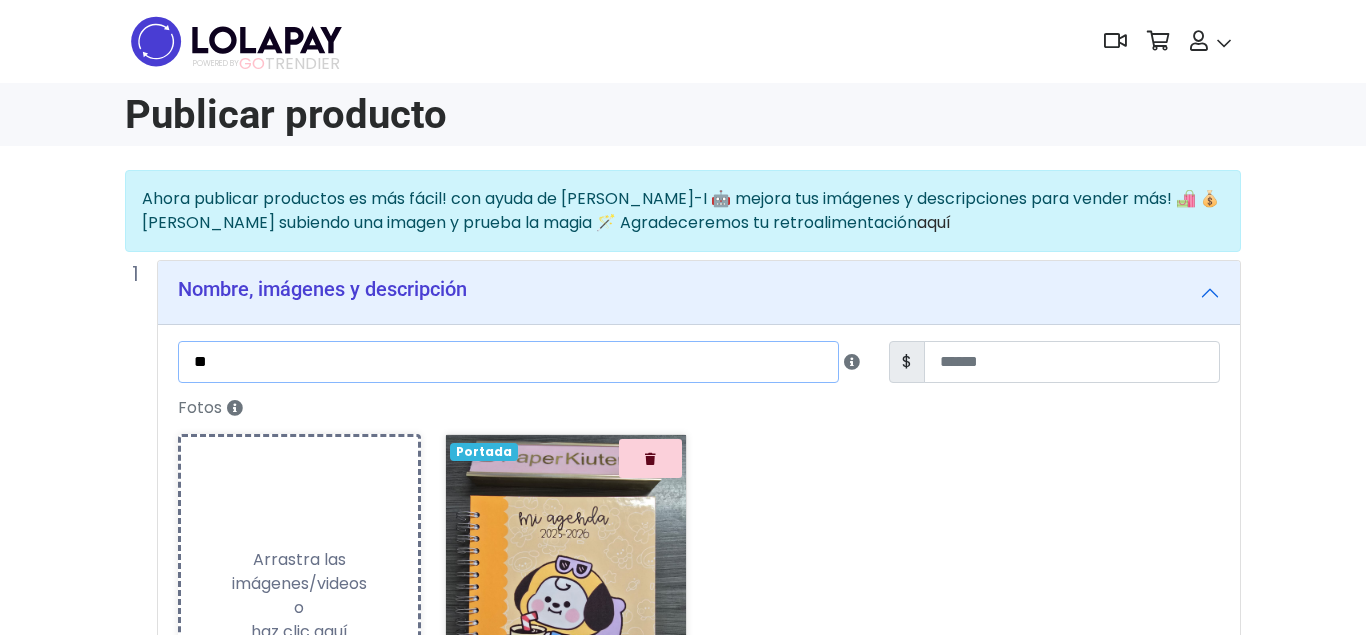 type on "*" 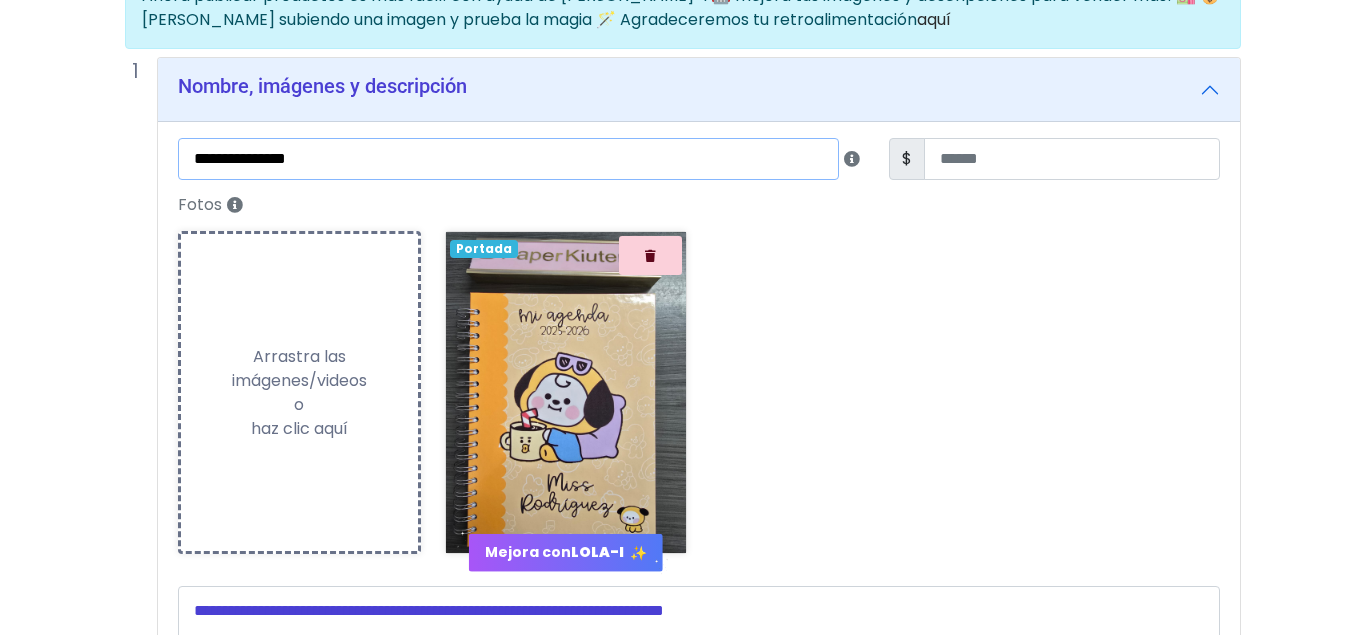 scroll, scrollTop: 306, scrollLeft: 0, axis: vertical 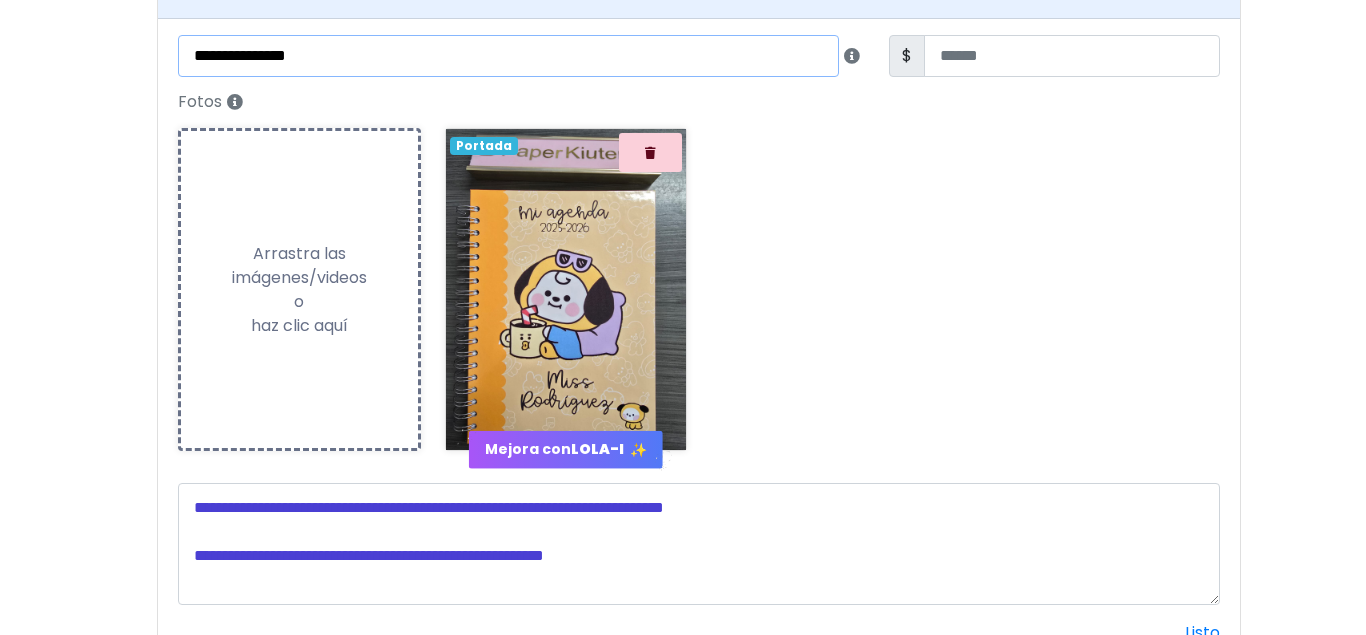 type on "**********" 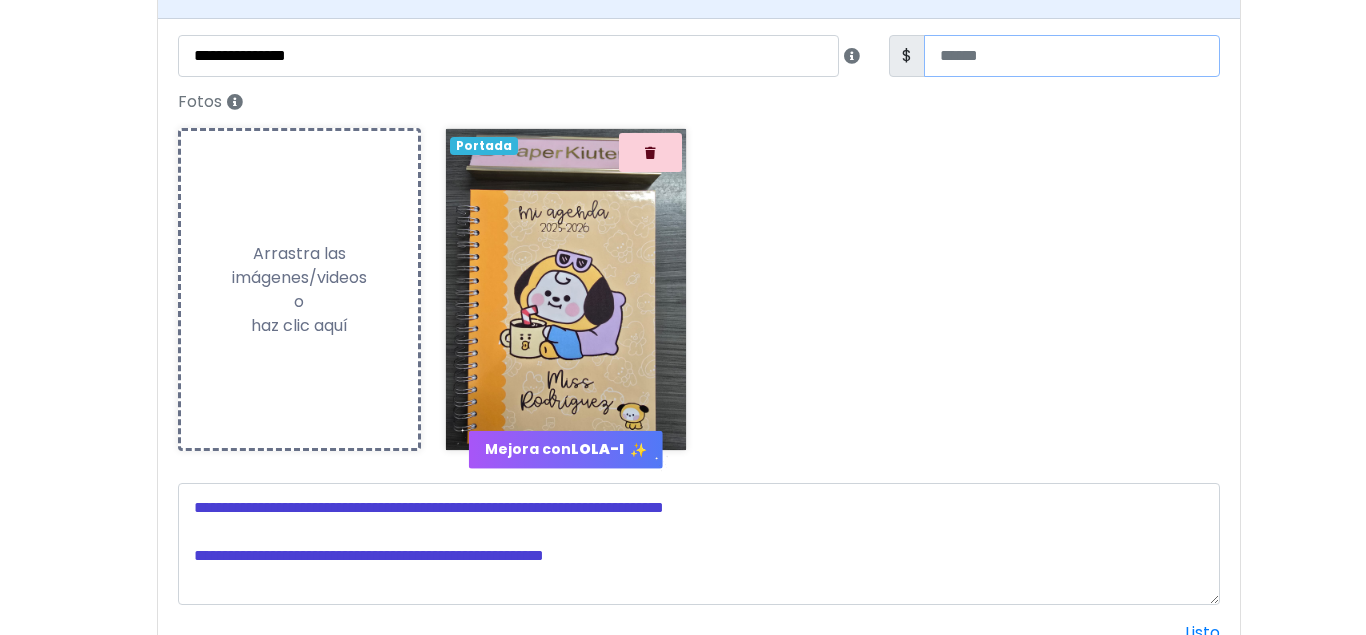 click at bounding box center [1072, 56] 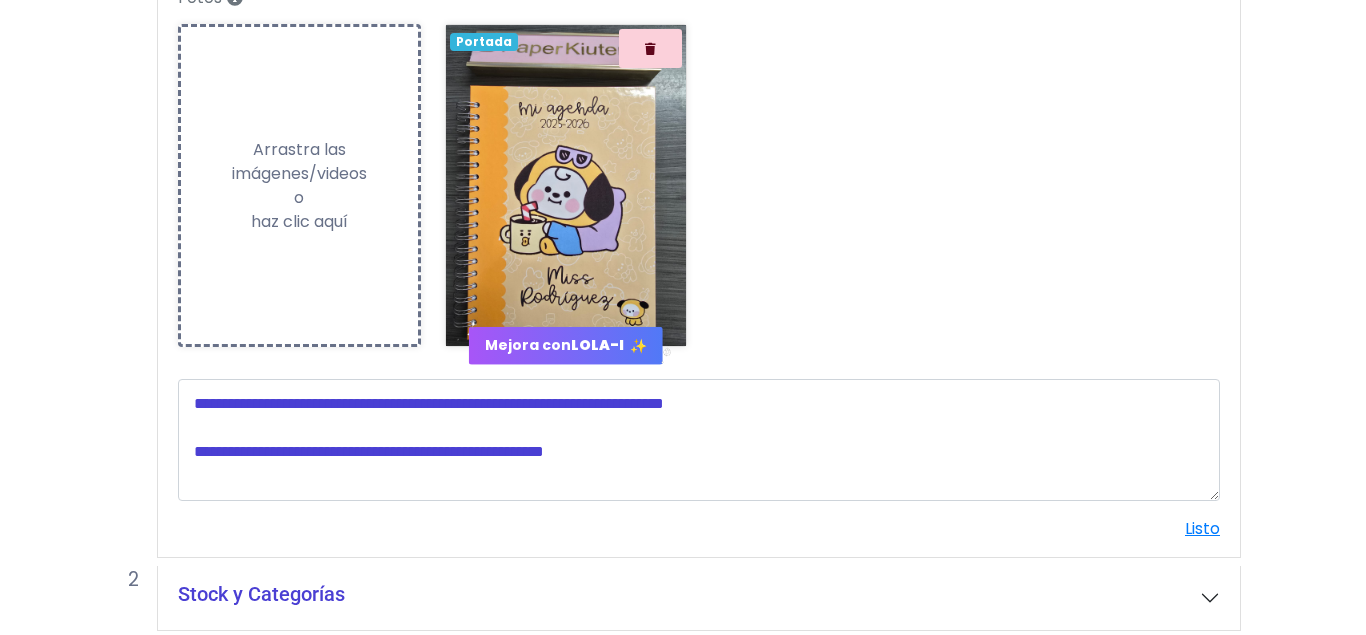 scroll, scrollTop: 510, scrollLeft: 0, axis: vertical 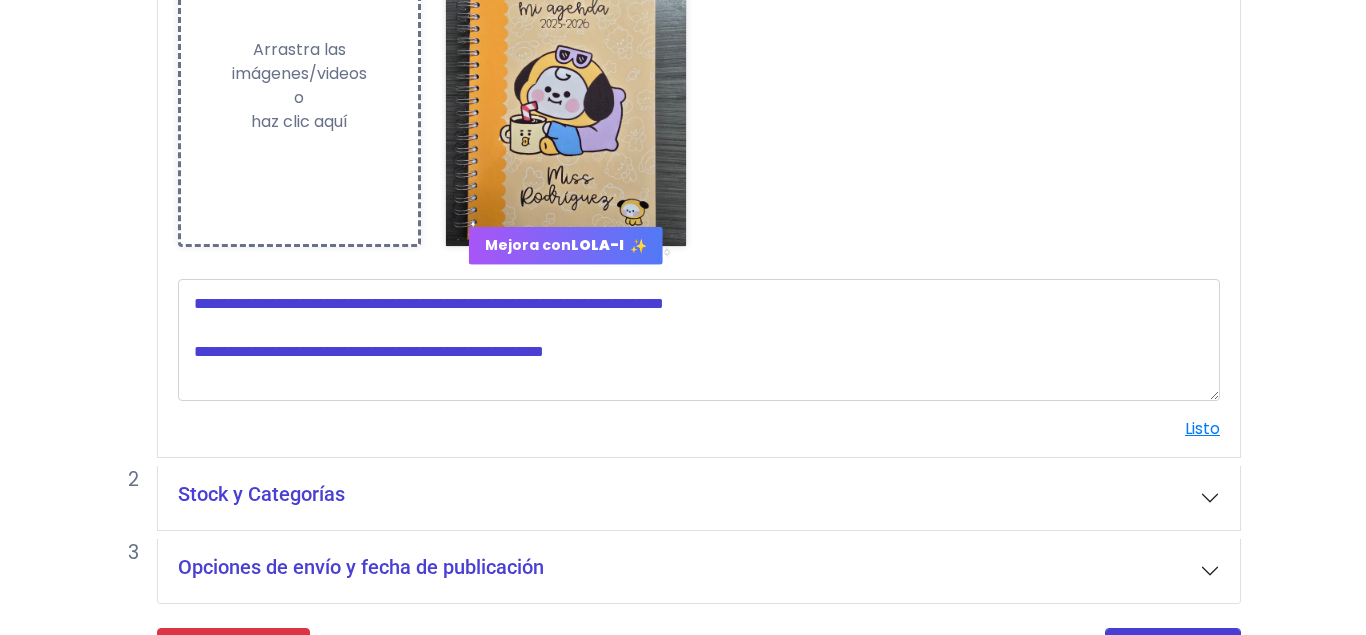 type on "***" 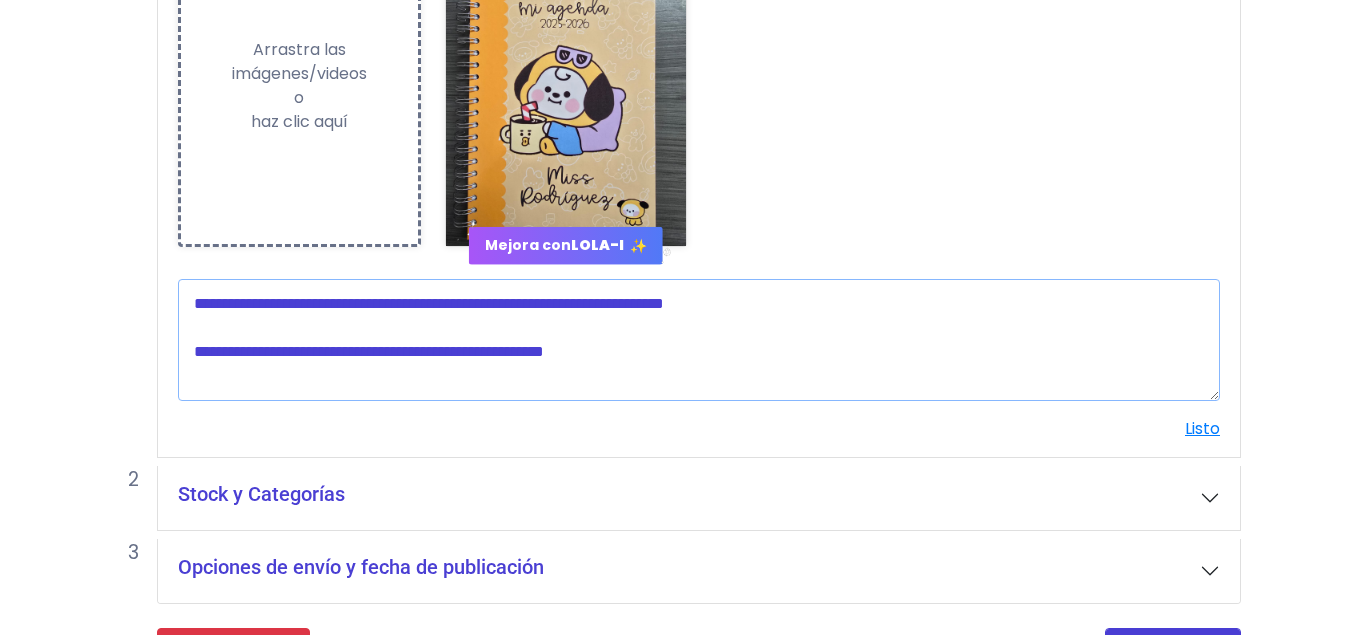 click at bounding box center (699, 340) 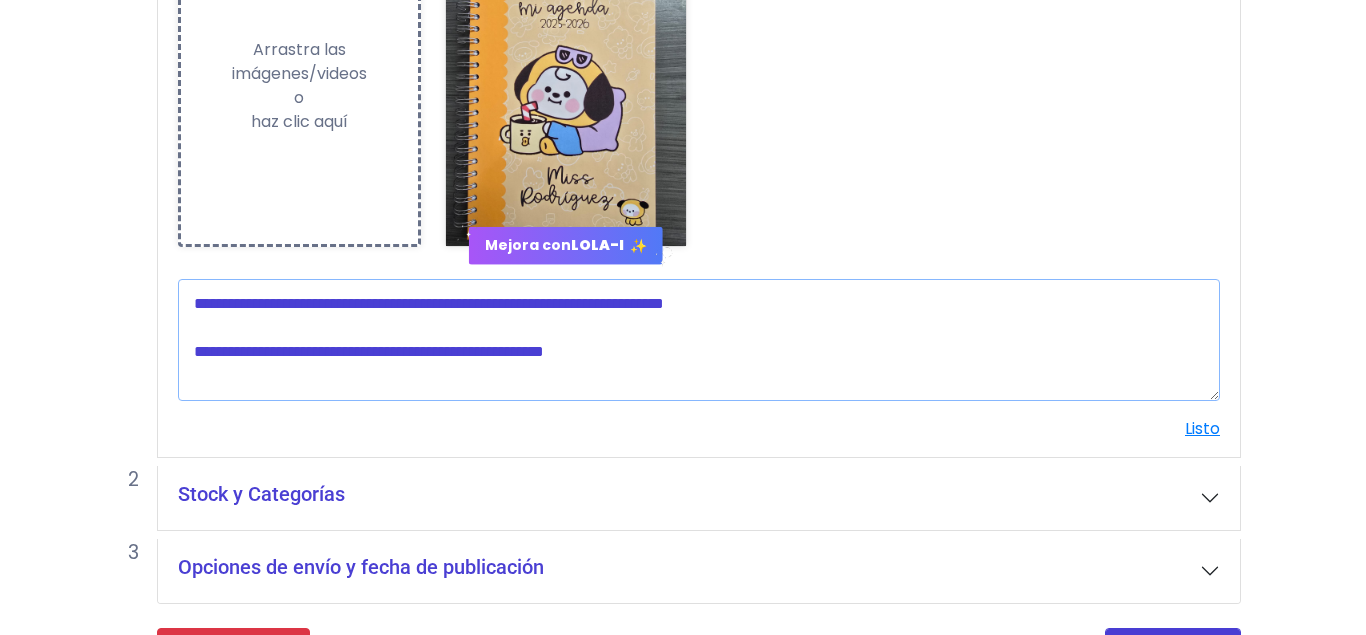 type on "*" 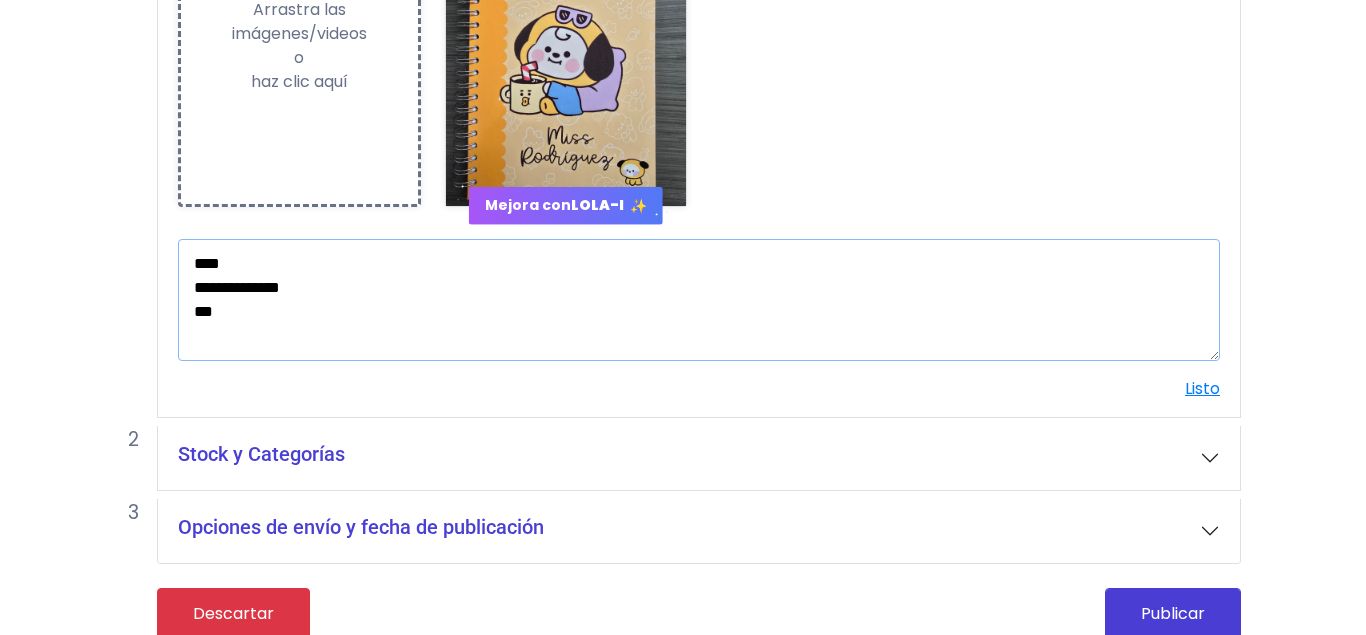 scroll, scrollTop: 572, scrollLeft: 0, axis: vertical 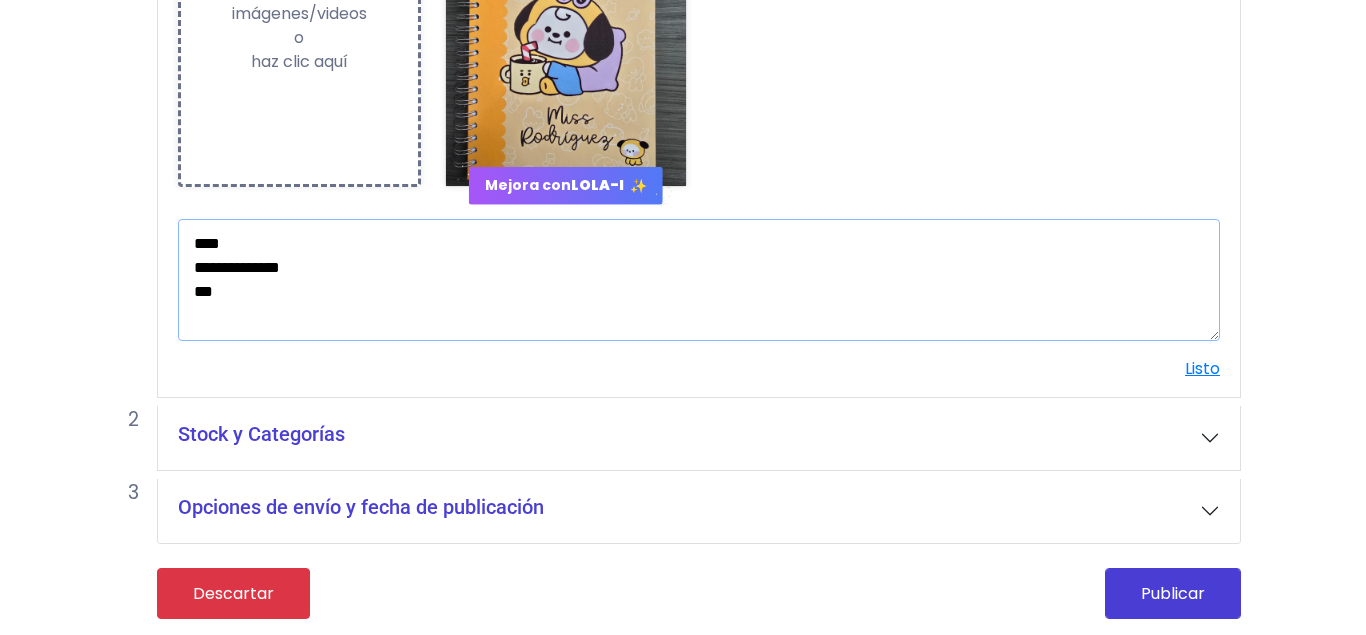 type on "**********" 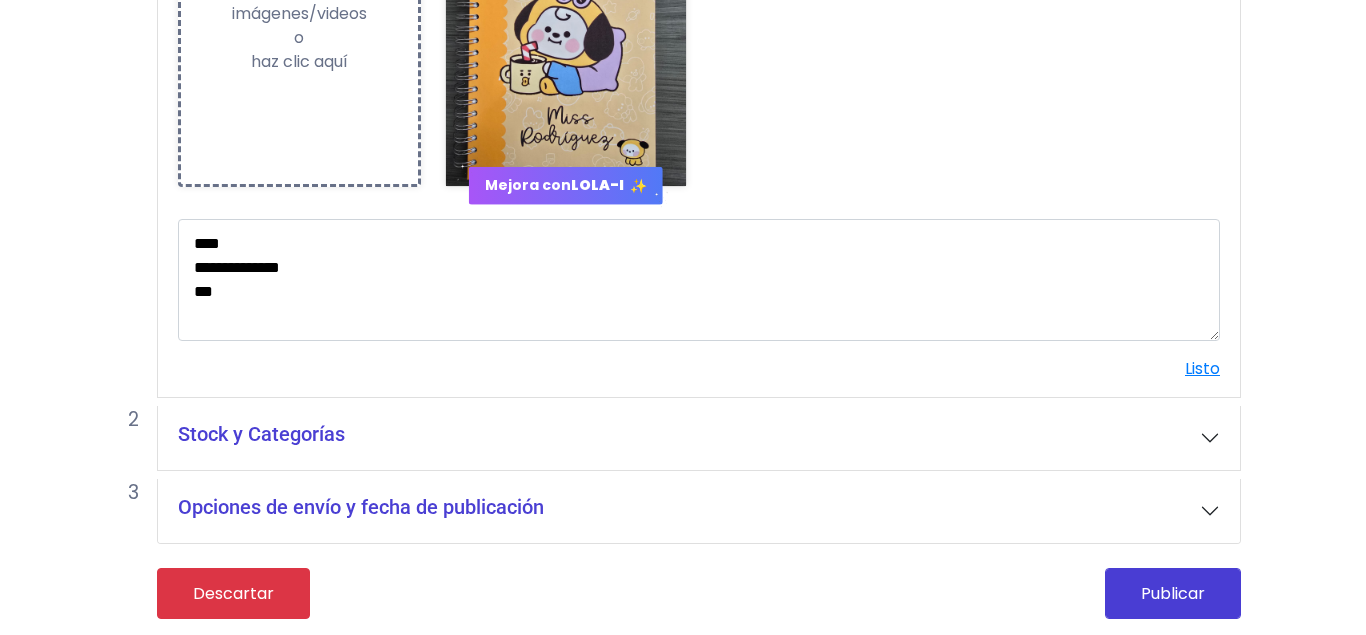 click on "Stock y Categorías" at bounding box center (699, 438) 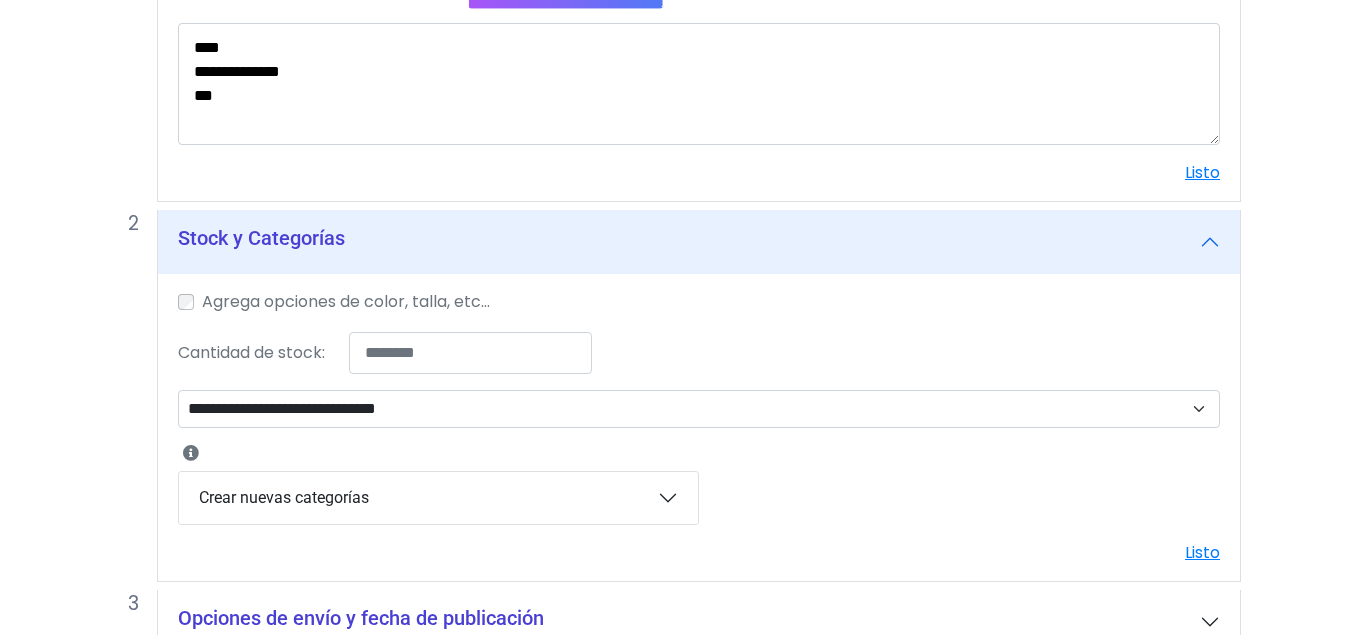 scroll, scrollTop: 776, scrollLeft: 0, axis: vertical 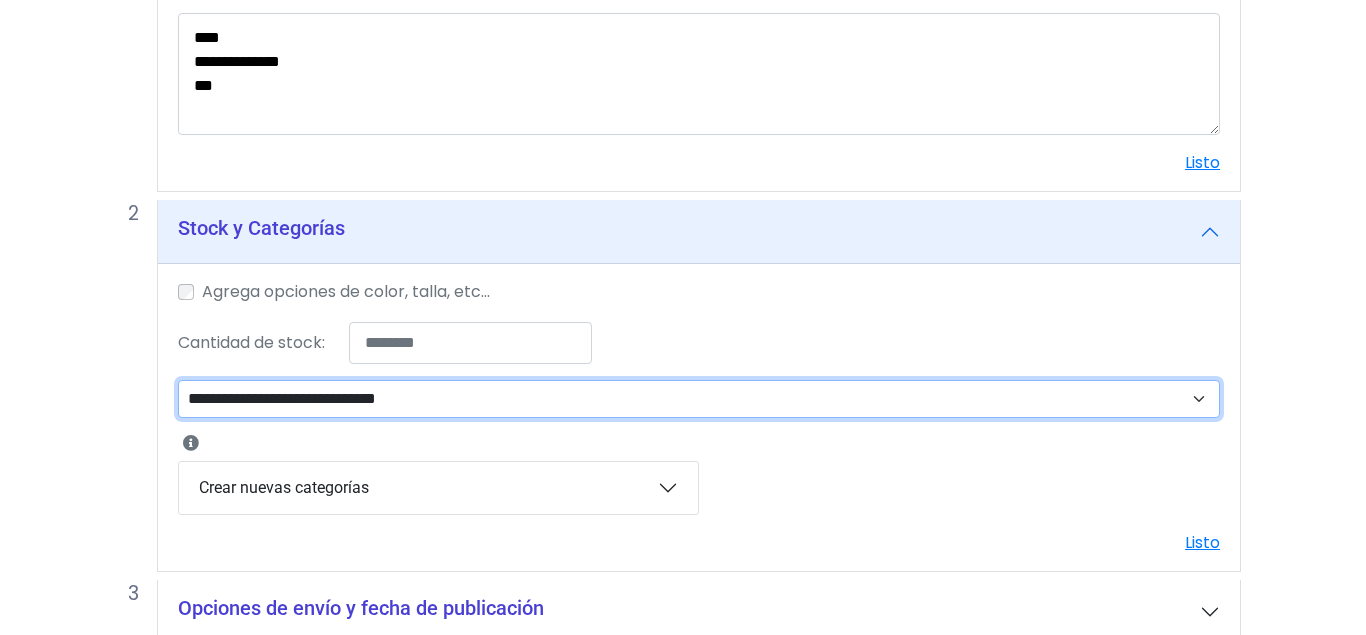 select on "***" 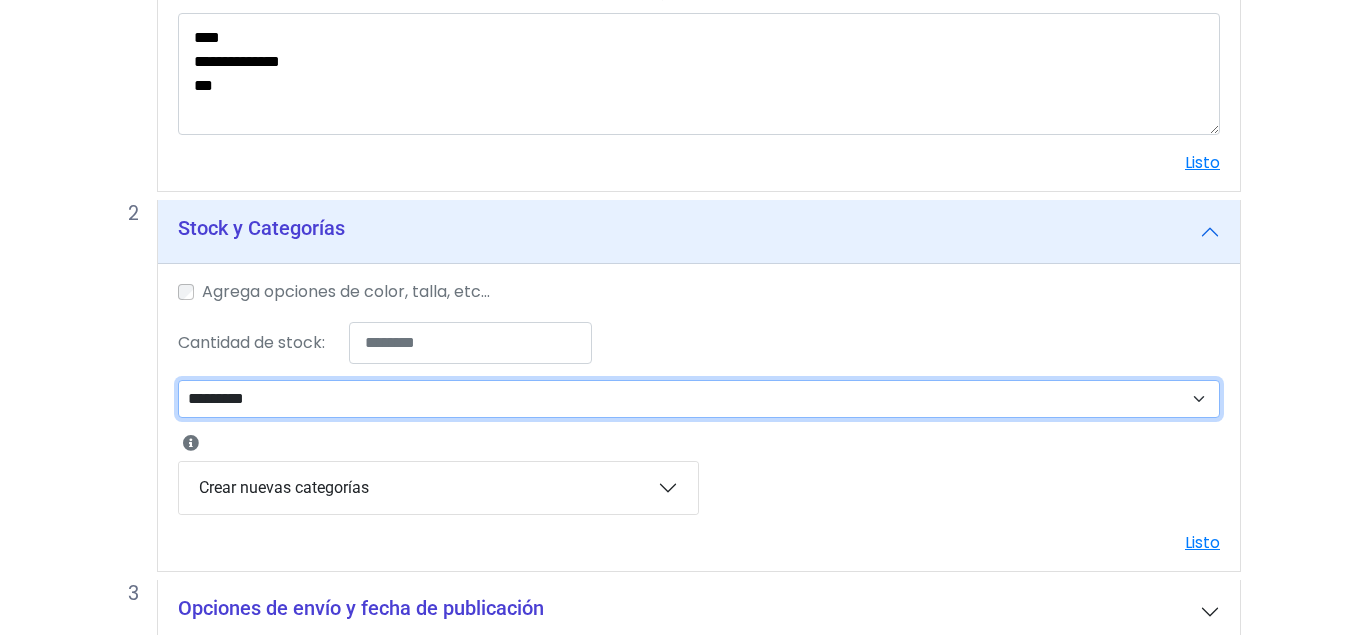 click on "*********" at bounding box center [0, 0] 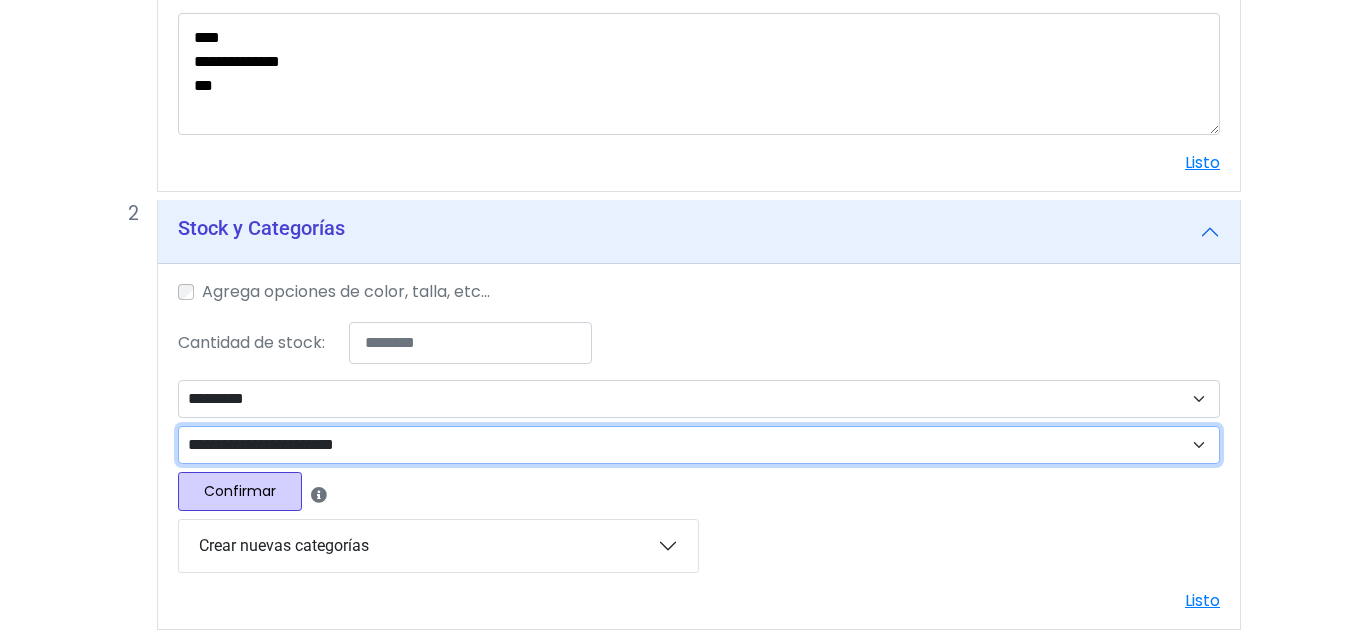 click on "**********" at bounding box center (699, 445) 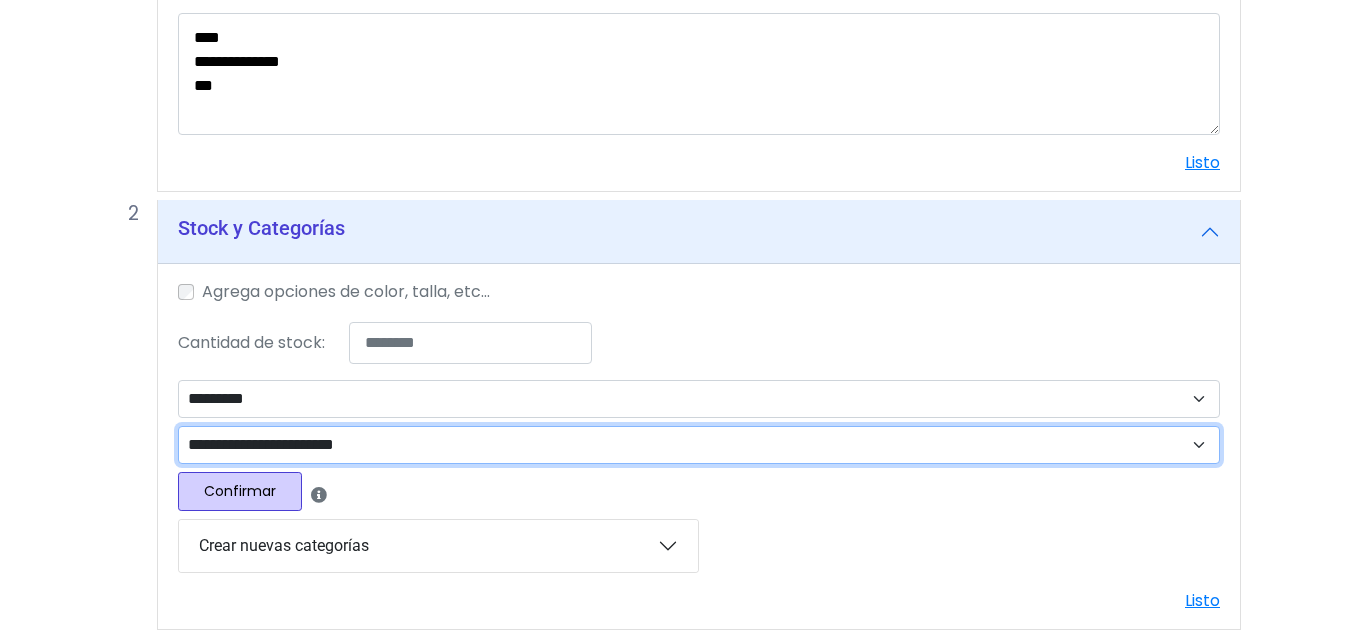 select on "***" 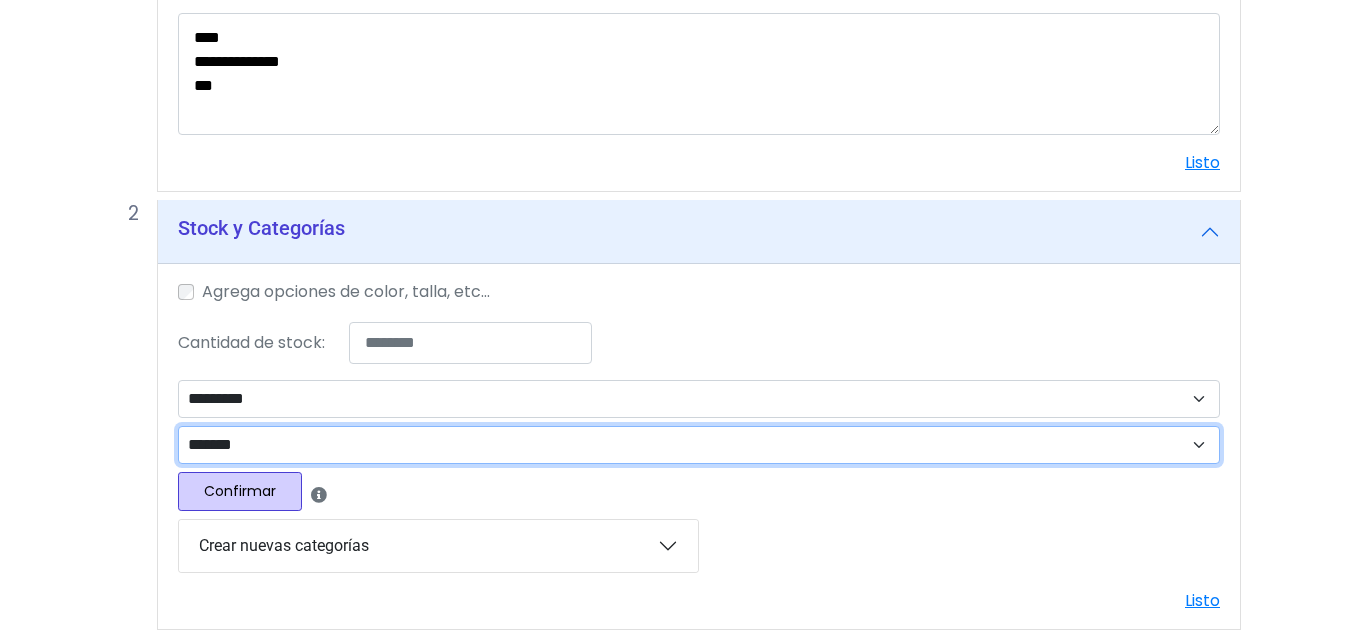 click on "*******" at bounding box center [0, 0] 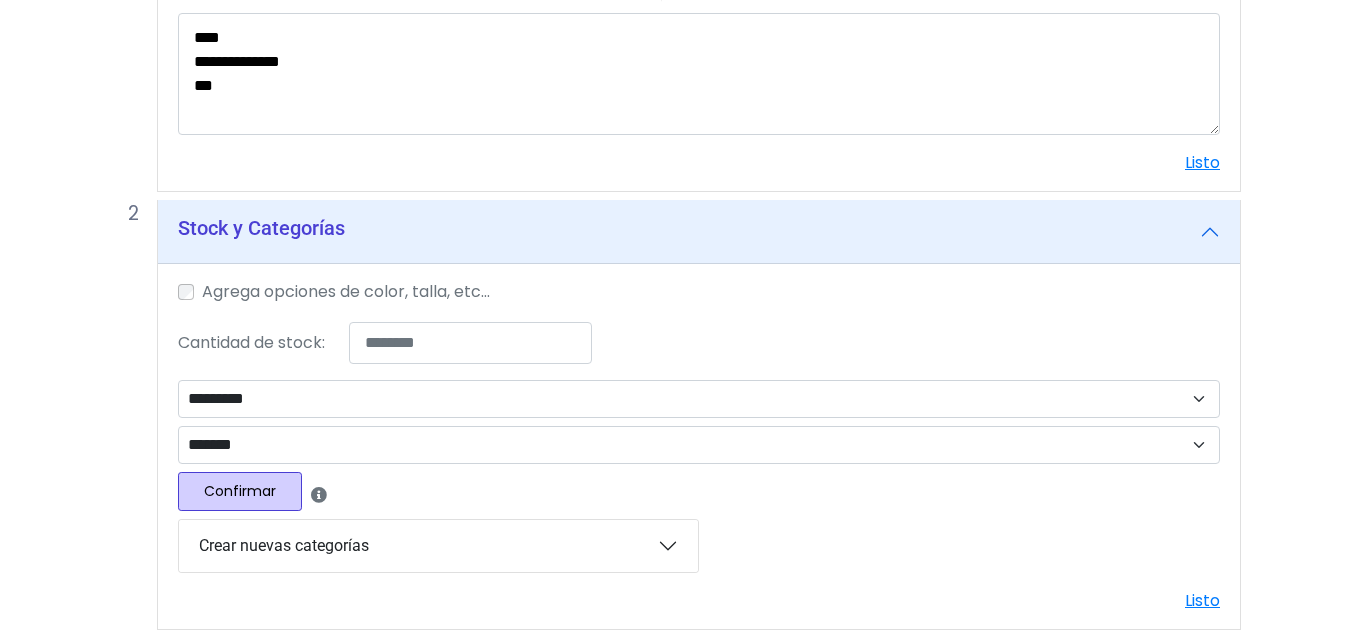 click on "Confirmar" at bounding box center [240, 491] 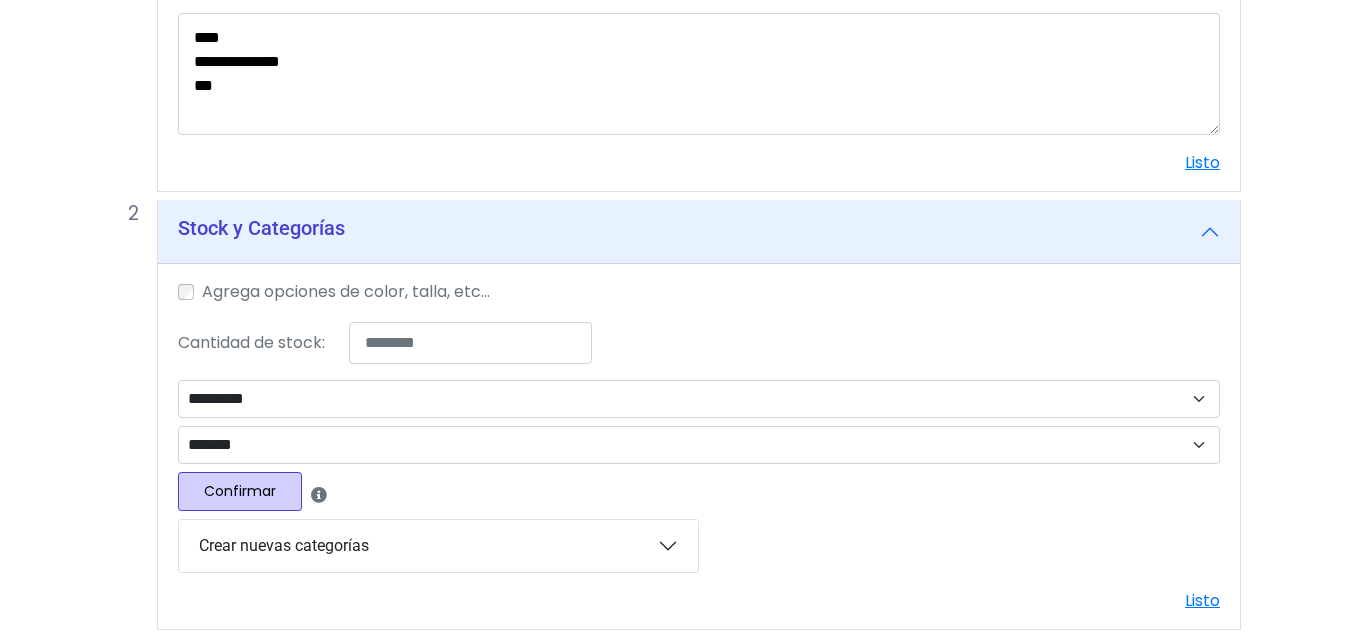 select 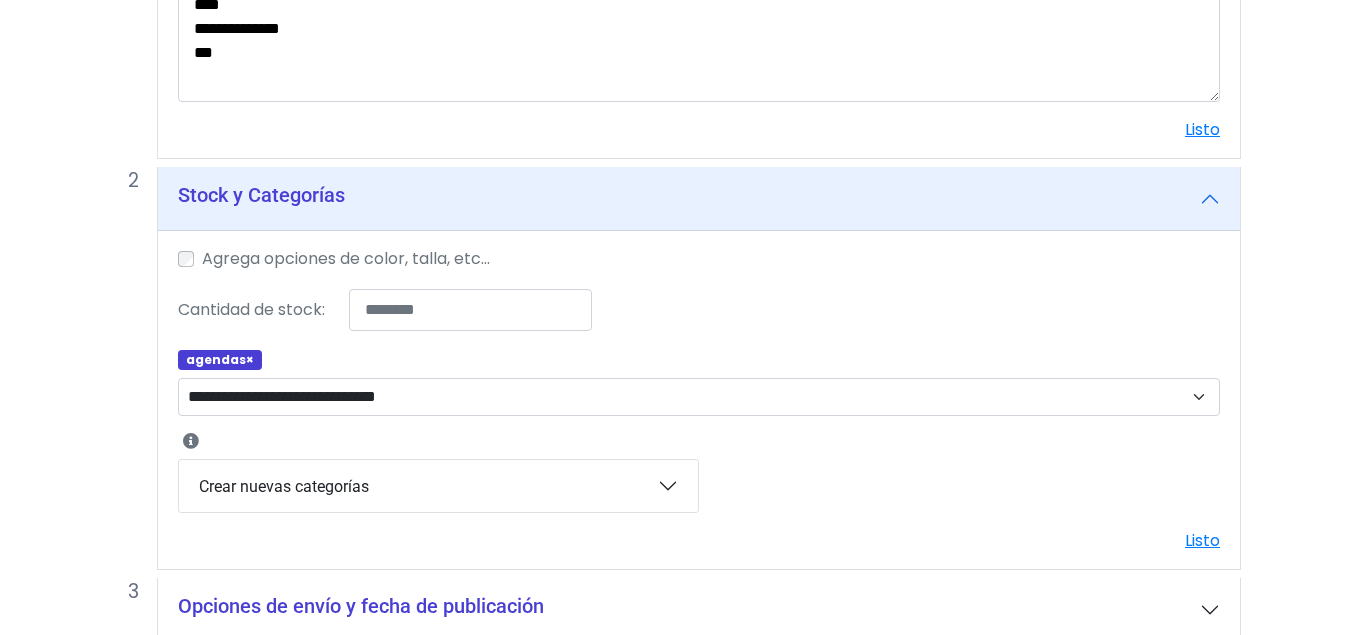 scroll, scrollTop: 911, scrollLeft: 0, axis: vertical 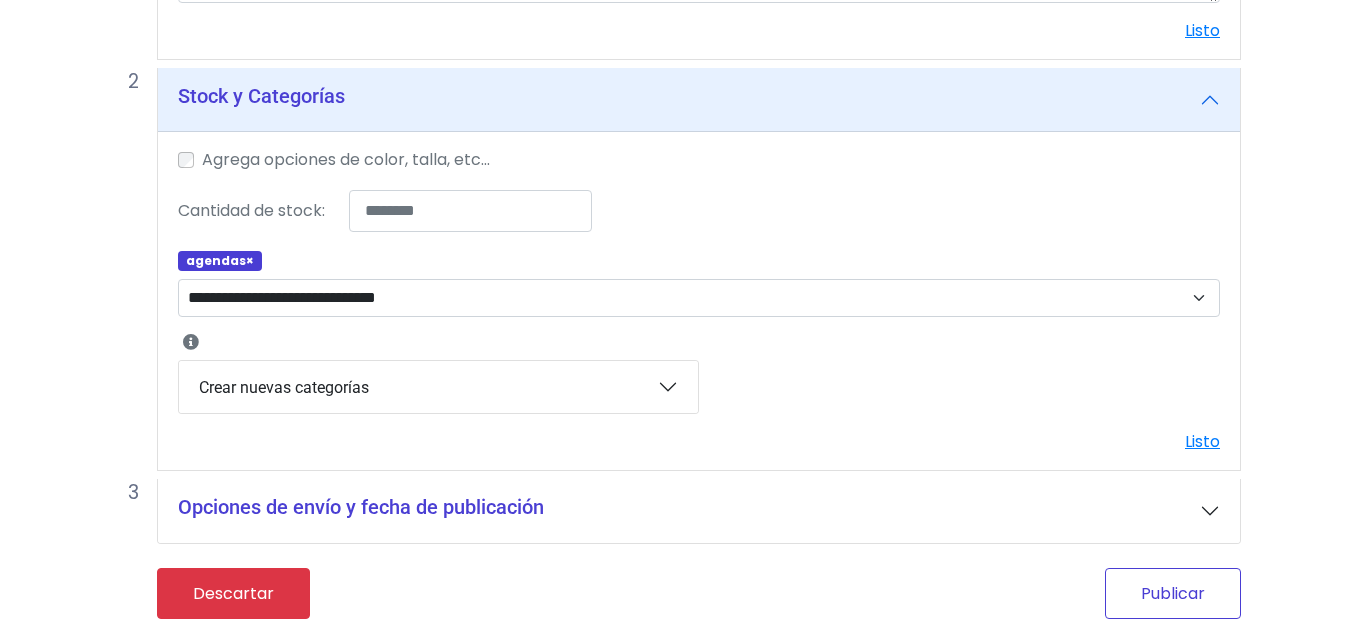 click on "Publicar" at bounding box center (1173, 593) 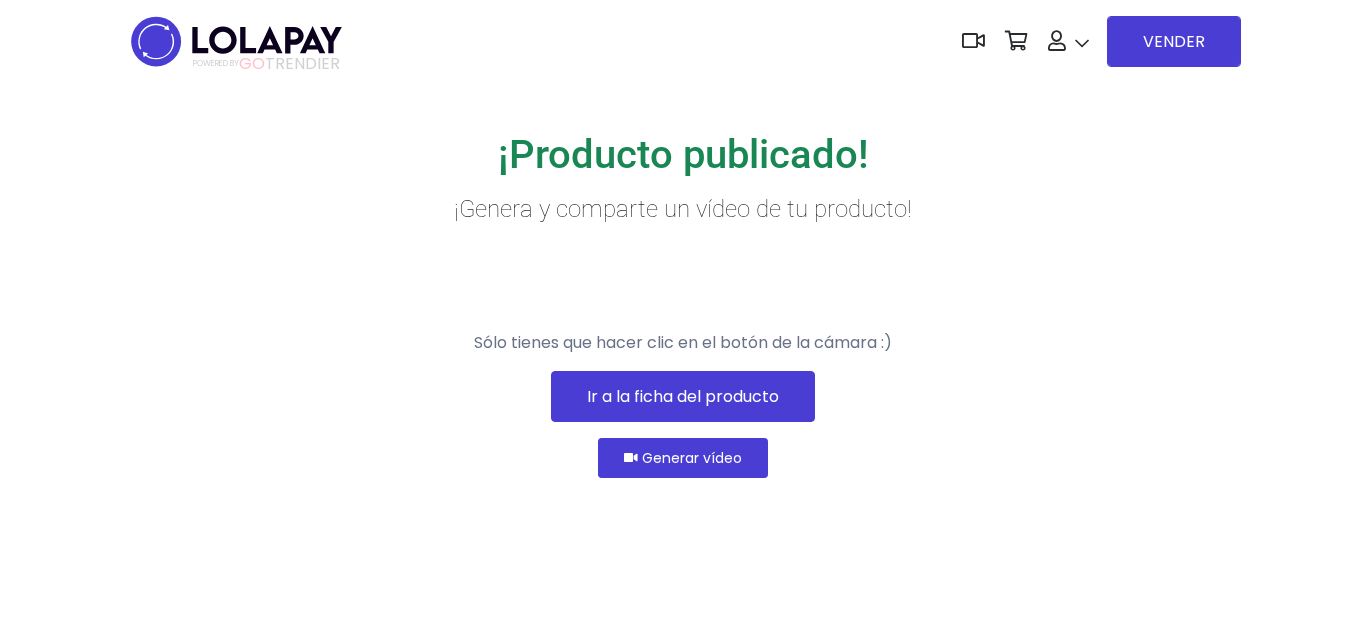 scroll, scrollTop: 0, scrollLeft: 0, axis: both 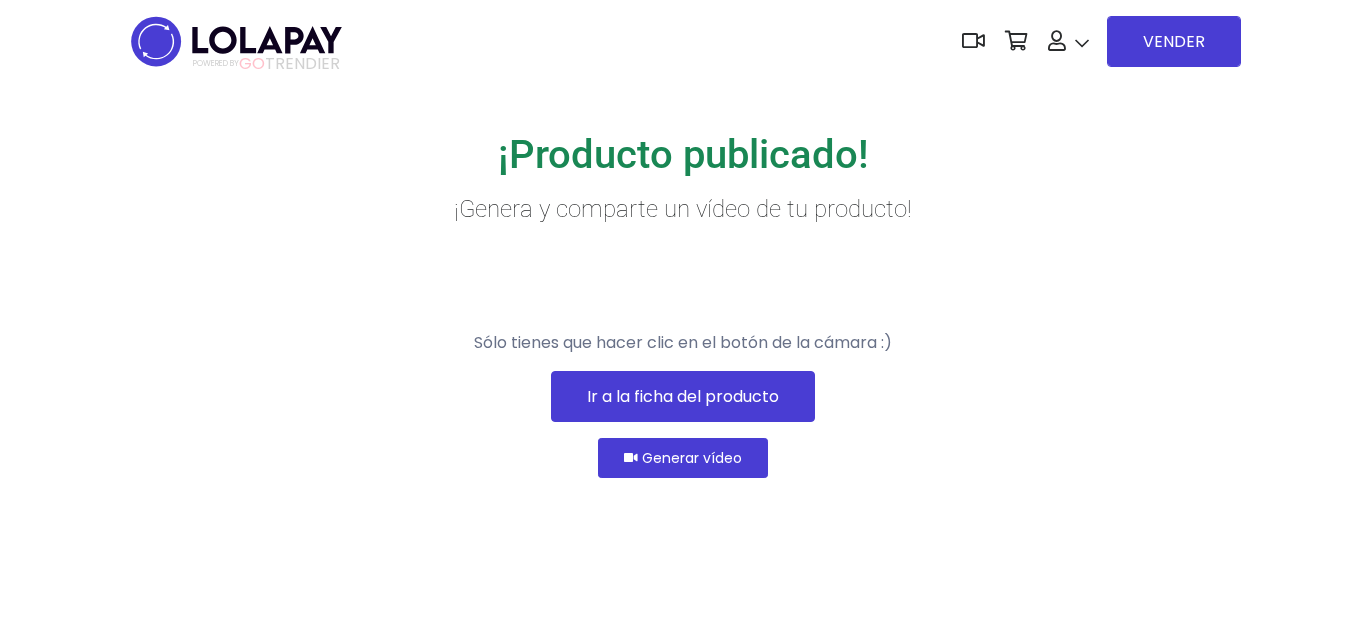 click on "Ir a la ficha del producto" at bounding box center (683, 396) 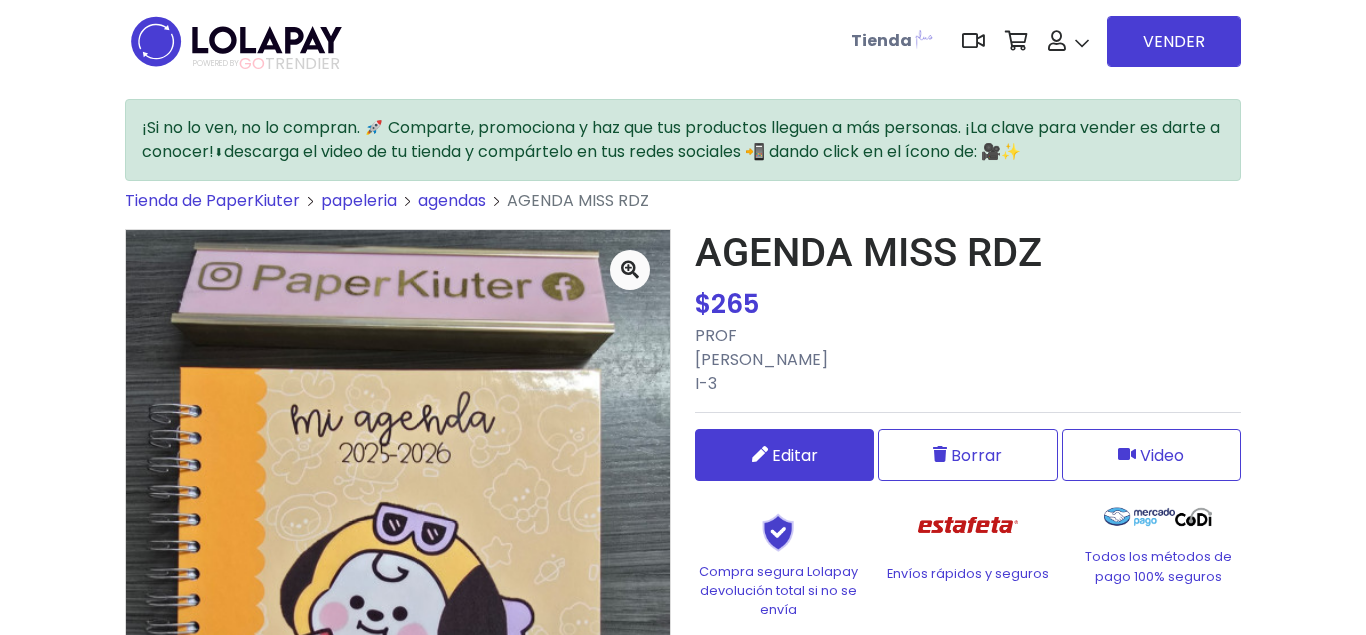 scroll, scrollTop: 0, scrollLeft: 0, axis: both 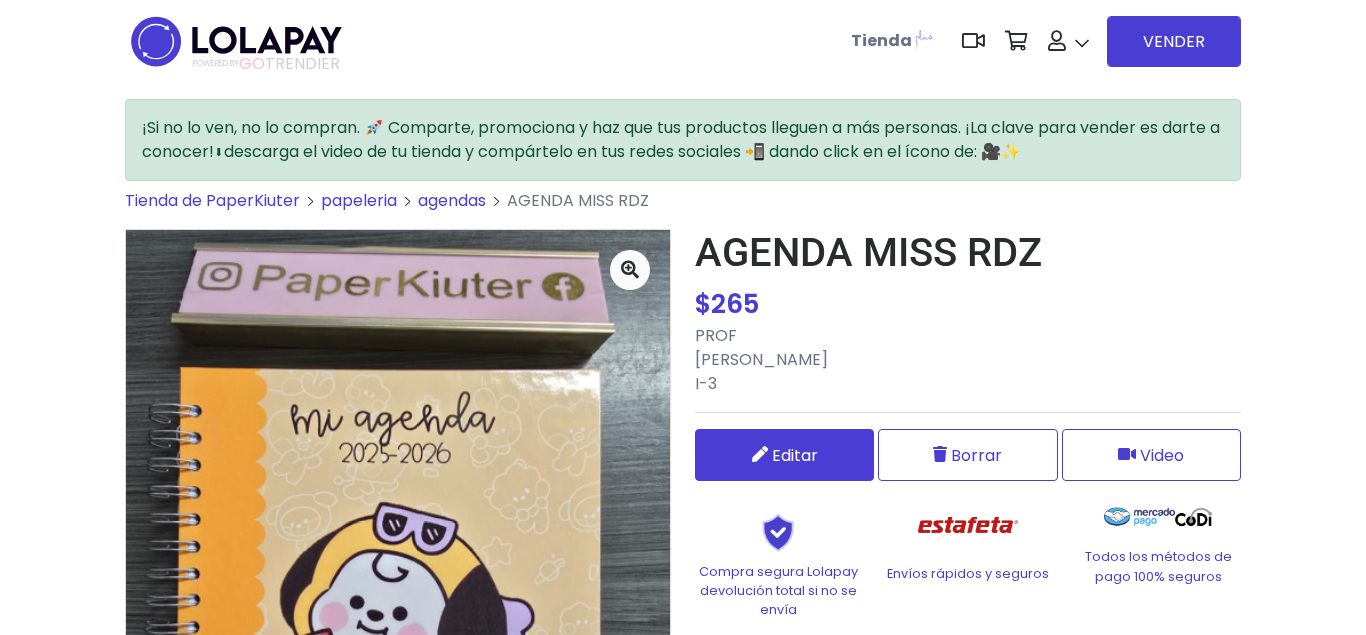 click on "Editar" at bounding box center [795, 455] 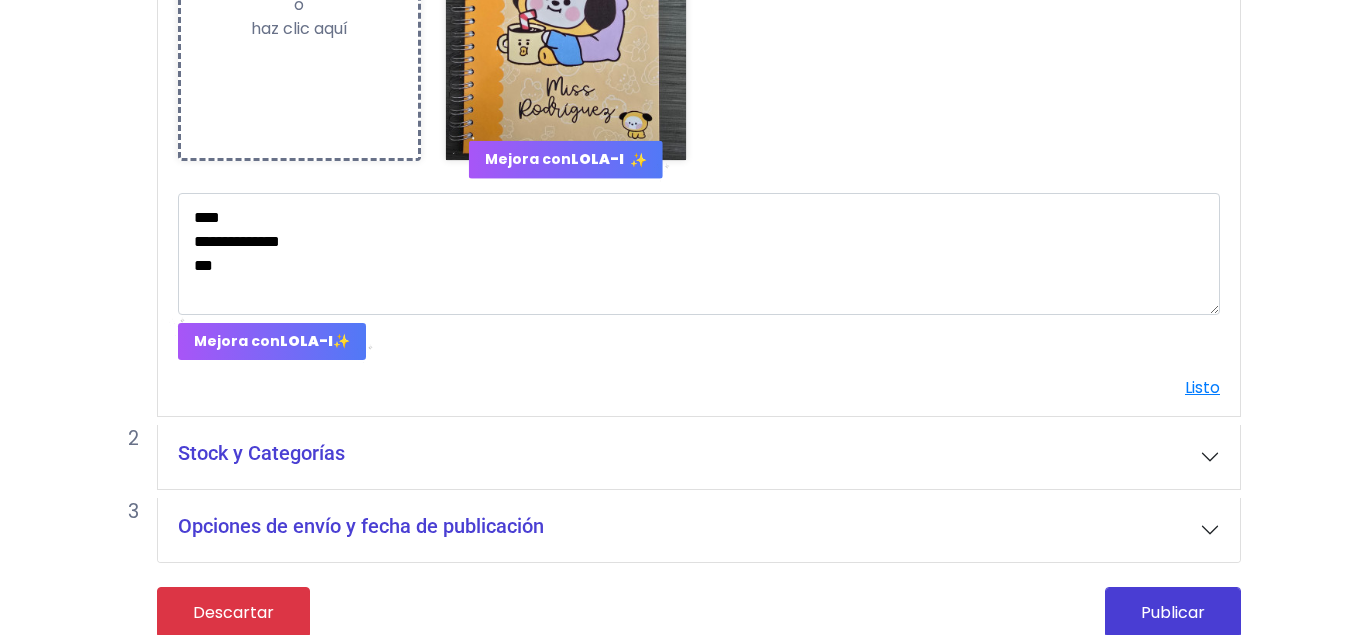 scroll, scrollTop: 631, scrollLeft: 0, axis: vertical 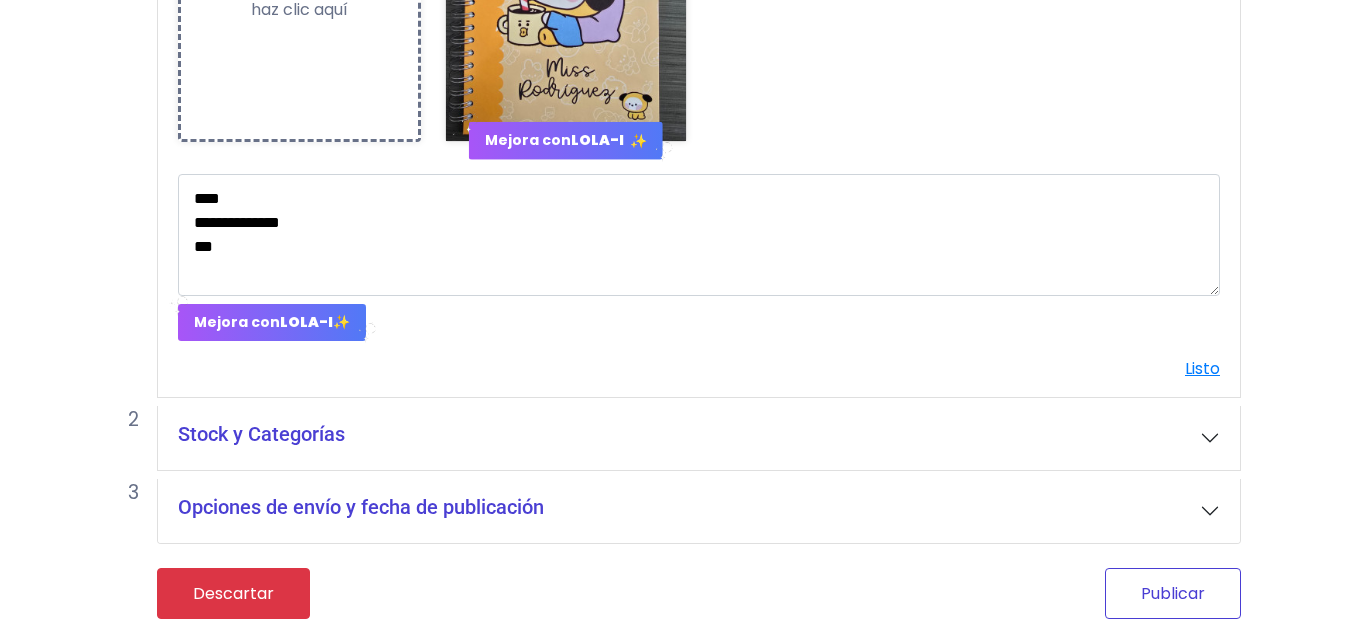 type on "***" 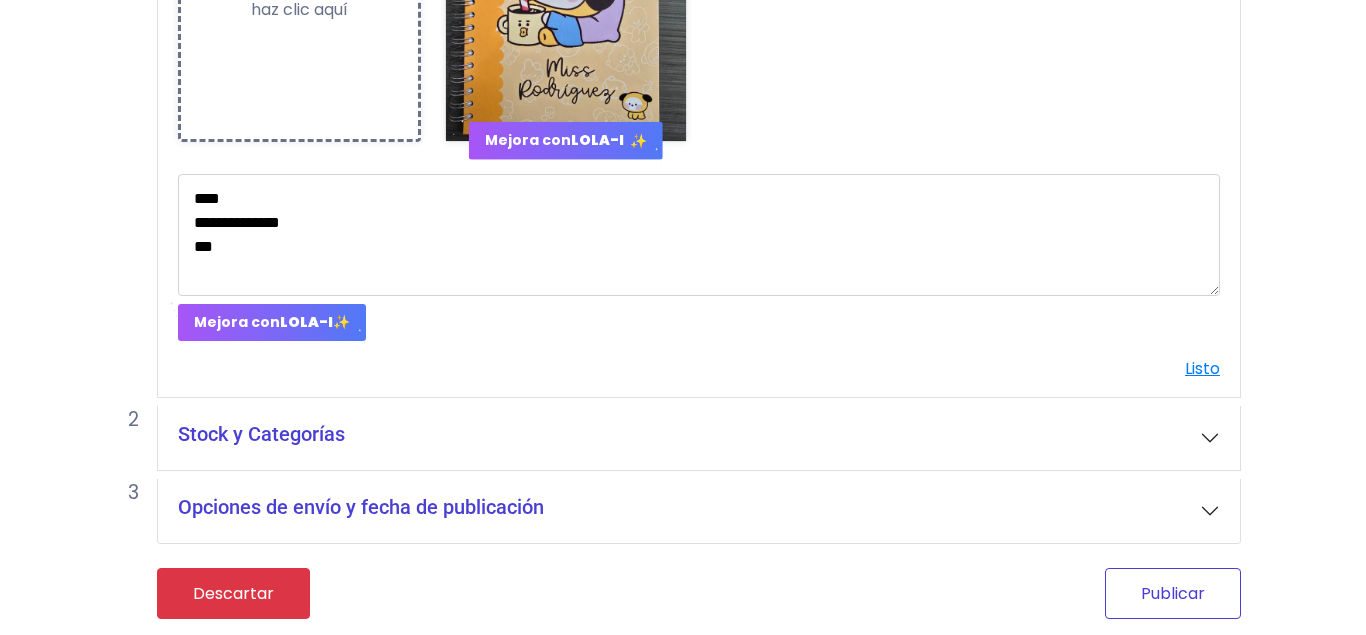click on "Publicar" at bounding box center (1173, 593) 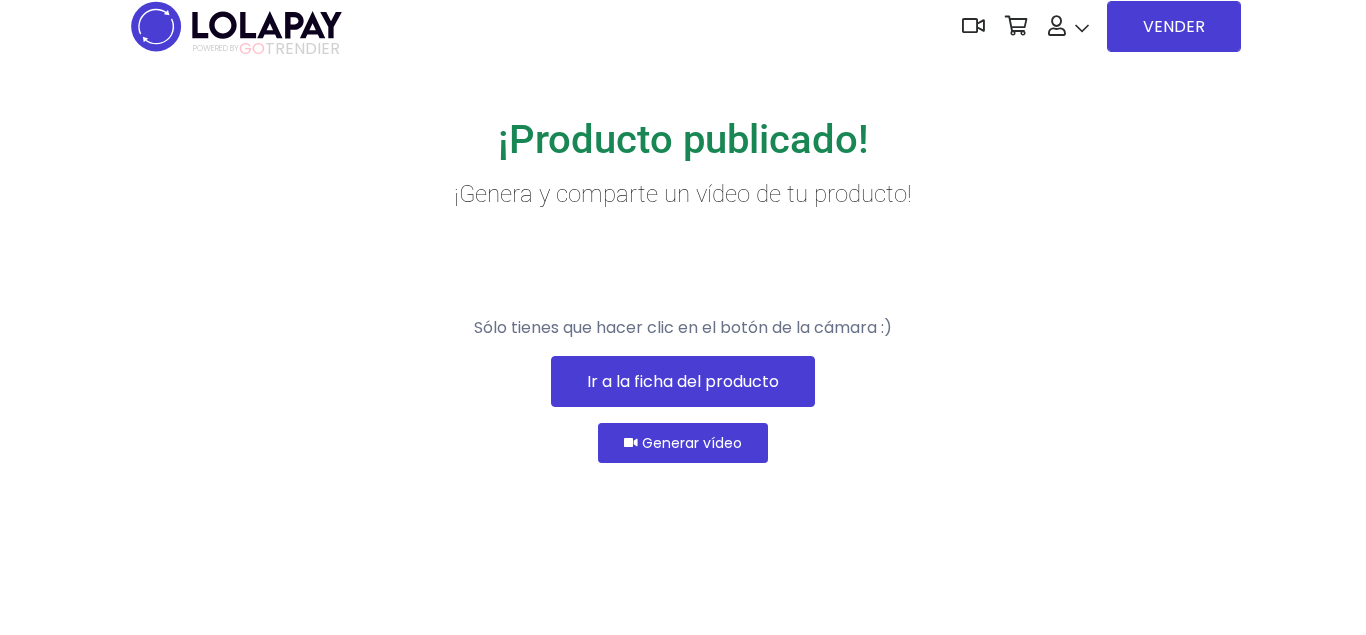 scroll, scrollTop: 72, scrollLeft: 0, axis: vertical 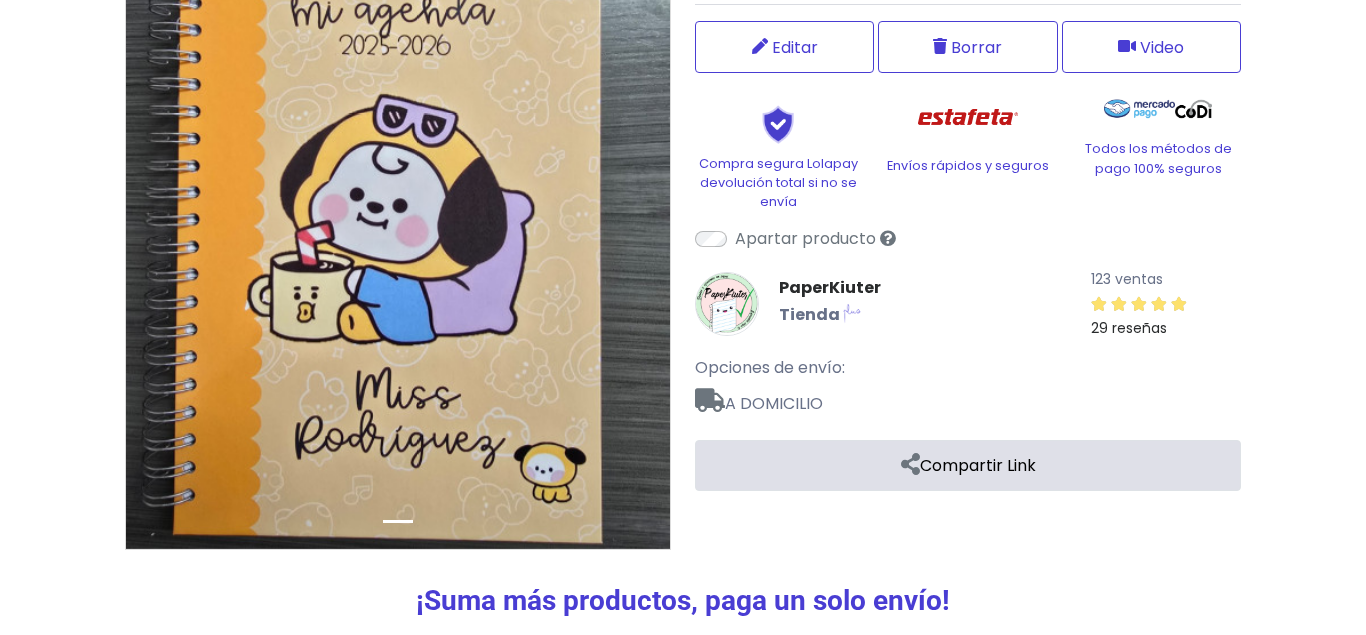 click on "Compartir Link" at bounding box center (968, 465) 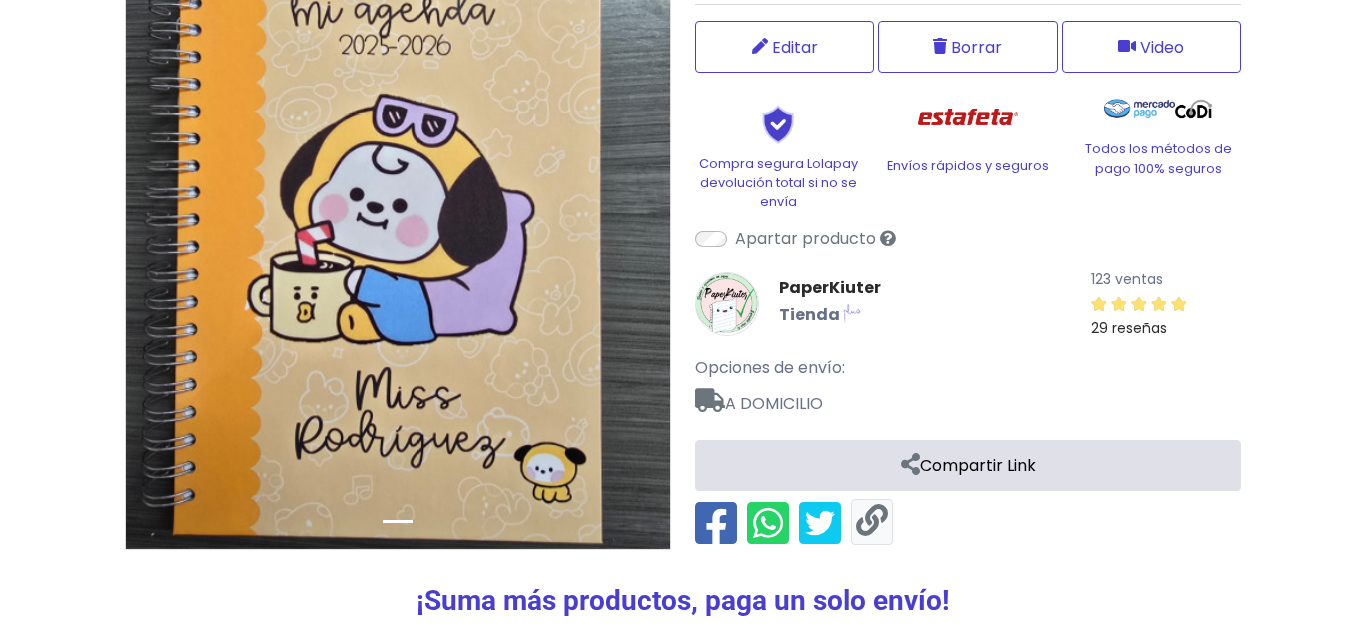 click at bounding box center (872, 521) 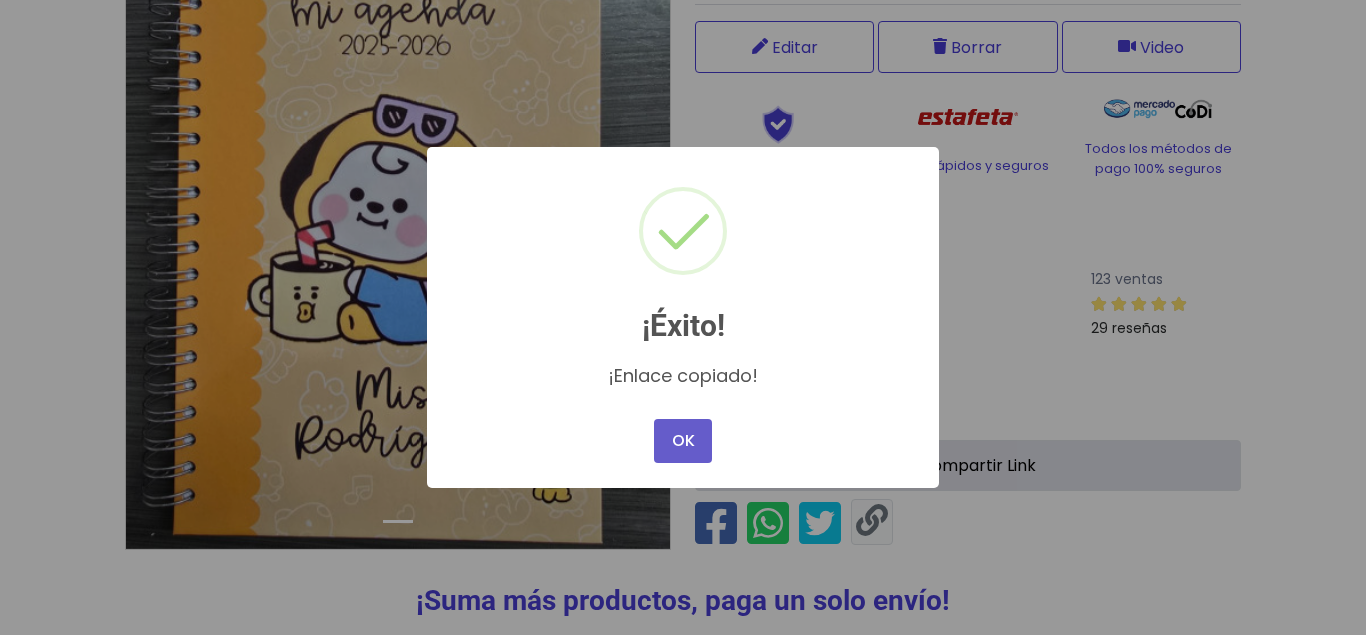 click on "OK" at bounding box center (683, 441) 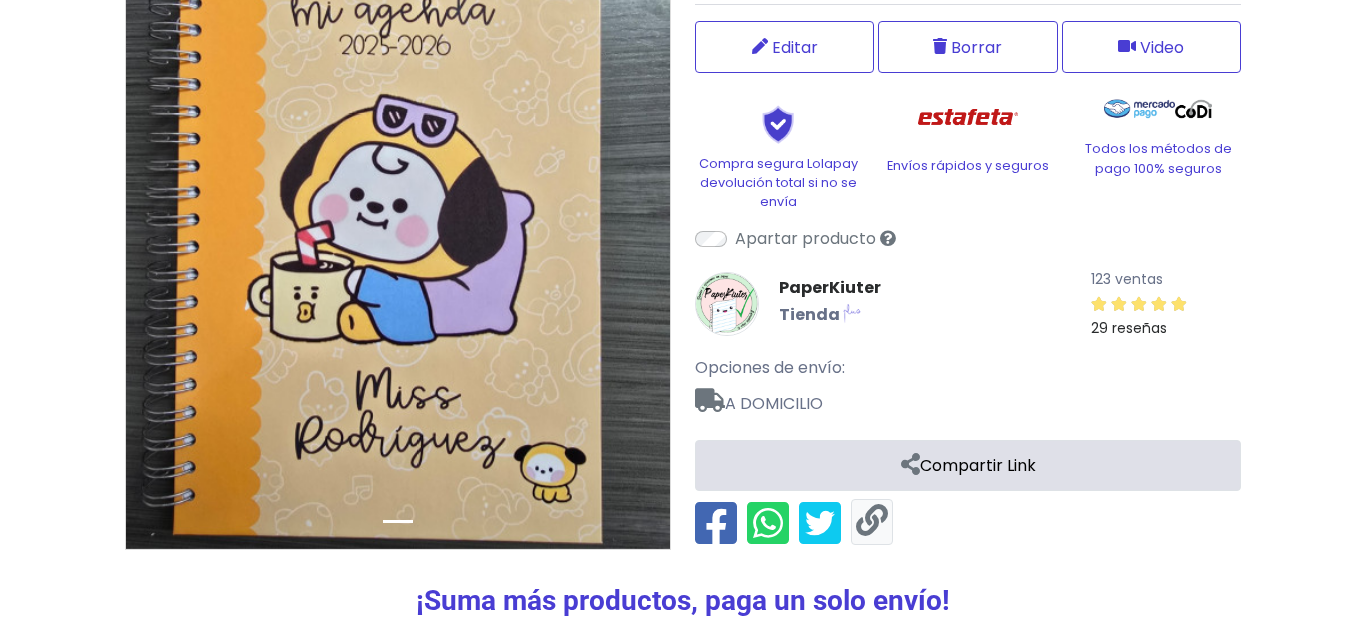 click at bounding box center [872, 521] 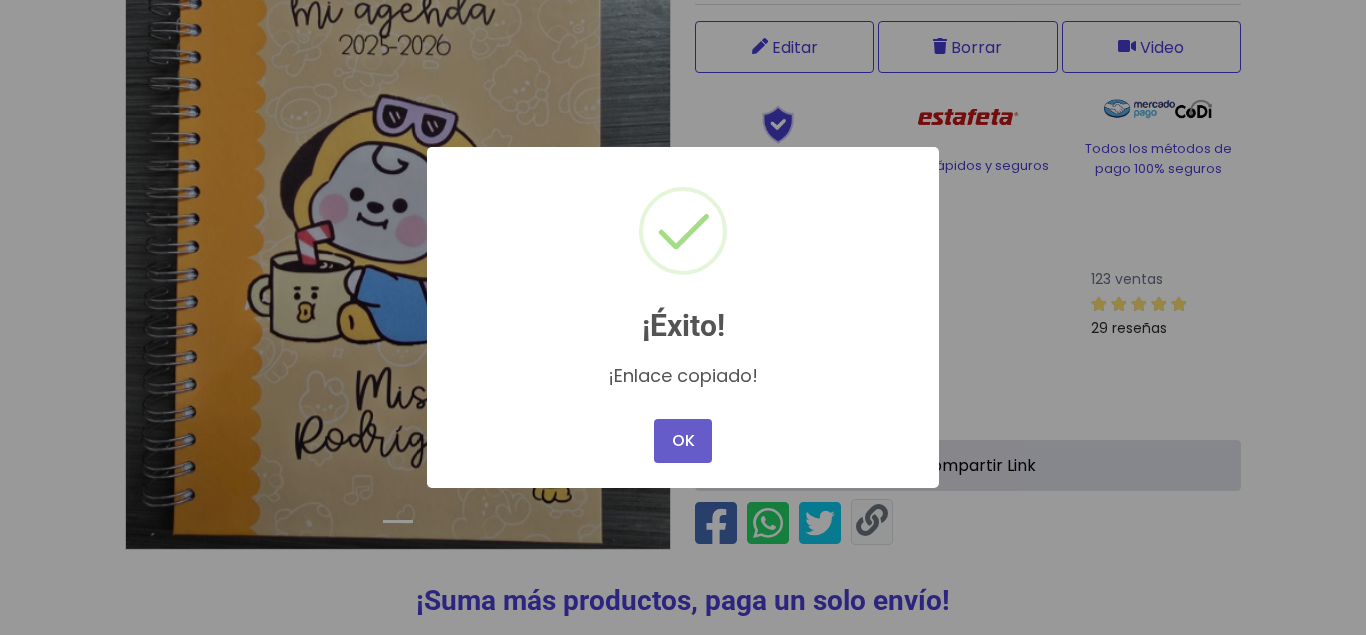 click on "OK" at bounding box center (683, 441) 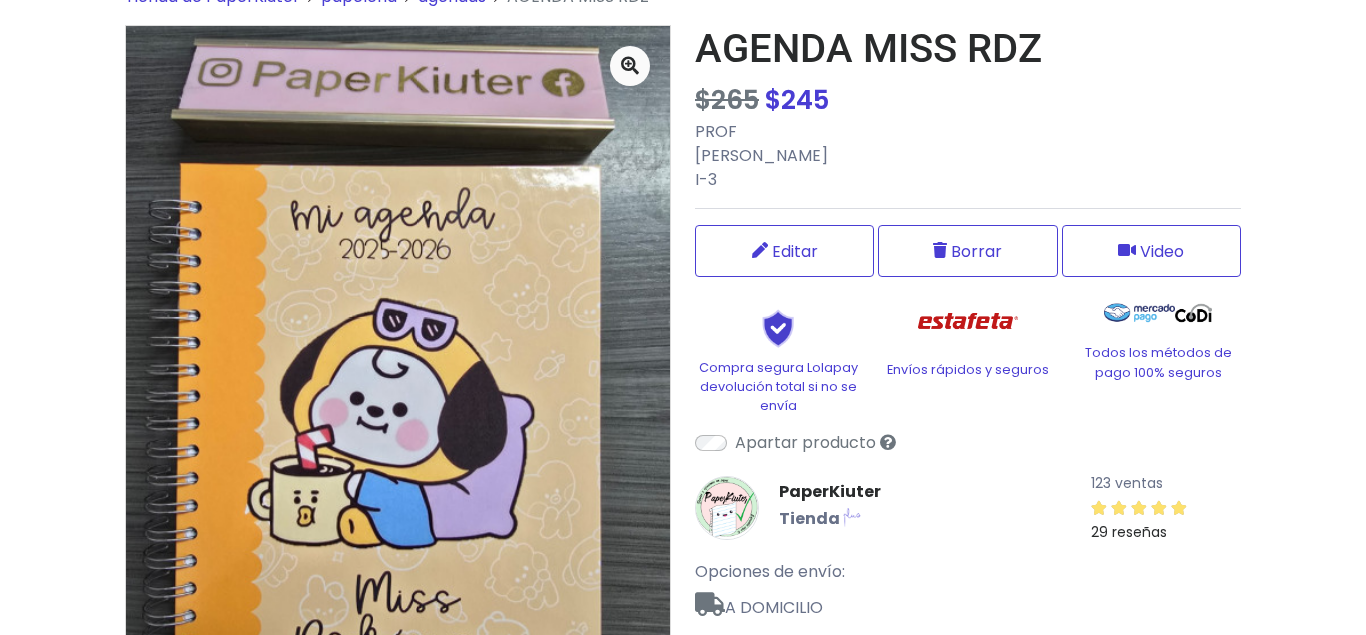 scroll, scrollTop: 0, scrollLeft: 0, axis: both 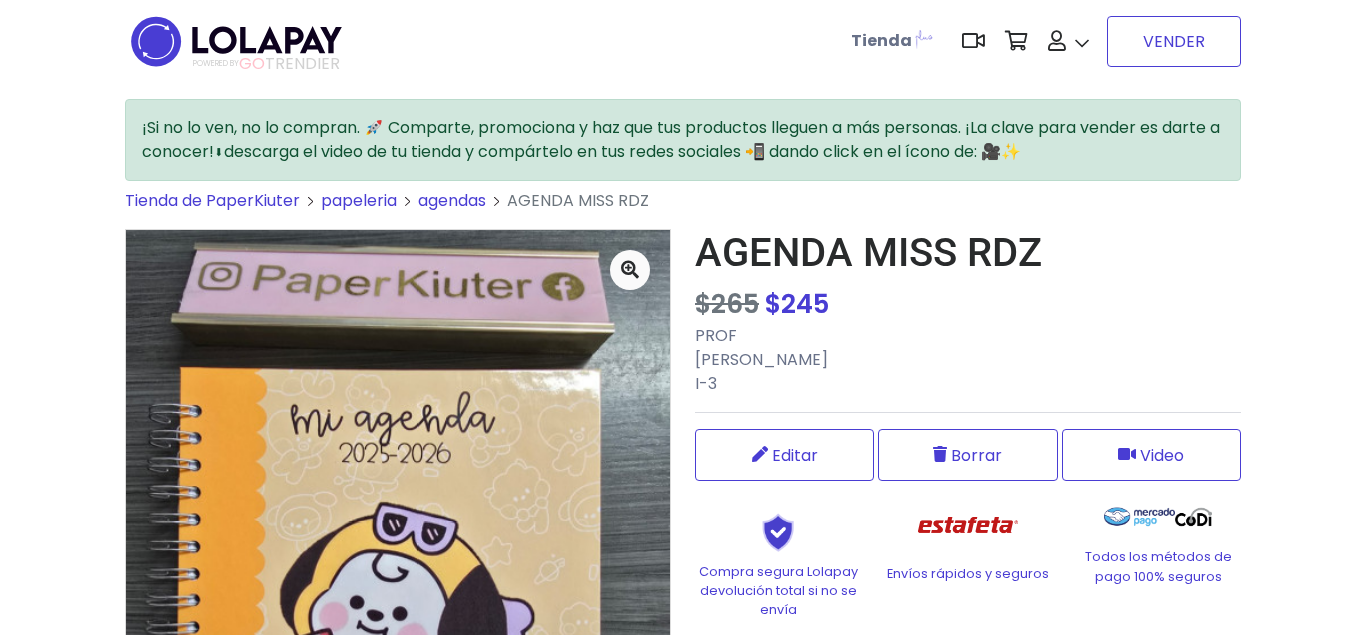 click on "VENDER" at bounding box center (1174, 41) 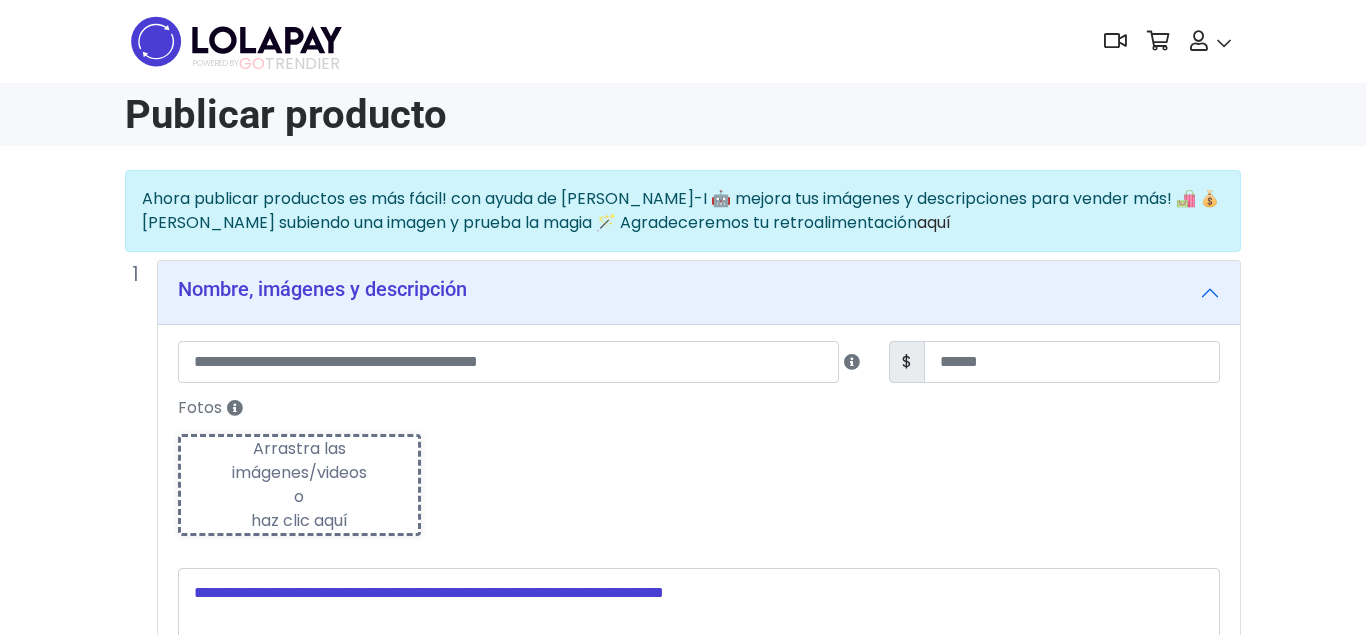 scroll, scrollTop: 0, scrollLeft: 0, axis: both 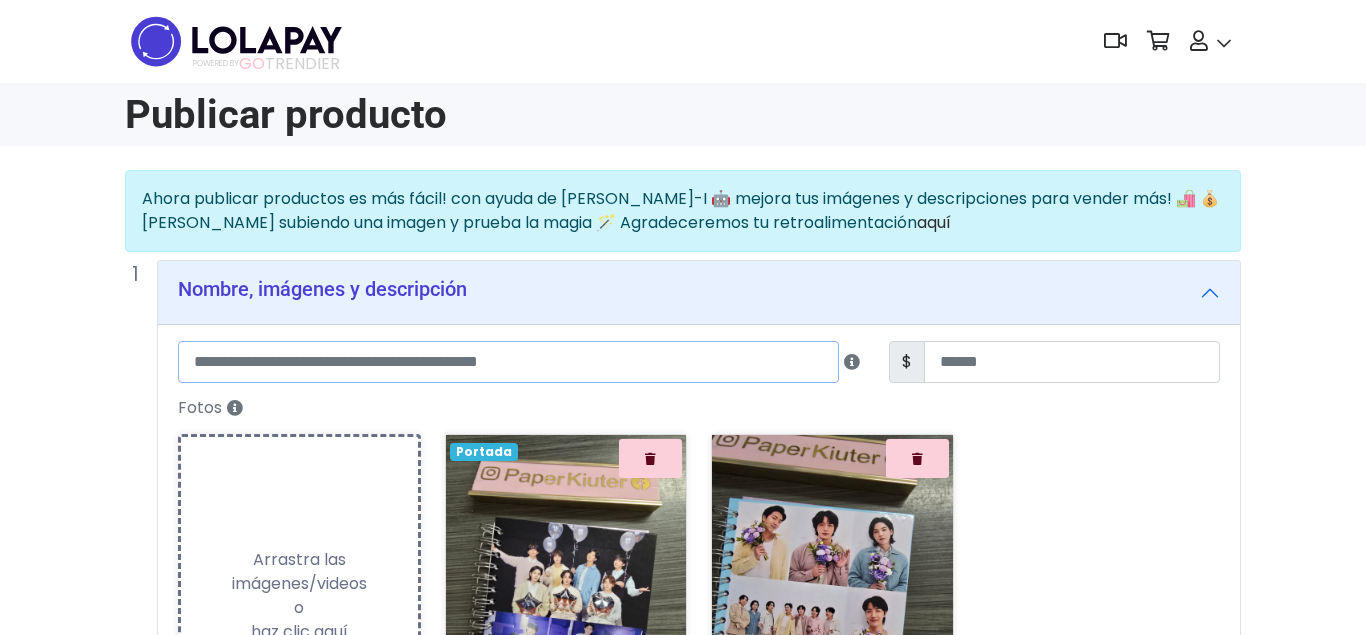 click at bounding box center [508, 362] 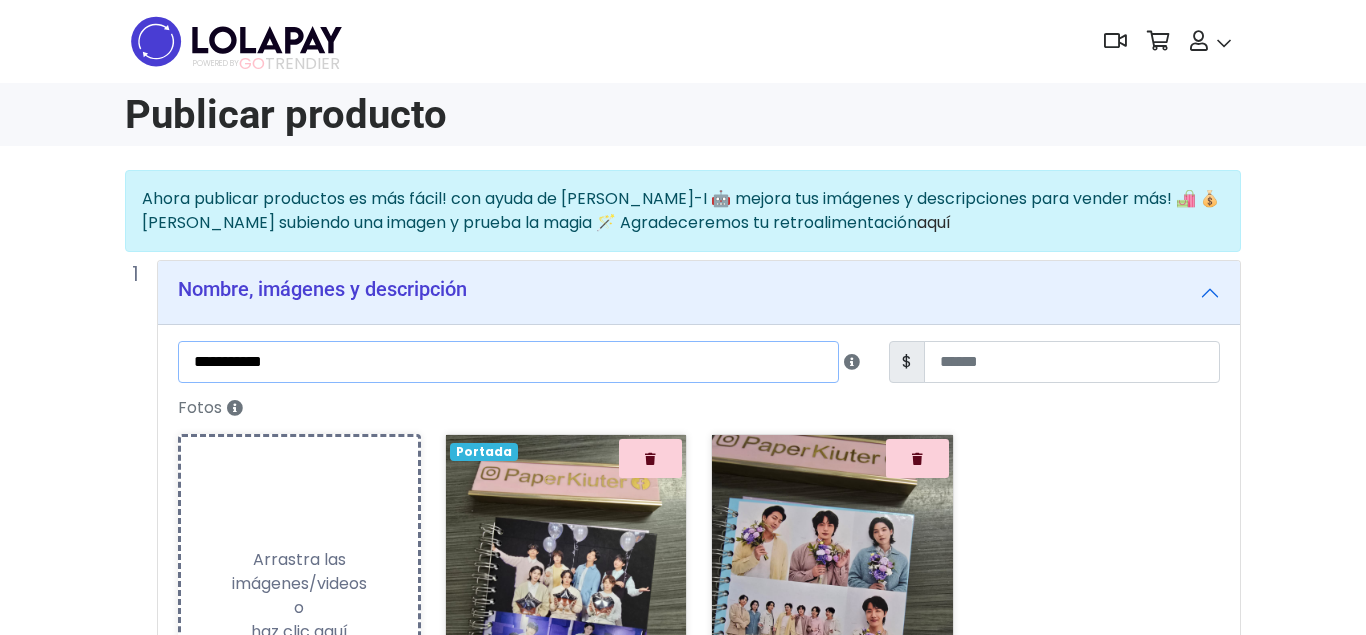 type on "**********" 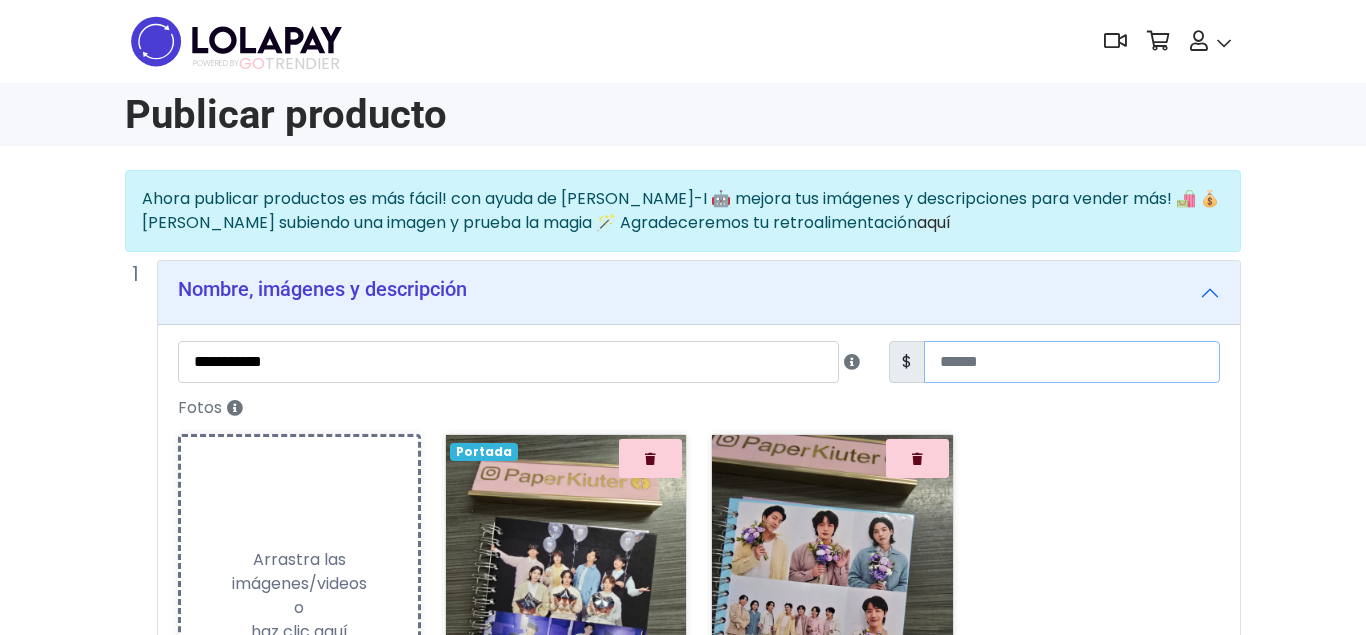 click at bounding box center [1072, 362] 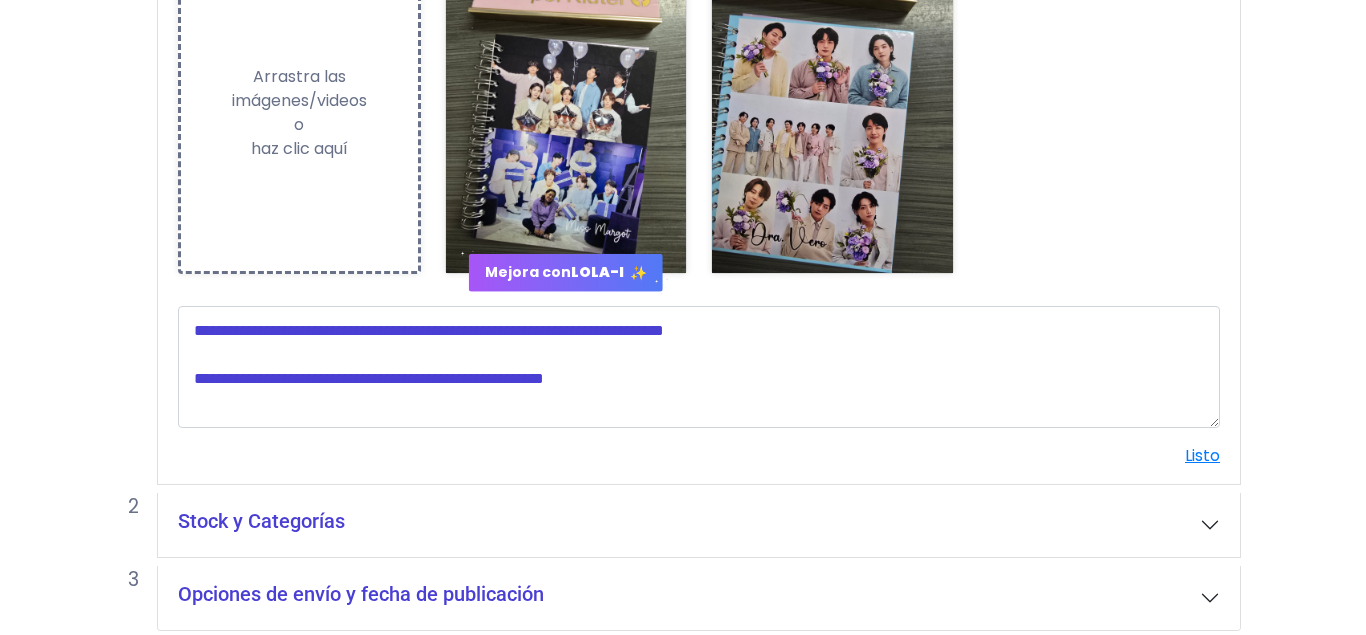 scroll, scrollTop: 510, scrollLeft: 0, axis: vertical 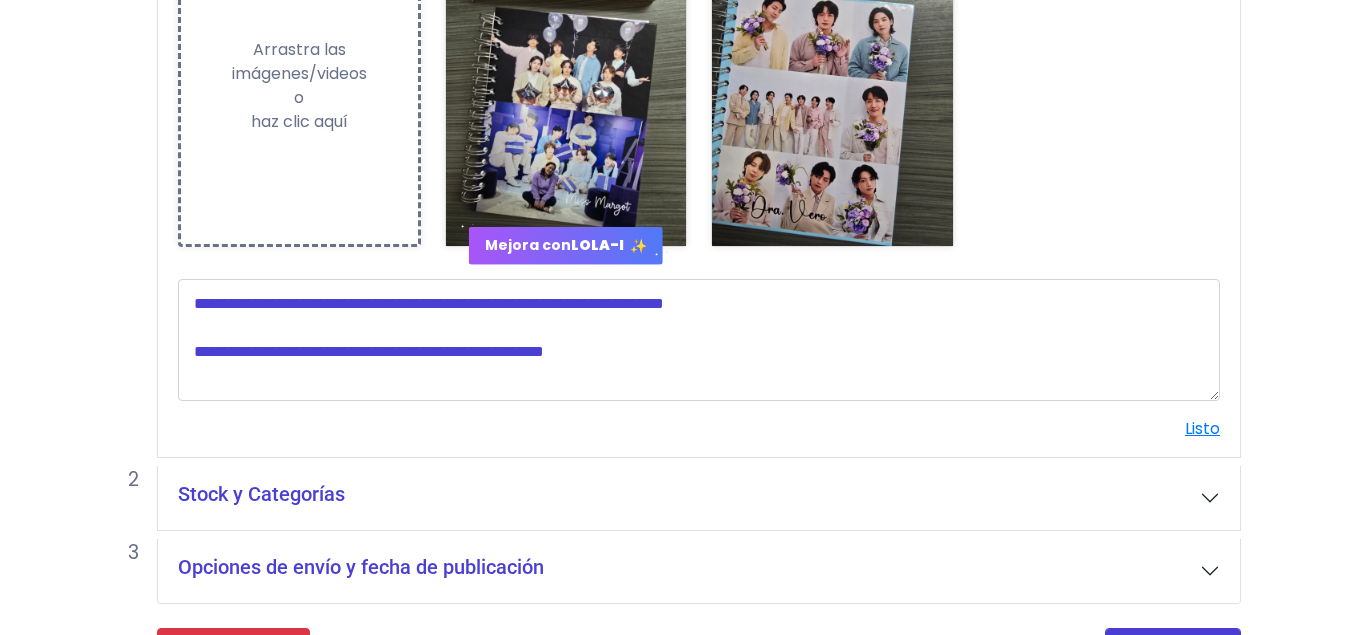 type on "***" 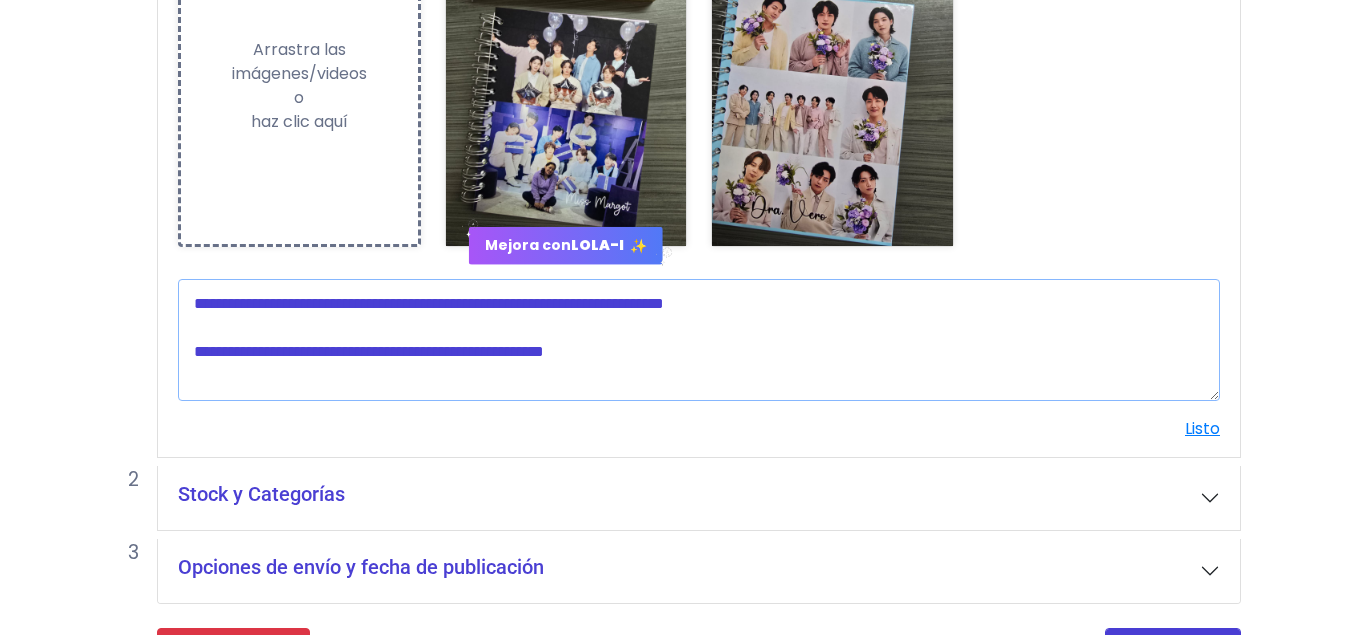 click at bounding box center (699, 340) 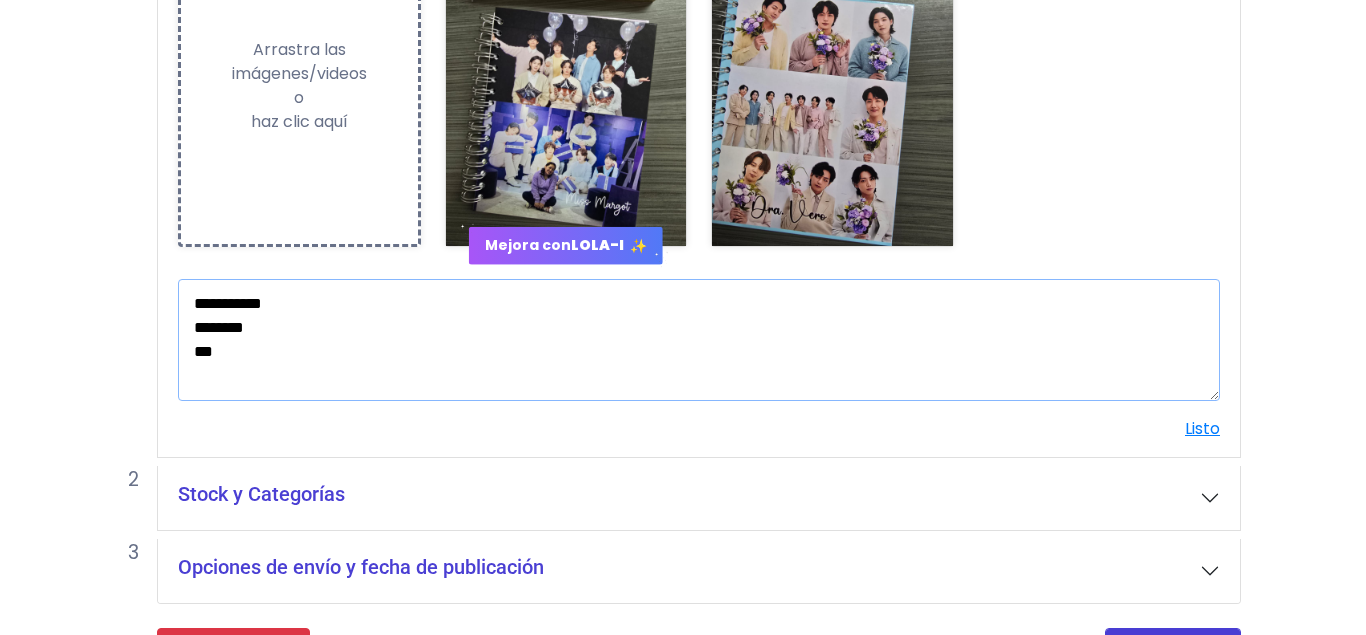 scroll, scrollTop: 572, scrollLeft: 0, axis: vertical 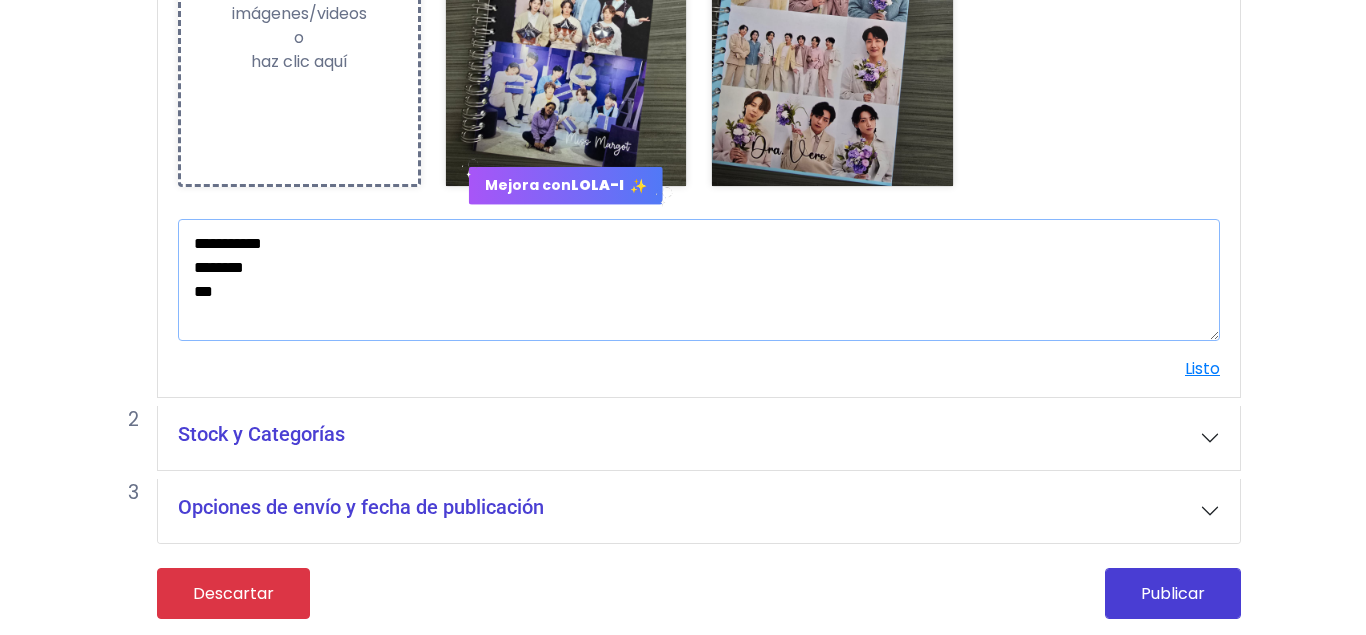 type on "**********" 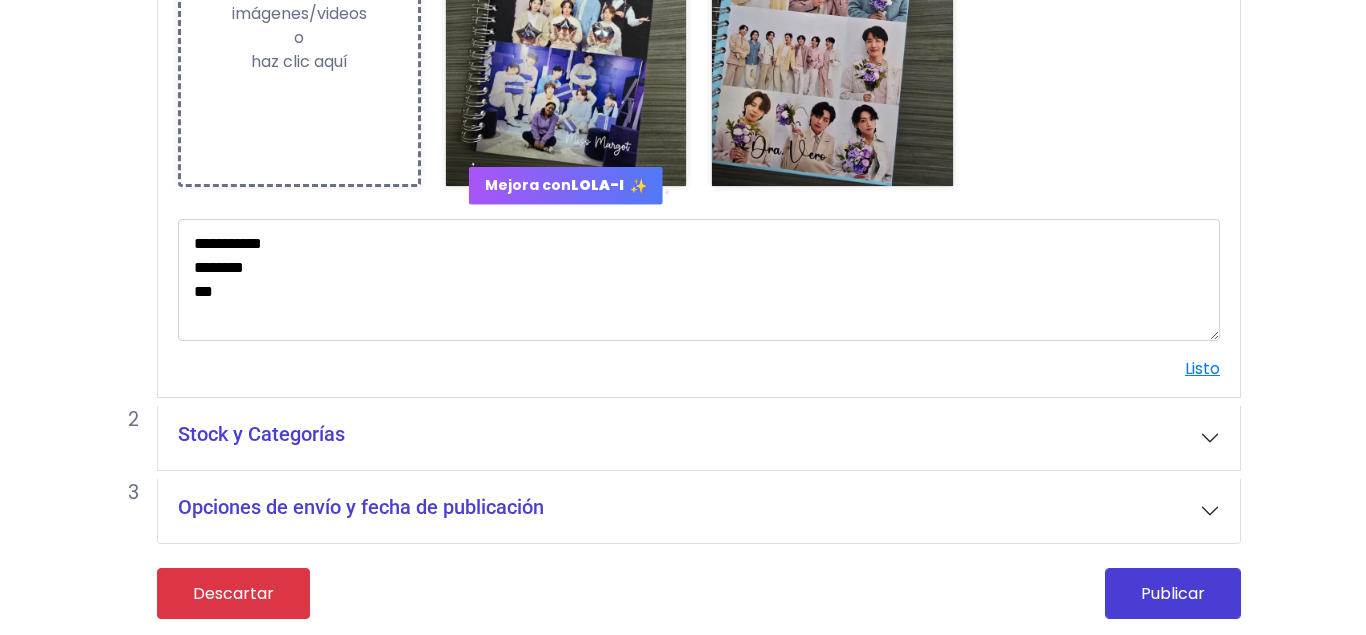 click on "Stock y Categorías" at bounding box center (699, 438) 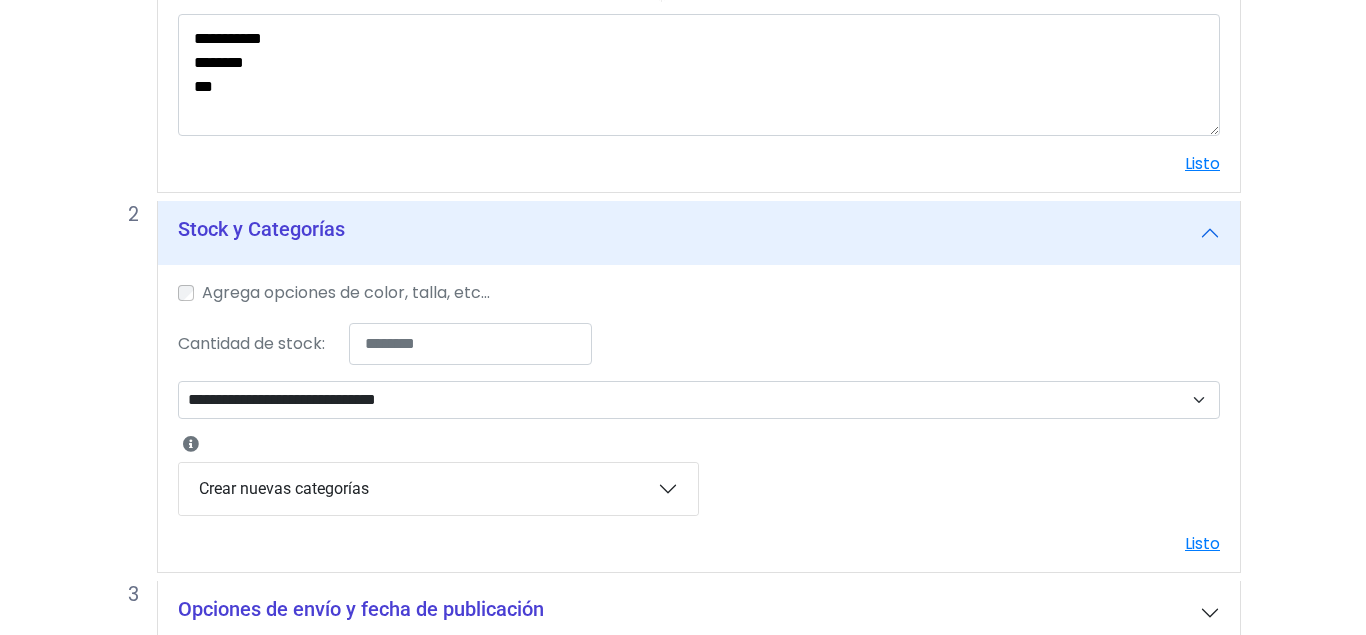 scroll, scrollTop: 776, scrollLeft: 0, axis: vertical 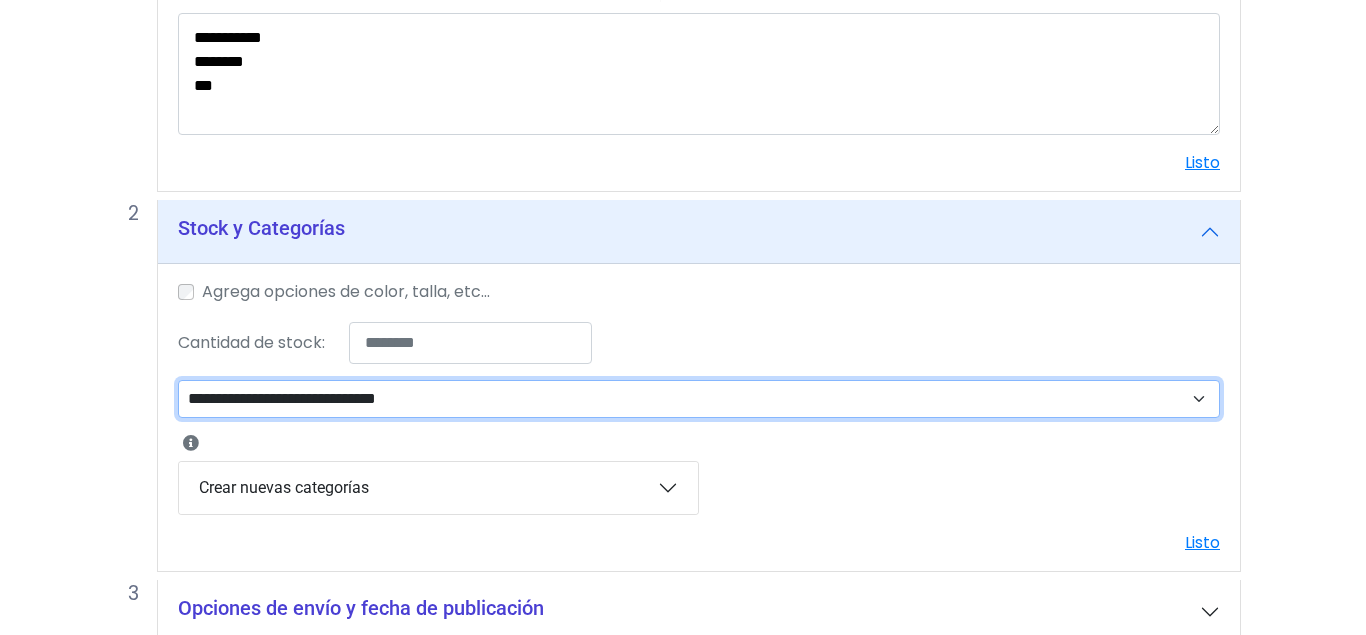 select on "***" 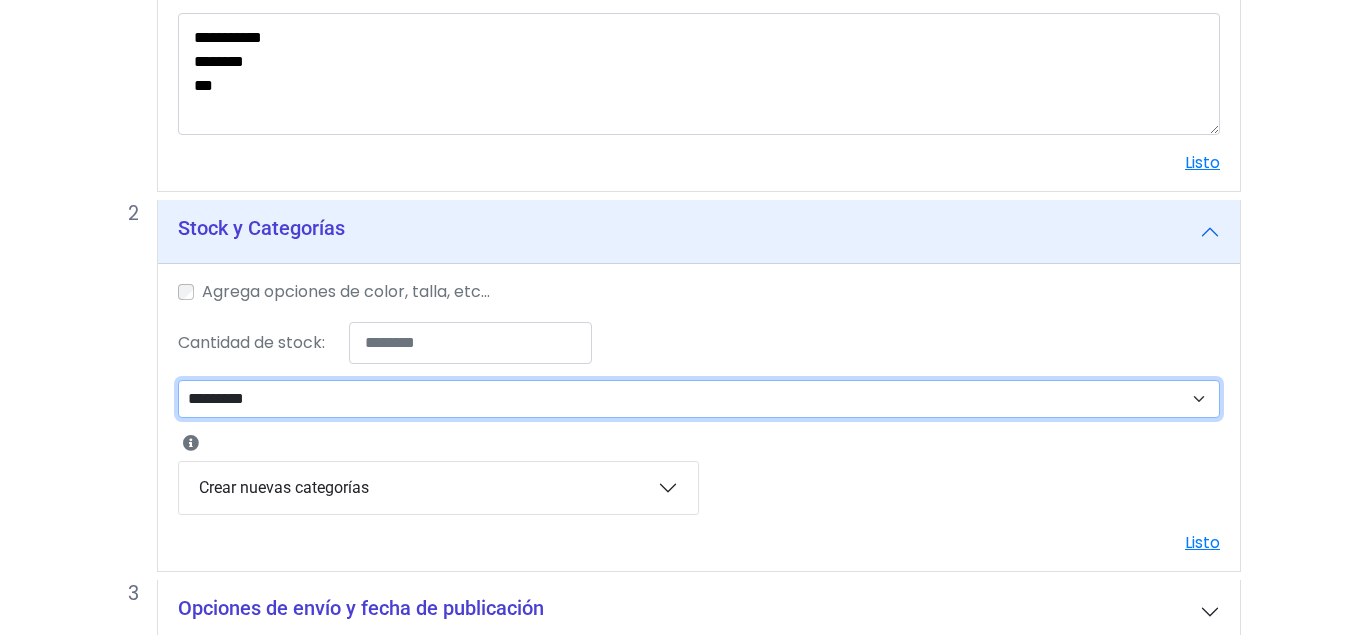 click on "*********" at bounding box center (0, 0) 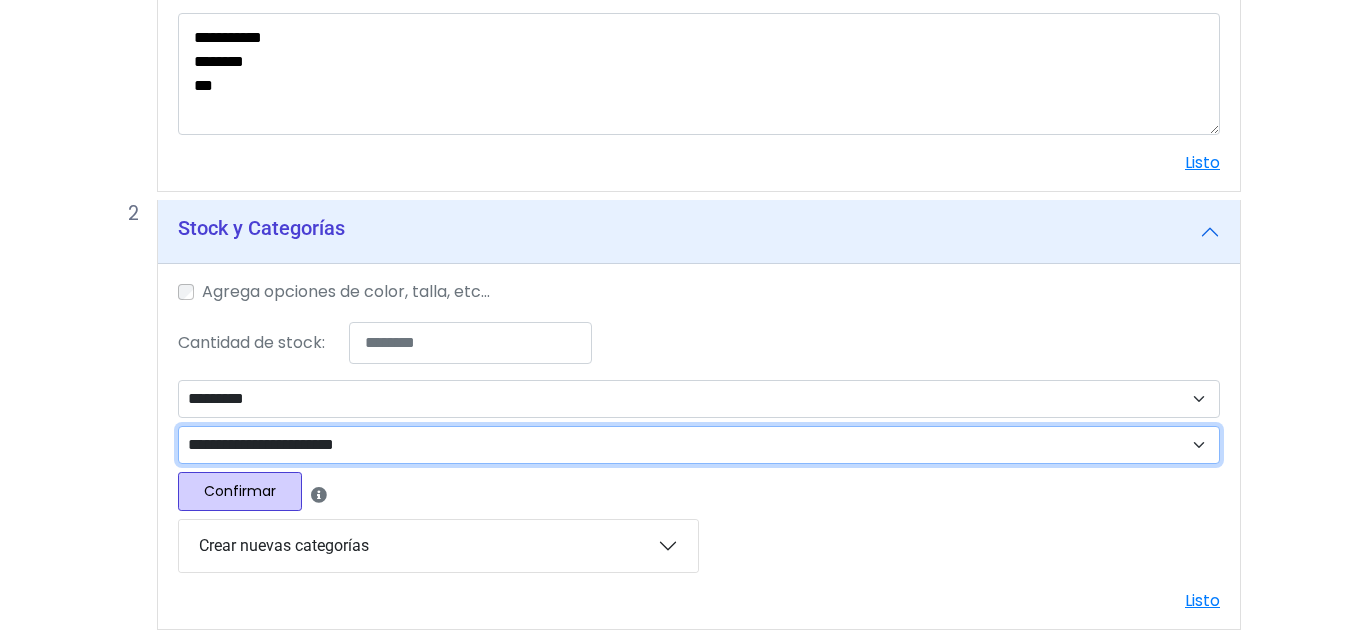 select on "***" 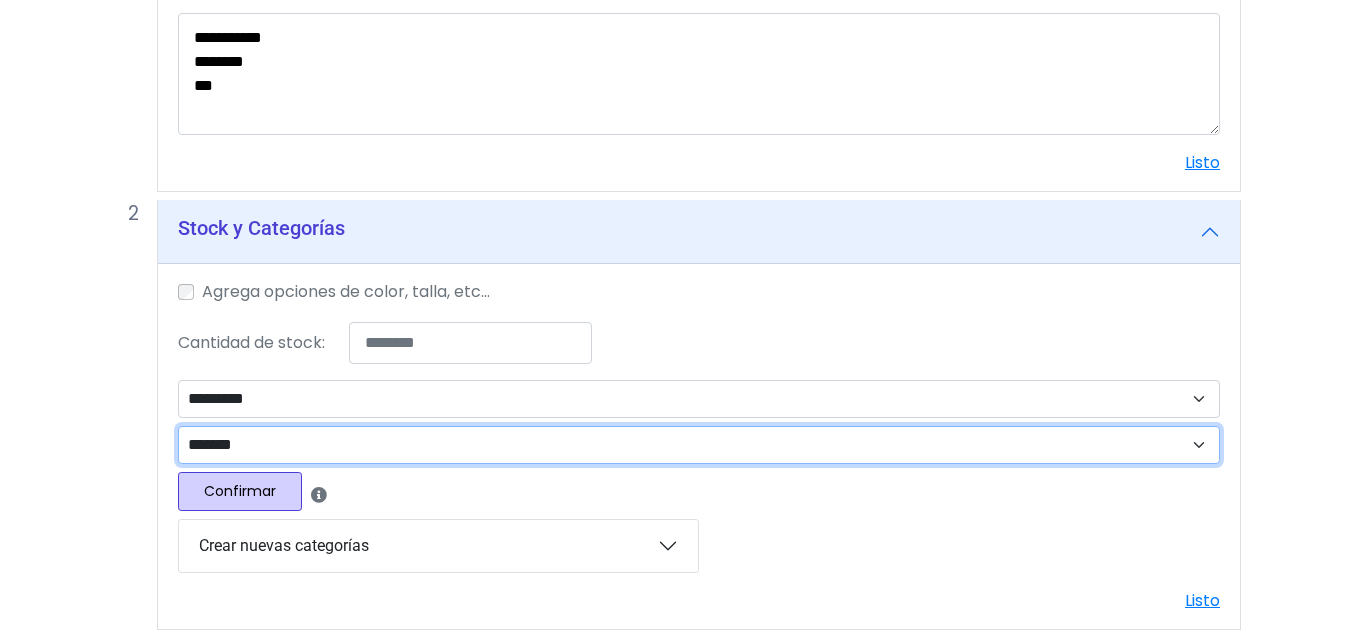 click on "*******" at bounding box center (0, 0) 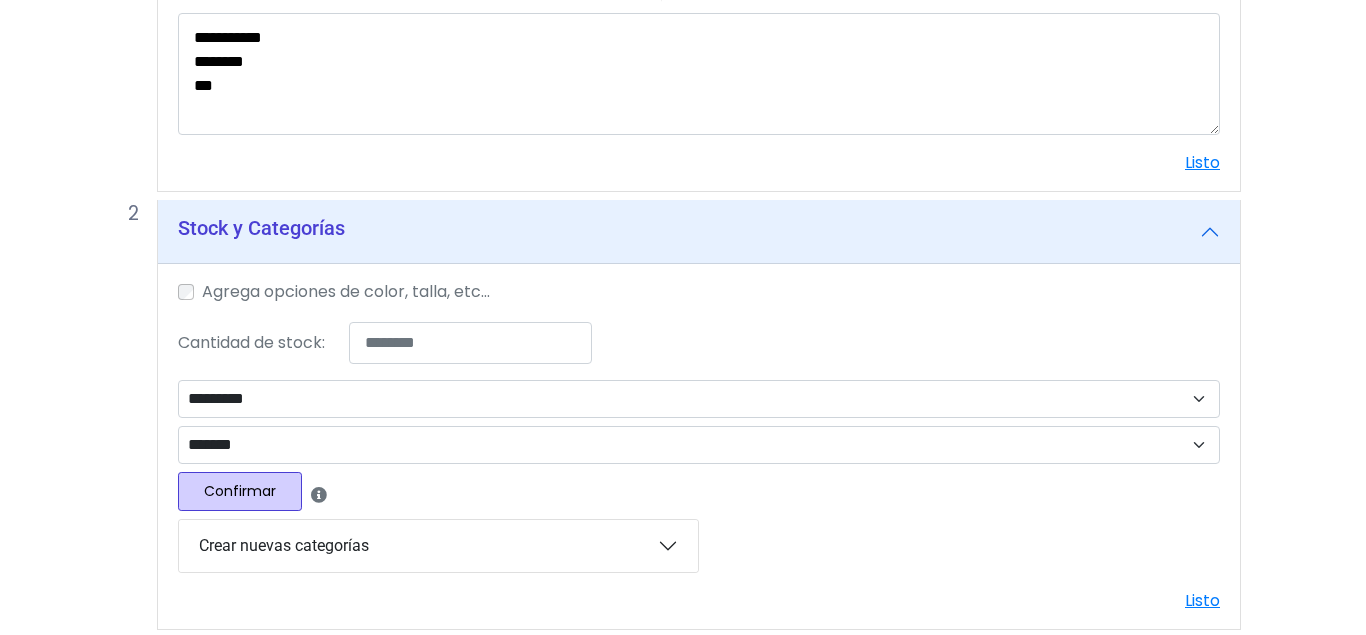 click on "Confirmar" at bounding box center (240, 491) 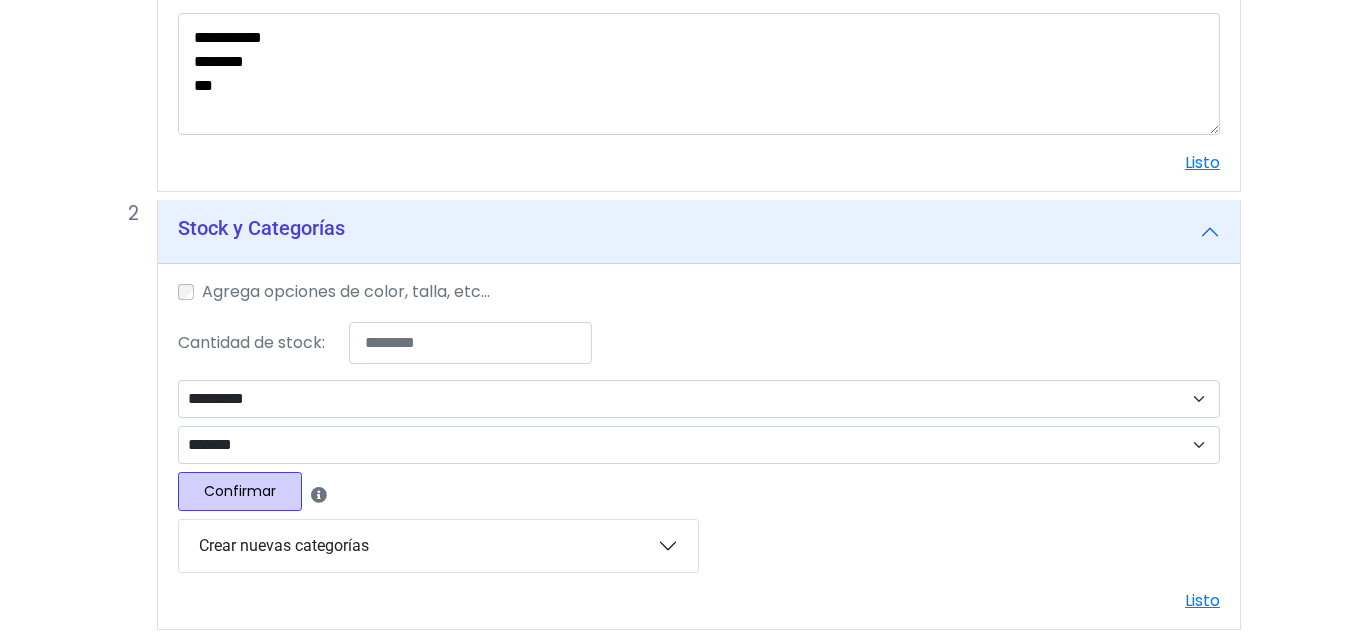 select 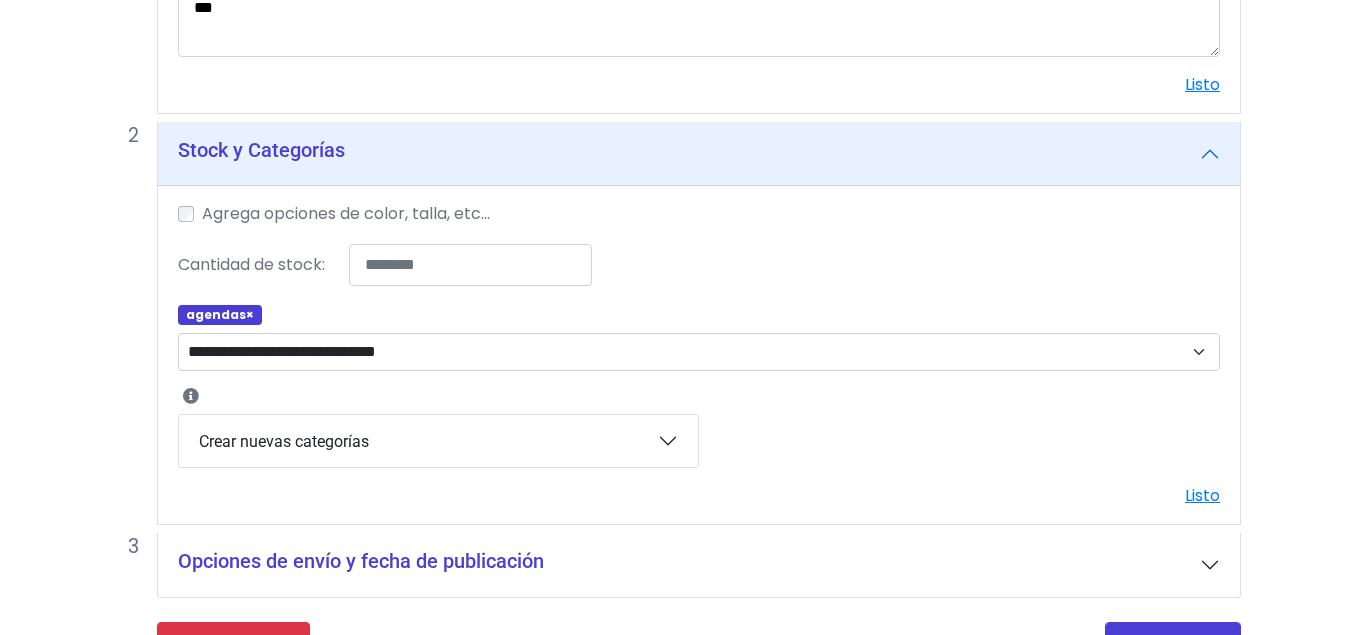 scroll, scrollTop: 911, scrollLeft: 0, axis: vertical 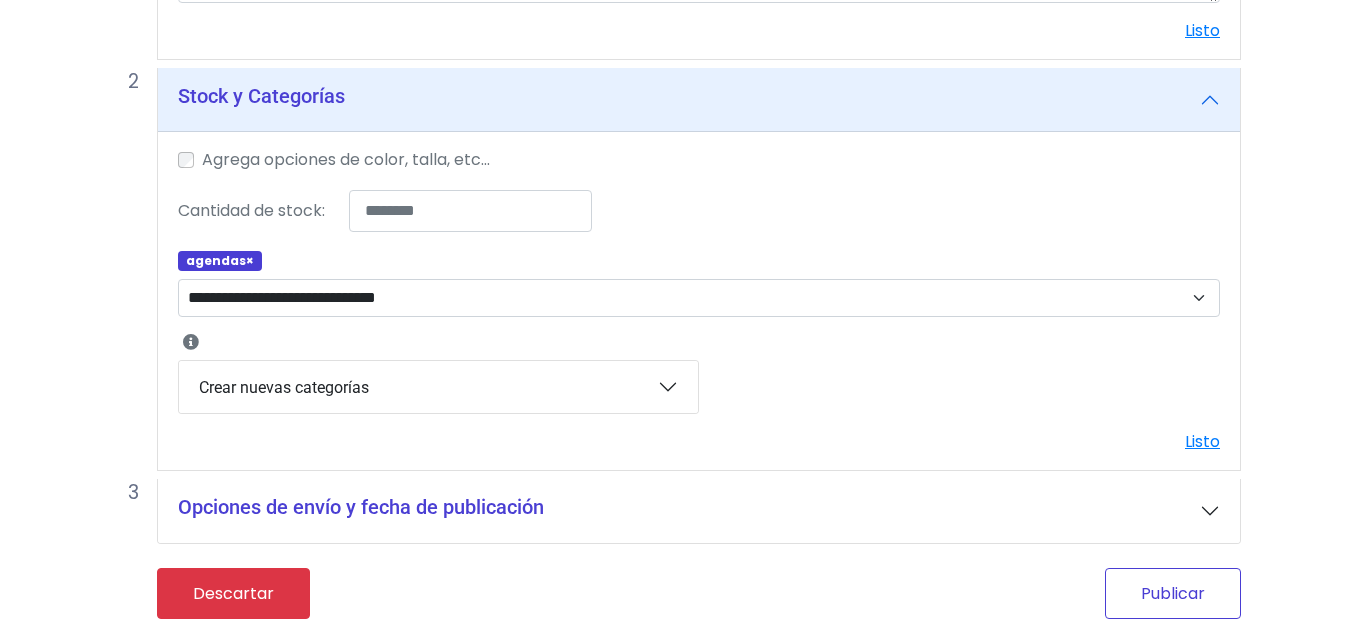 click on "Publicar" at bounding box center (1173, 593) 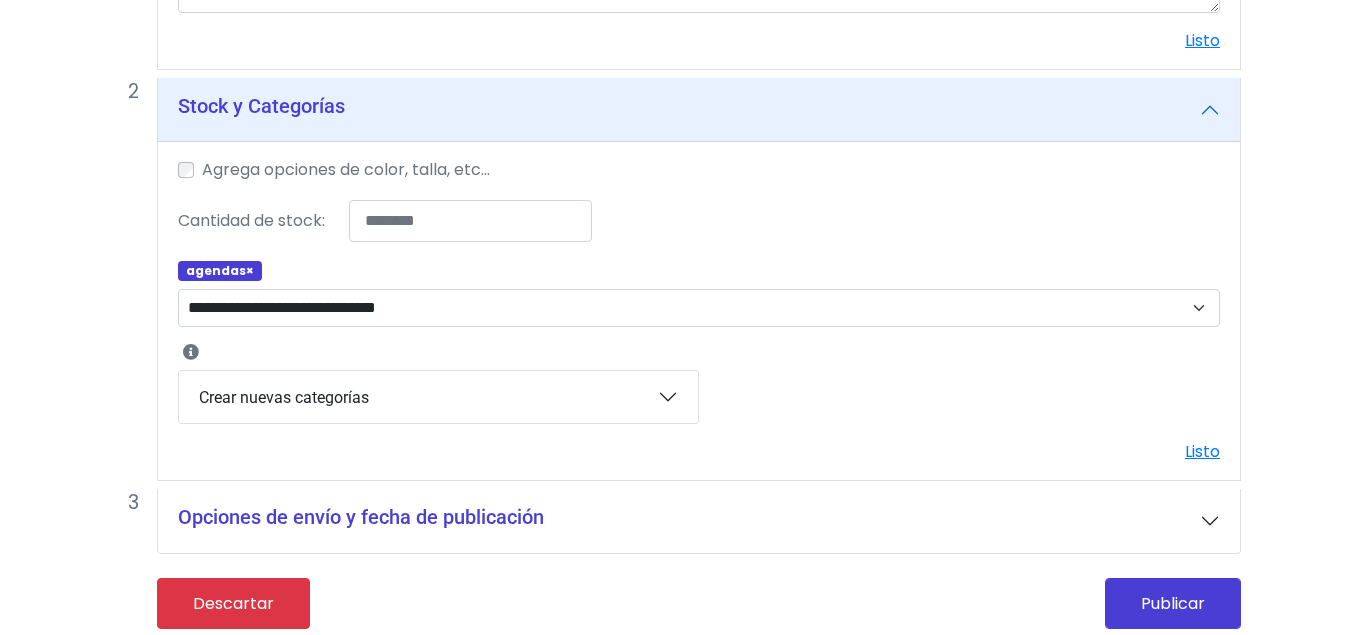 scroll, scrollTop: 923, scrollLeft: 0, axis: vertical 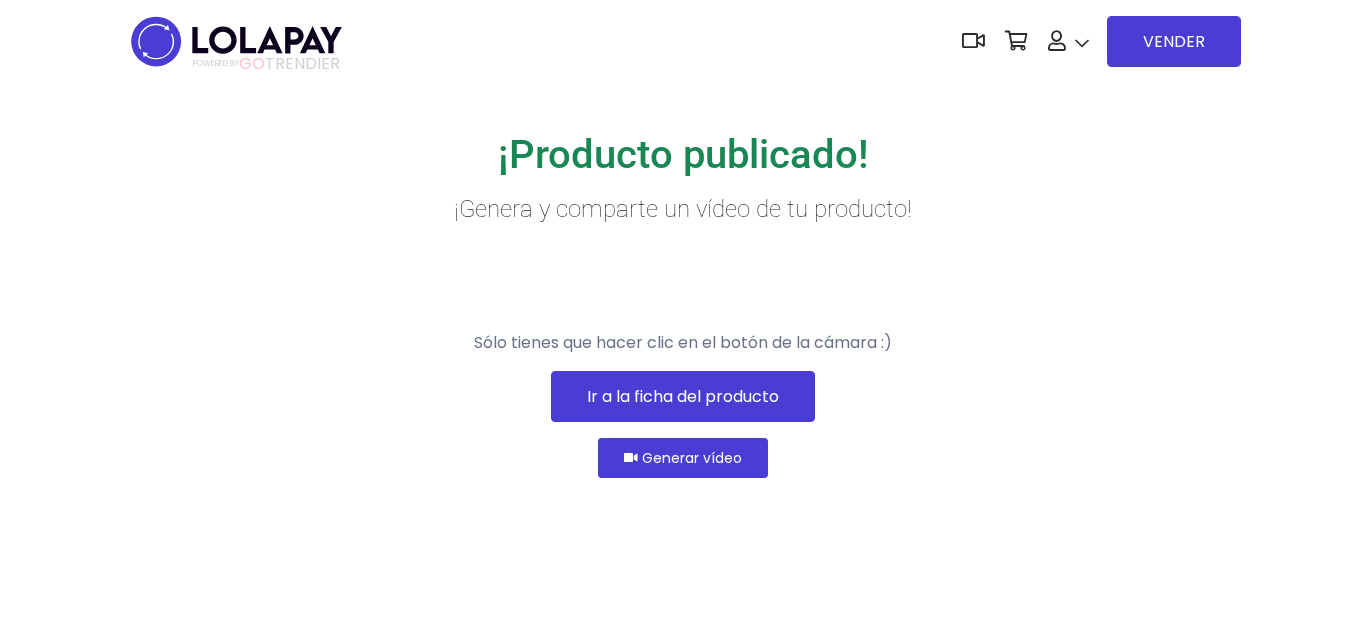 click on "Ir a la ficha del producto" at bounding box center (683, 396) 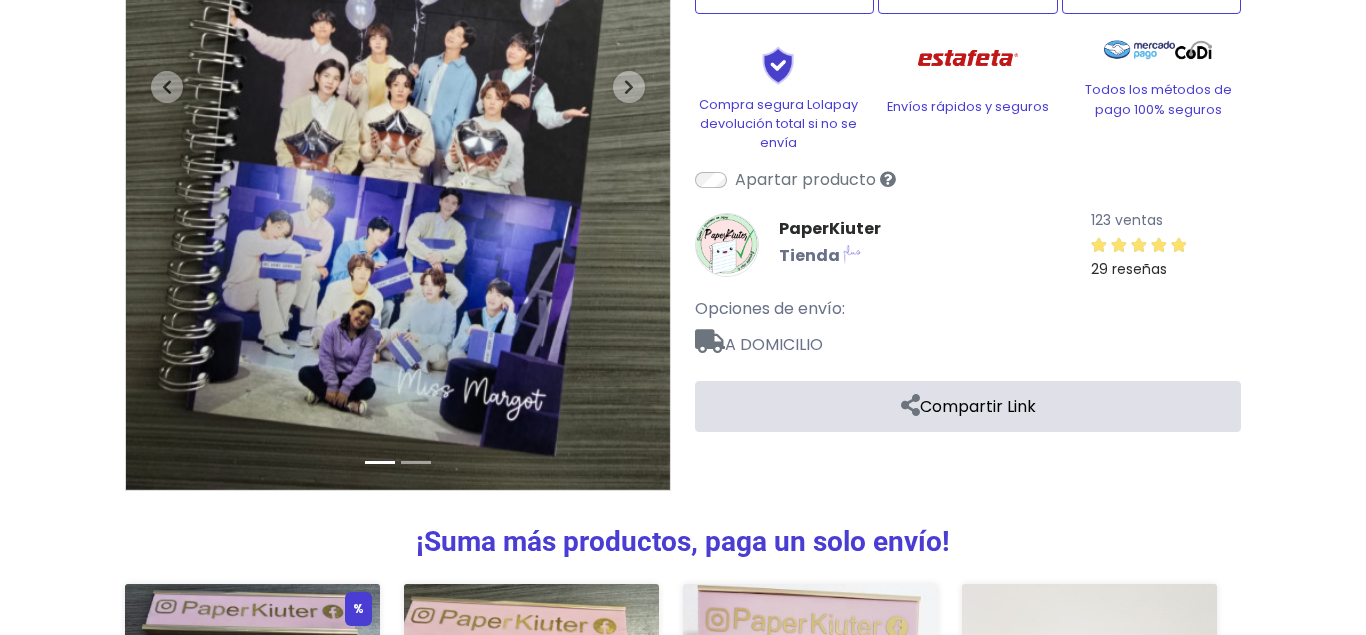 scroll, scrollTop: 510, scrollLeft: 0, axis: vertical 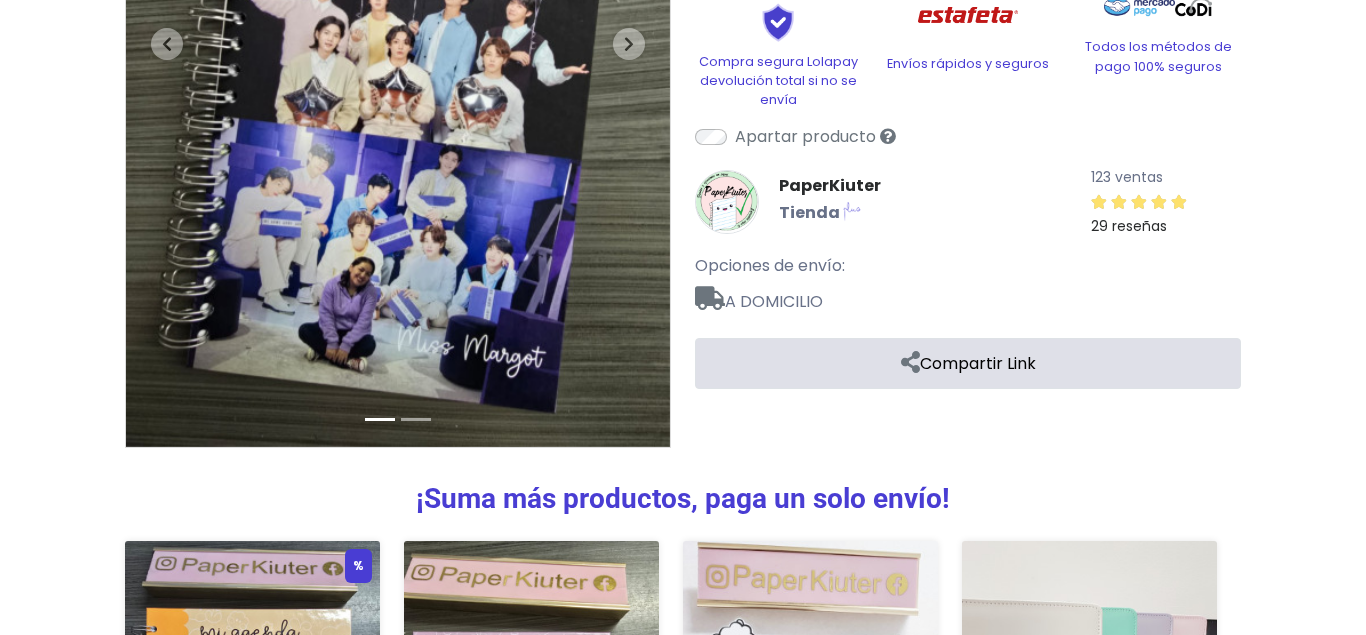 click on "Compartir Link" at bounding box center [968, 363] 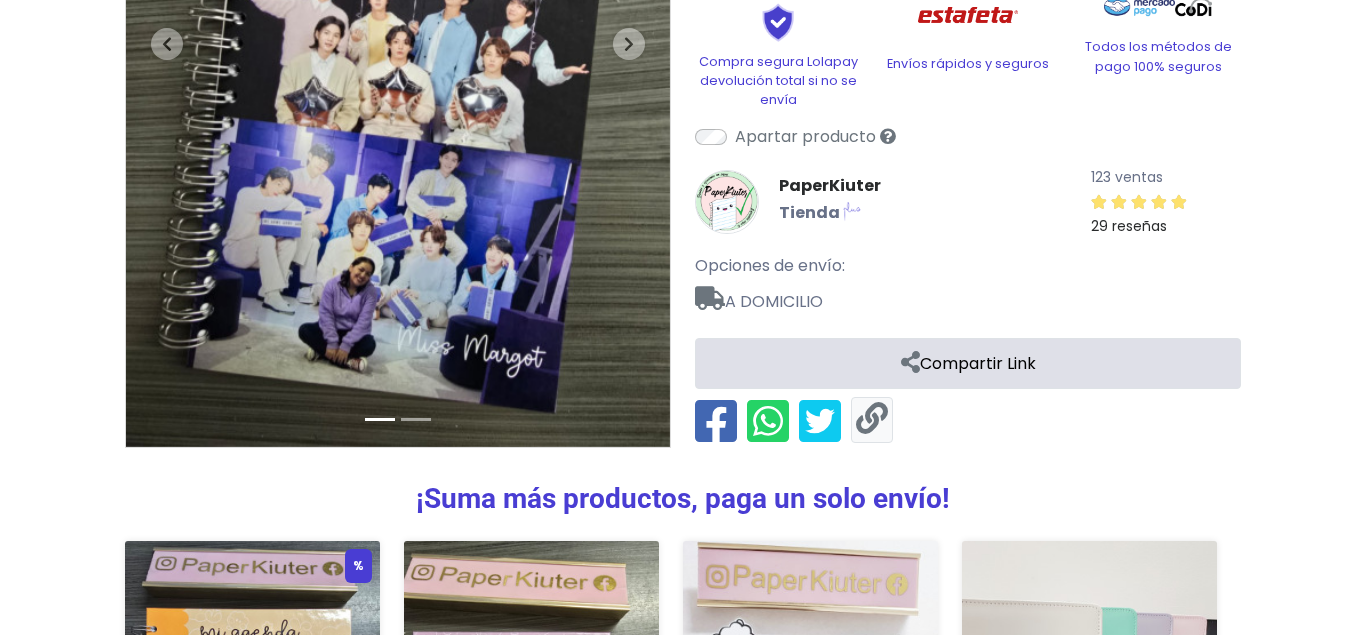 click at bounding box center (872, 419) 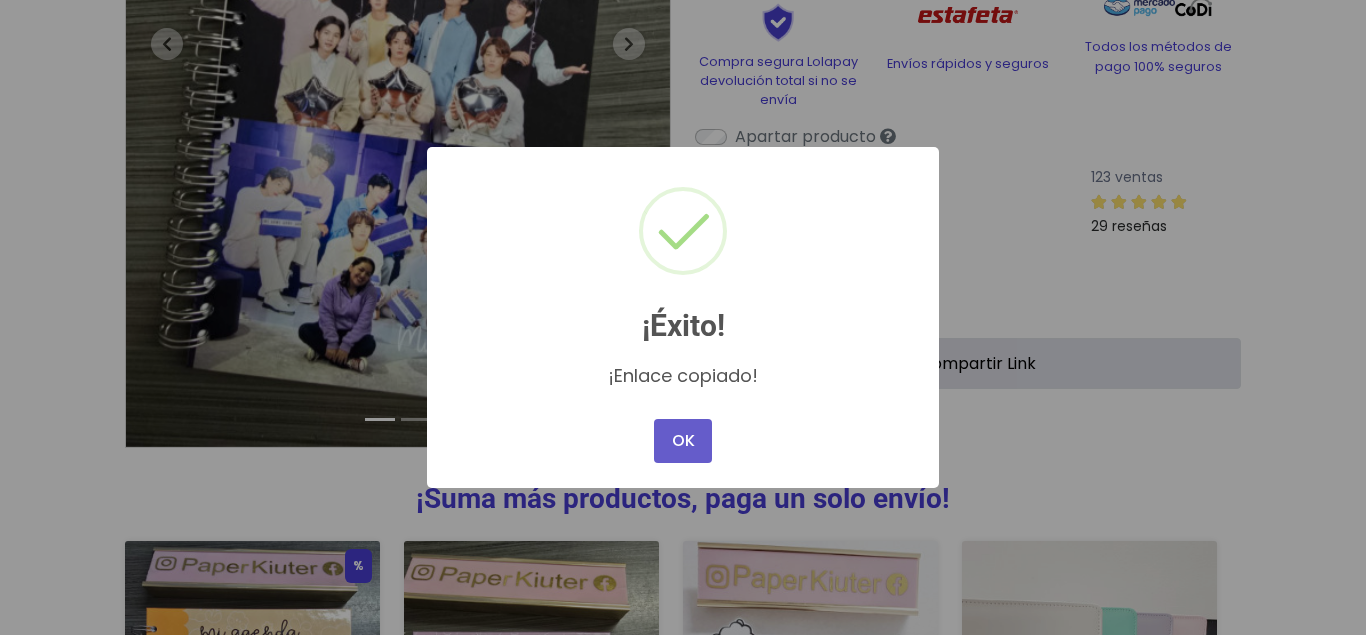 click on "OK" at bounding box center [683, 441] 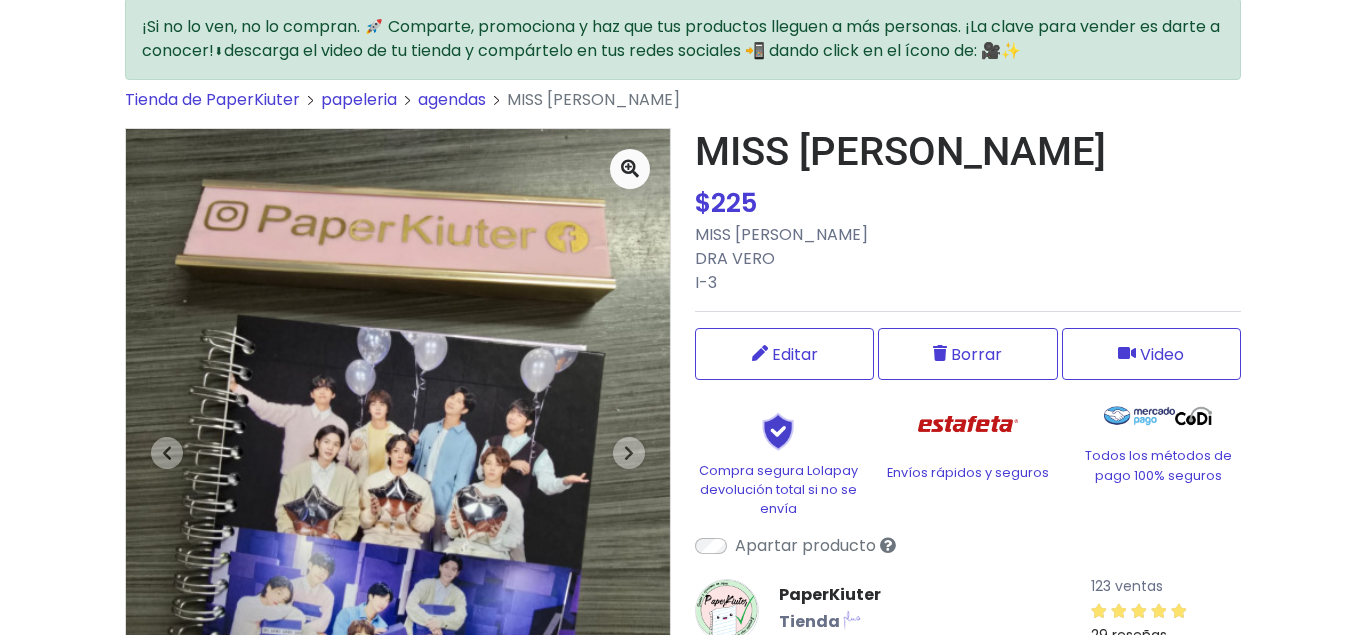 scroll, scrollTop: 0, scrollLeft: 0, axis: both 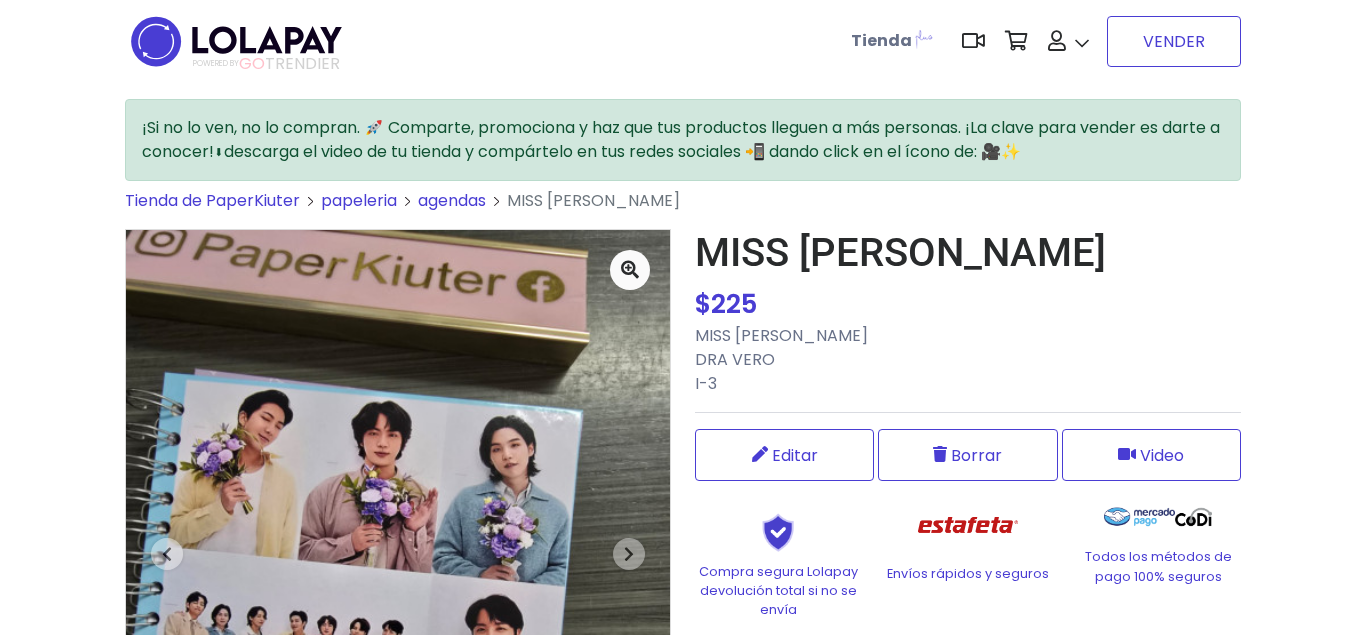 click on "VENDER" at bounding box center (1174, 41) 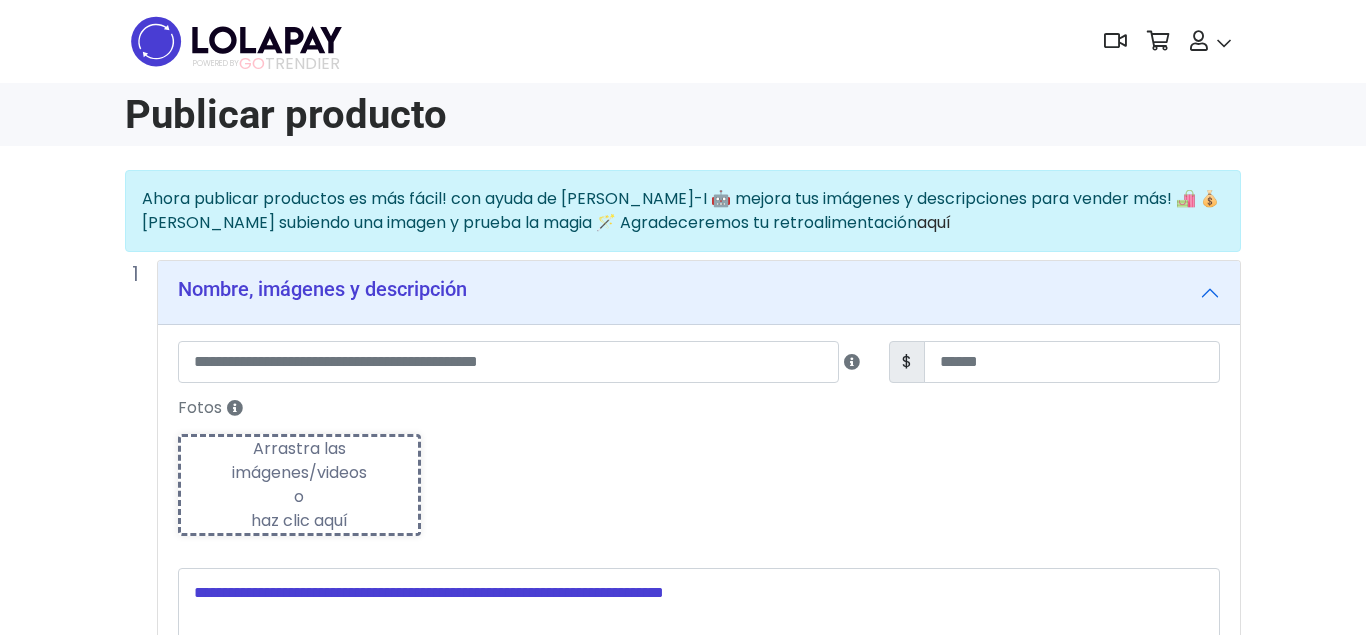 scroll, scrollTop: 0, scrollLeft: 0, axis: both 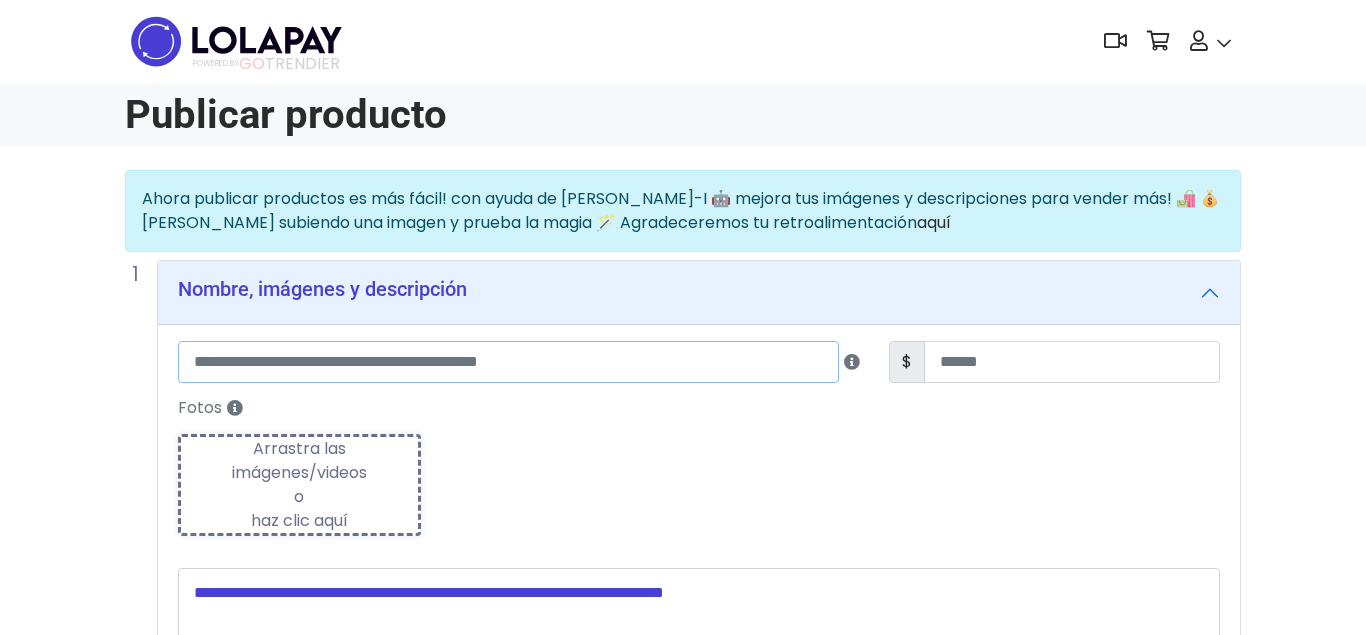 click at bounding box center (508, 362) 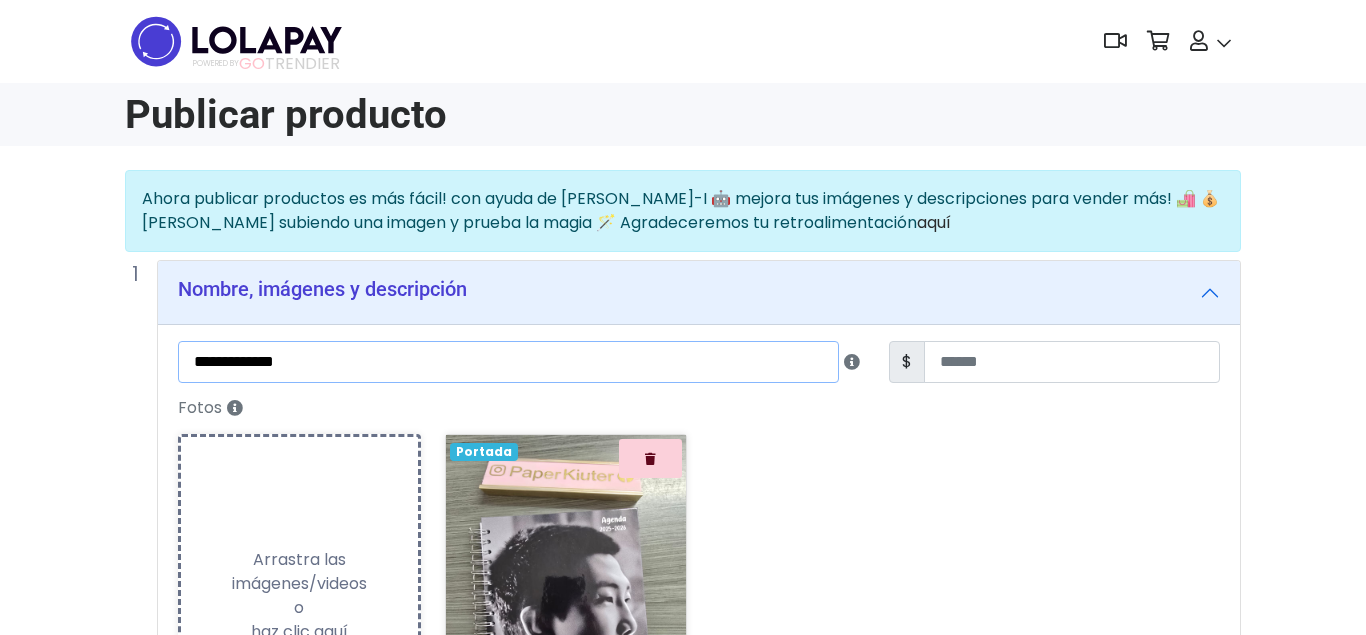 type on "**********" 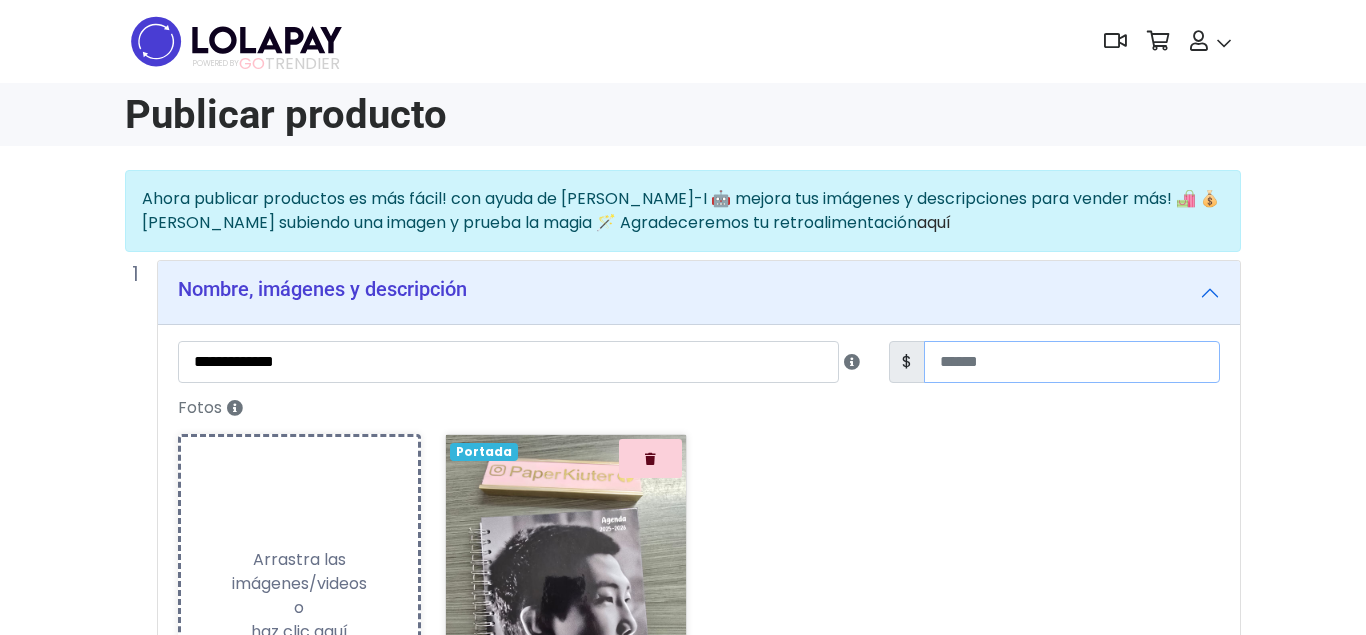 click at bounding box center (1072, 362) 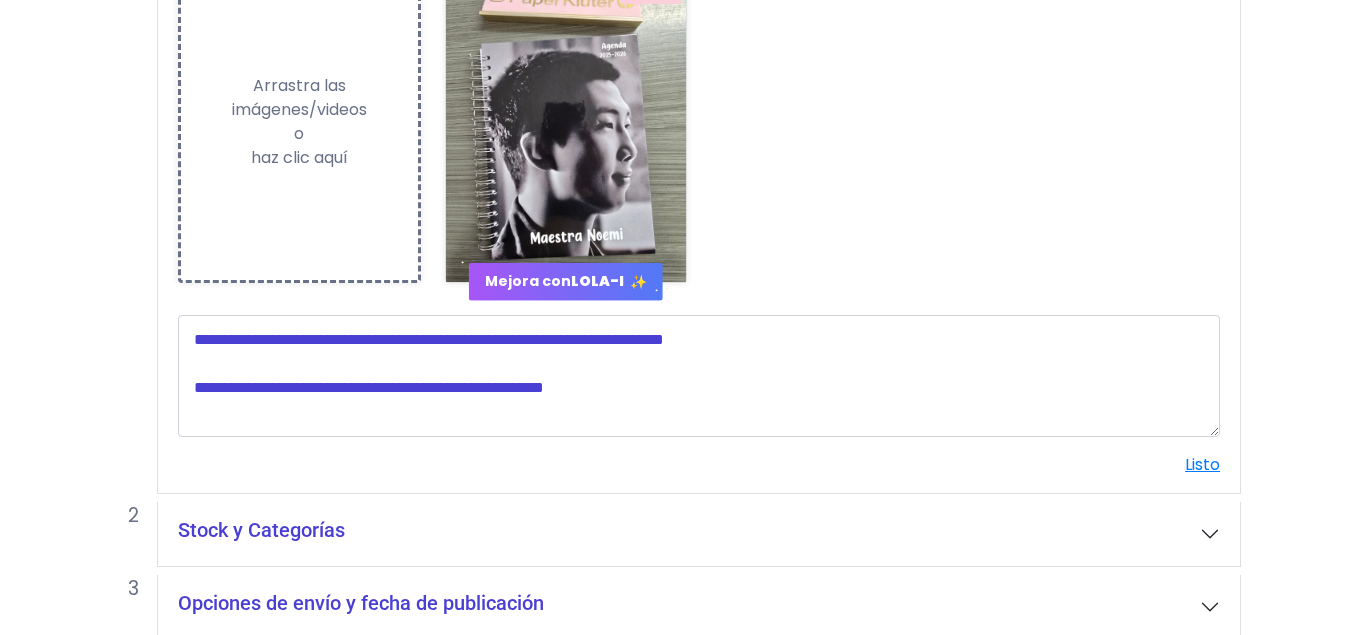 scroll, scrollTop: 510, scrollLeft: 0, axis: vertical 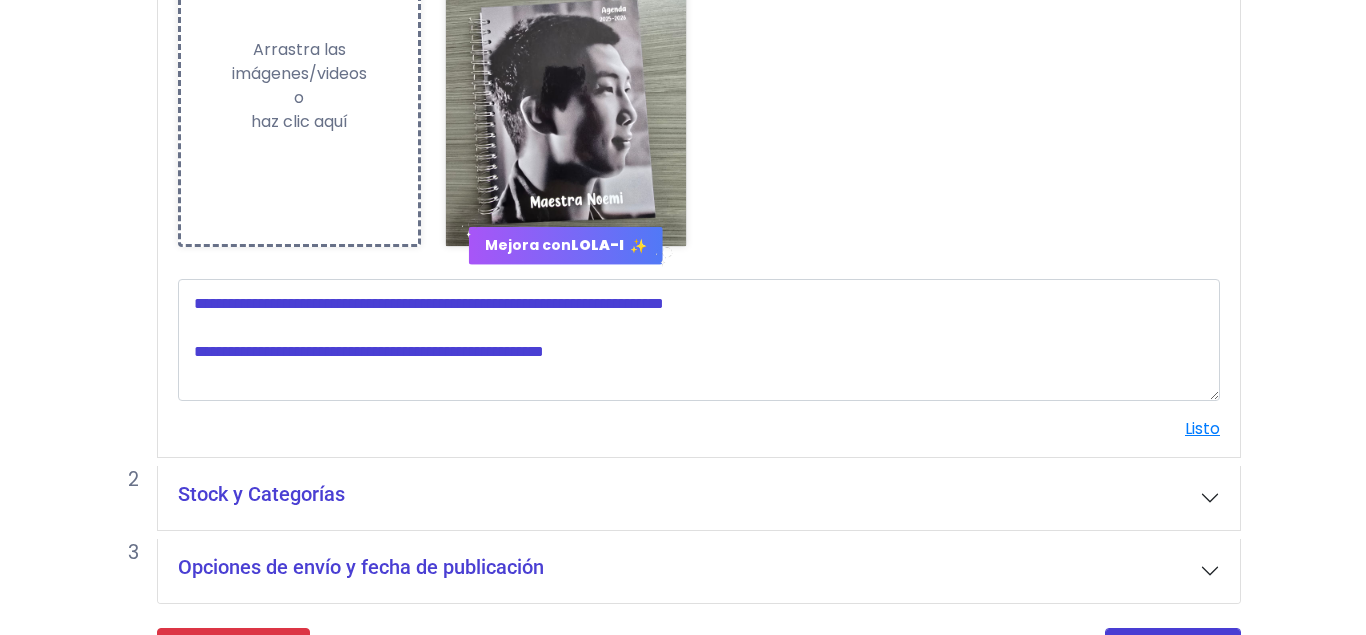 type on "***" 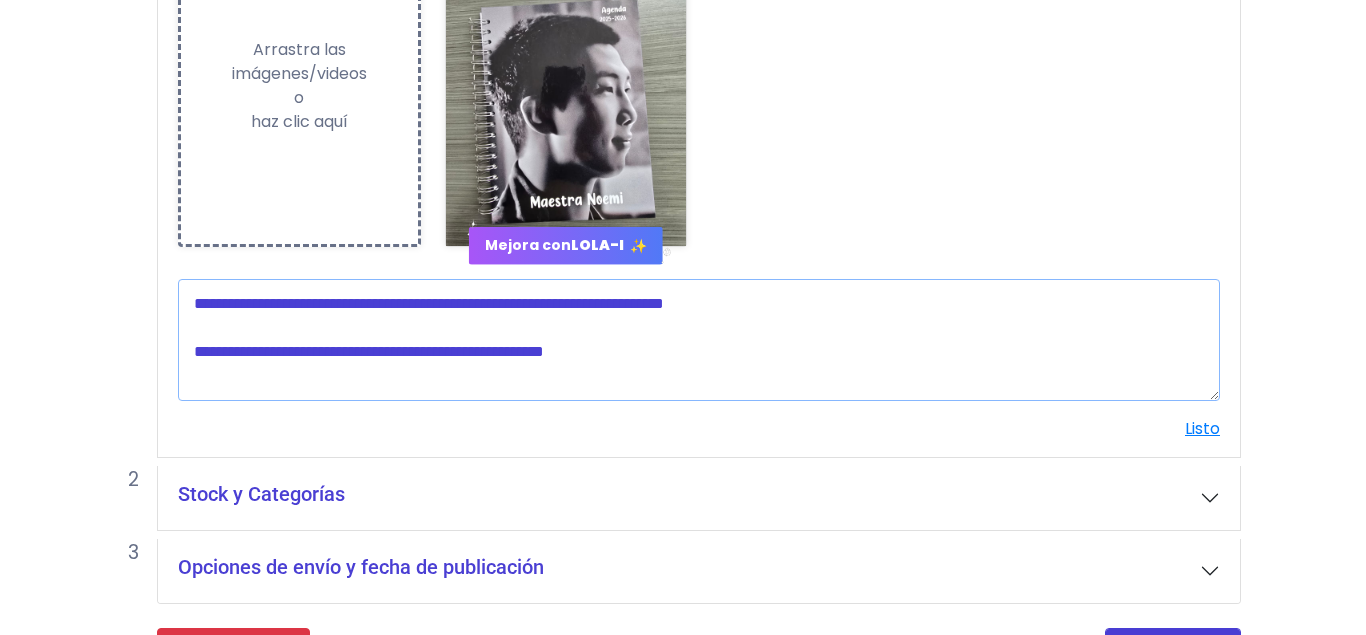 click at bounding box center (699, 340) 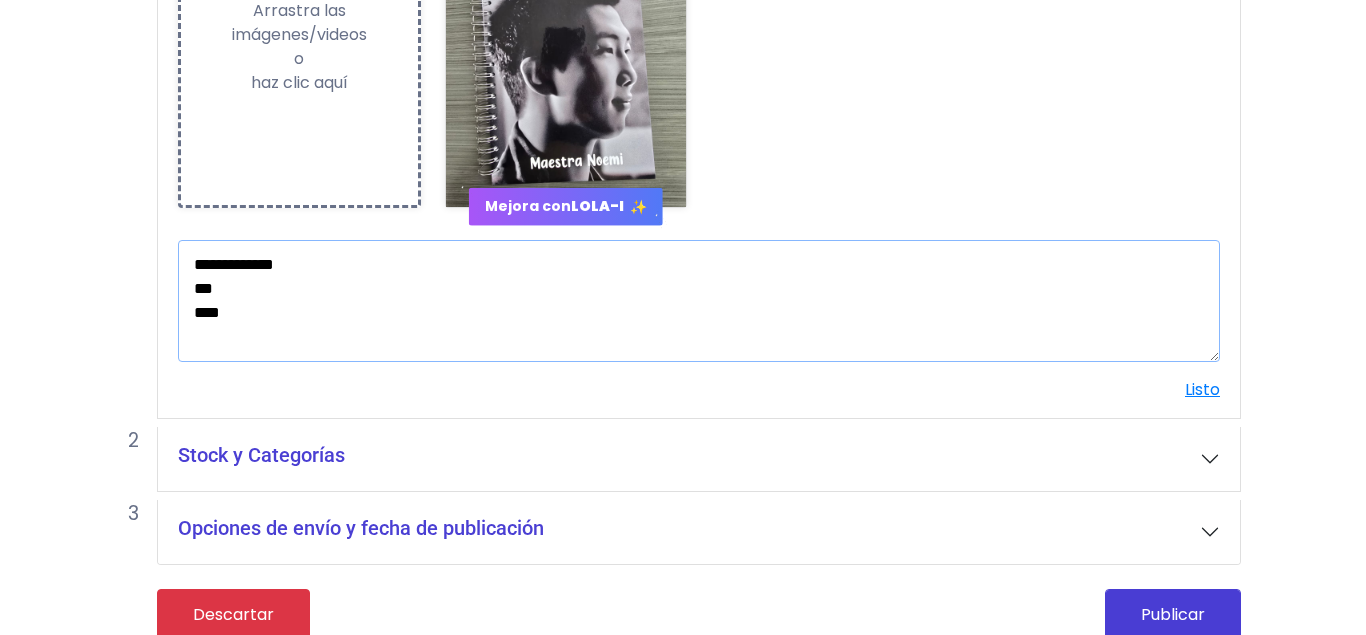 scroll, scrollTop: 572, scrollLeft: 0, axis: vertical 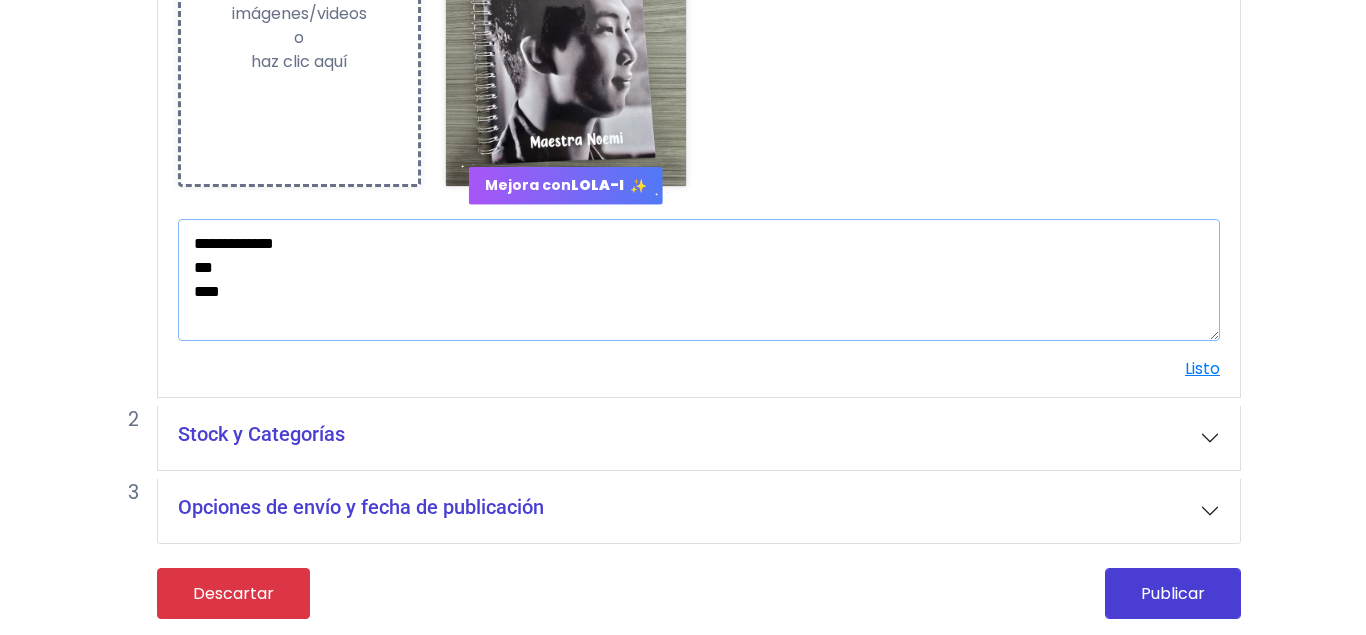 type on "**********" 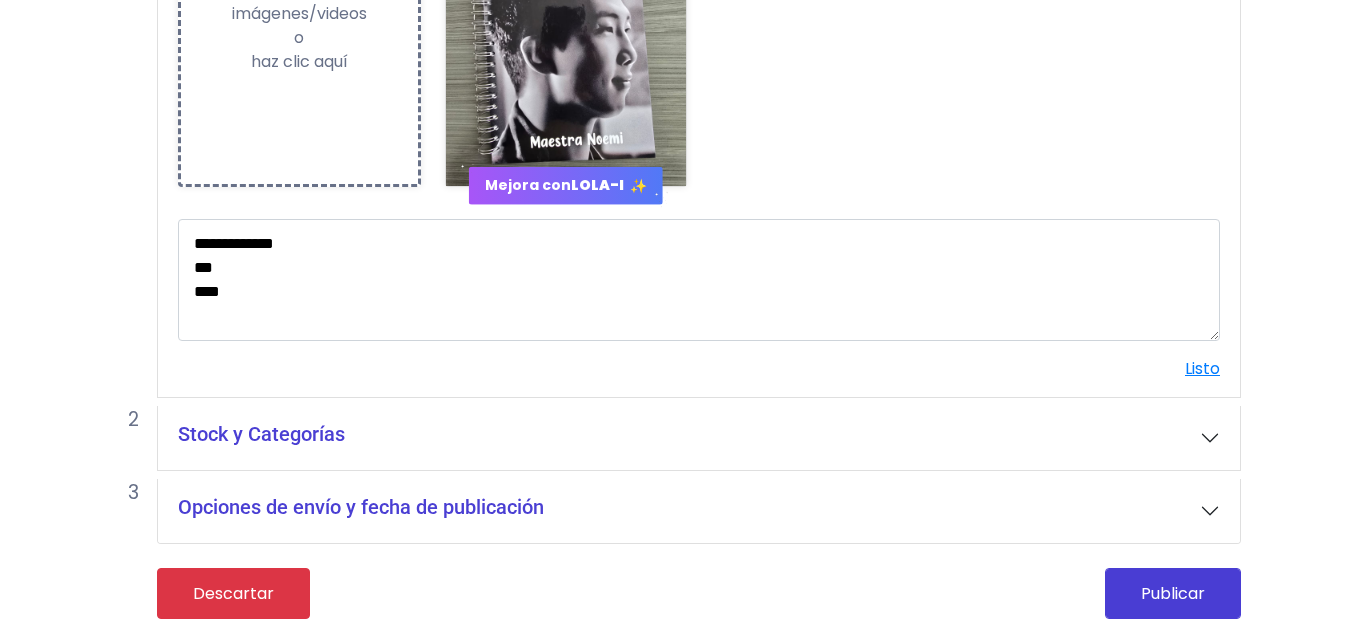 click on "Stock y Categorías" at bounding box center [699, 438] 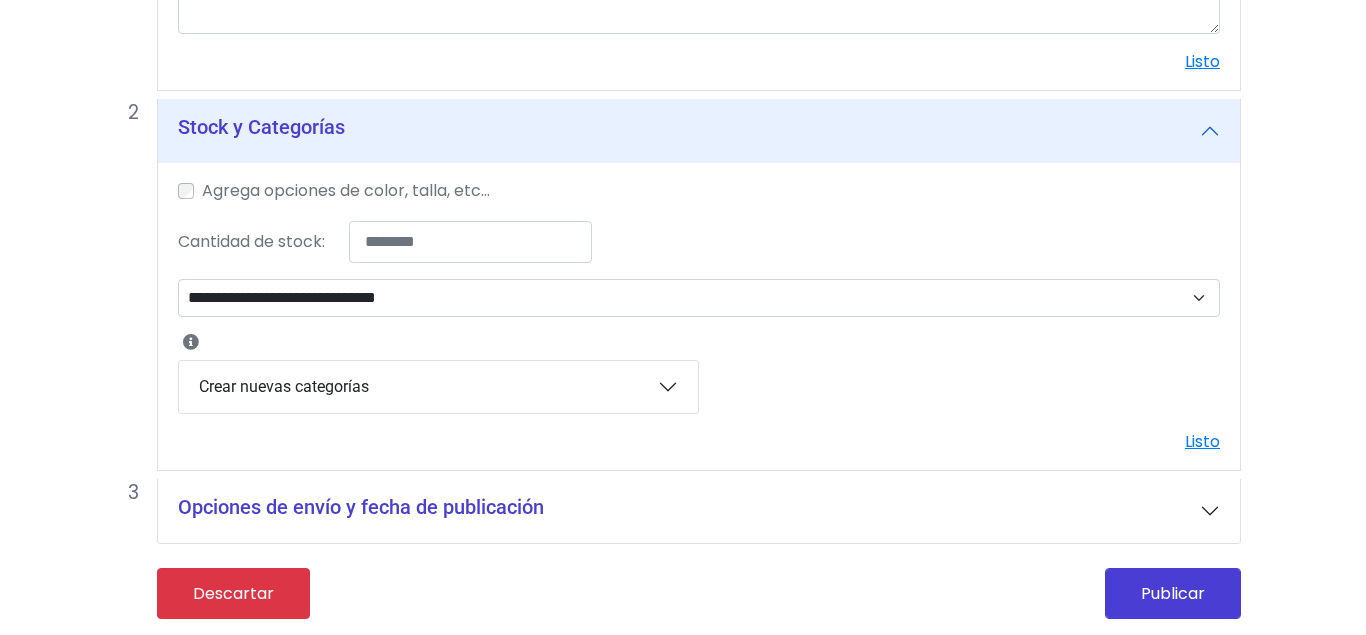 scroll, scrollTop: 878, scrollLeft: 0, axis: vertical 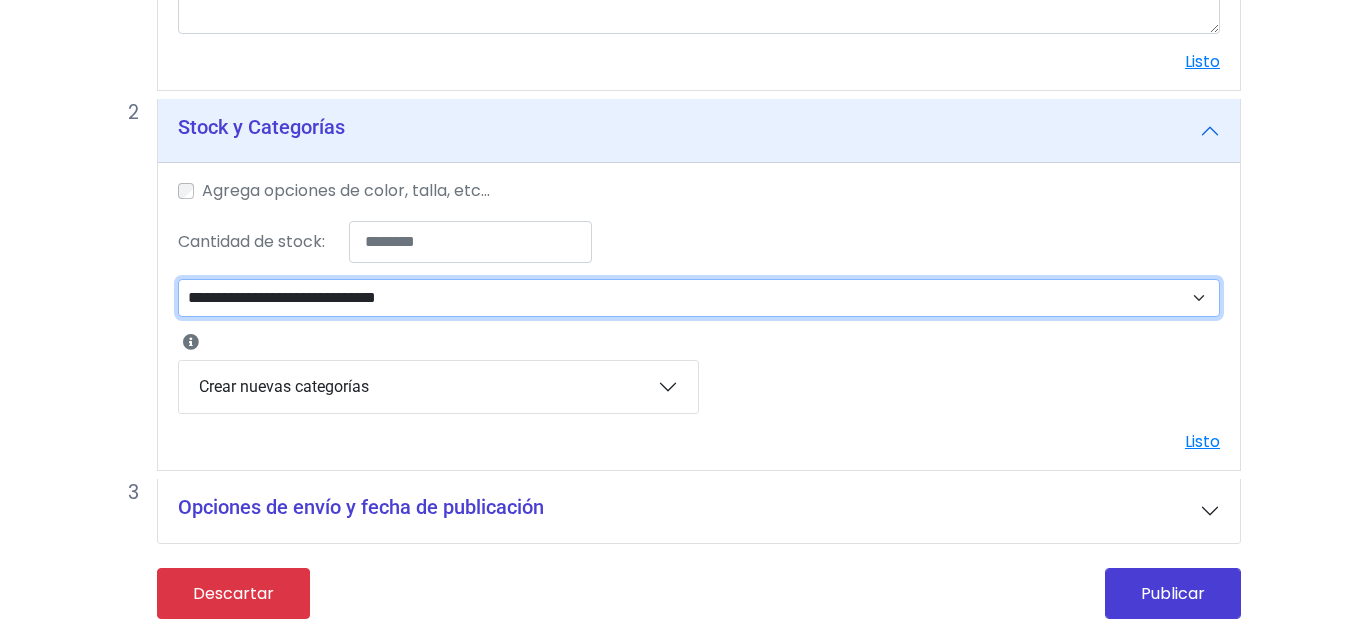 select on "***" 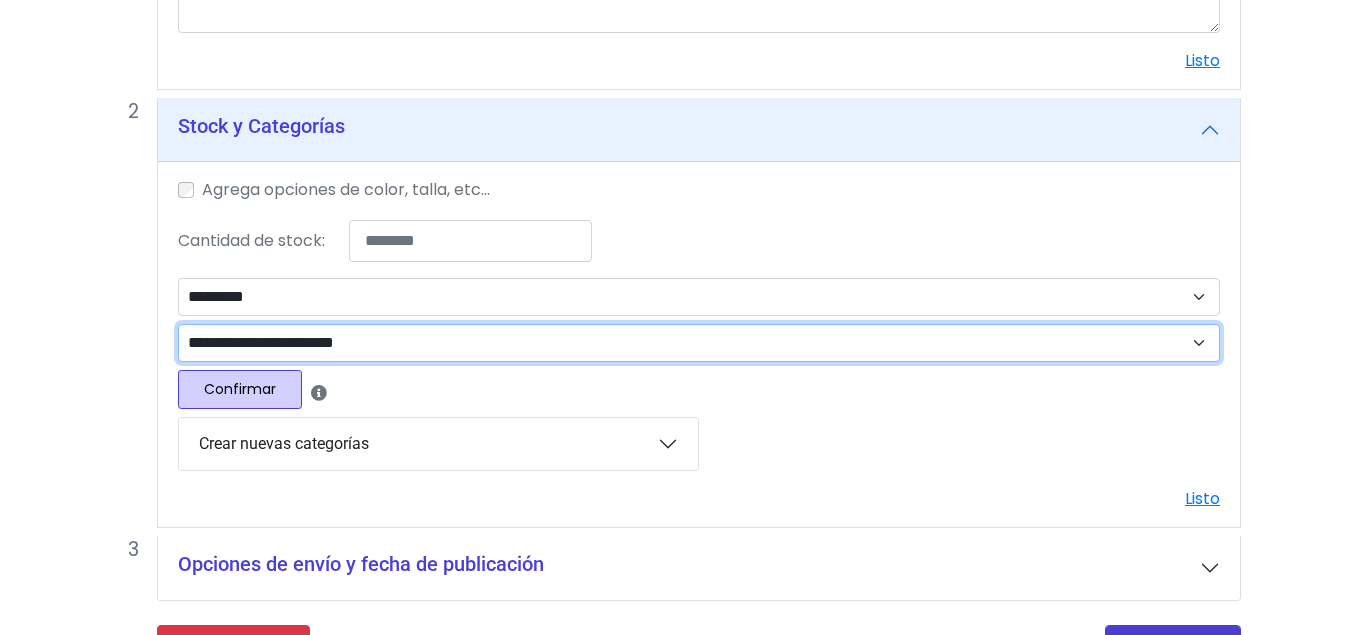 select on "***" 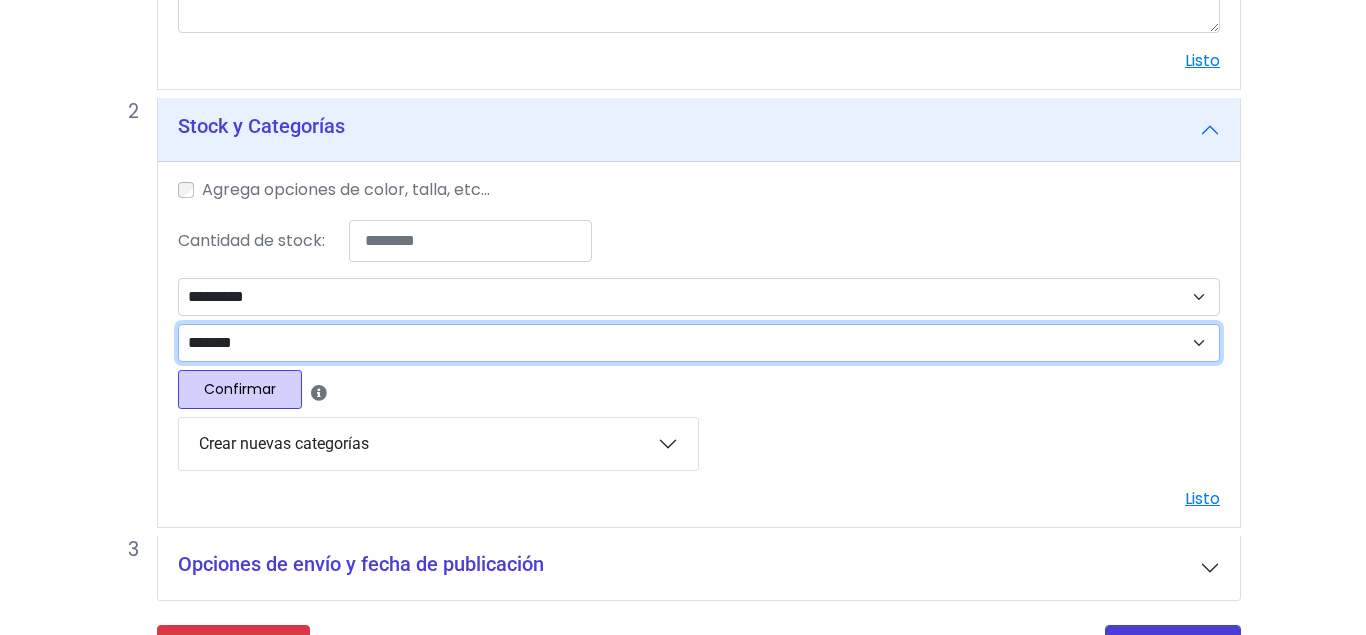 click on "*******" at bounding box center [0, 0] 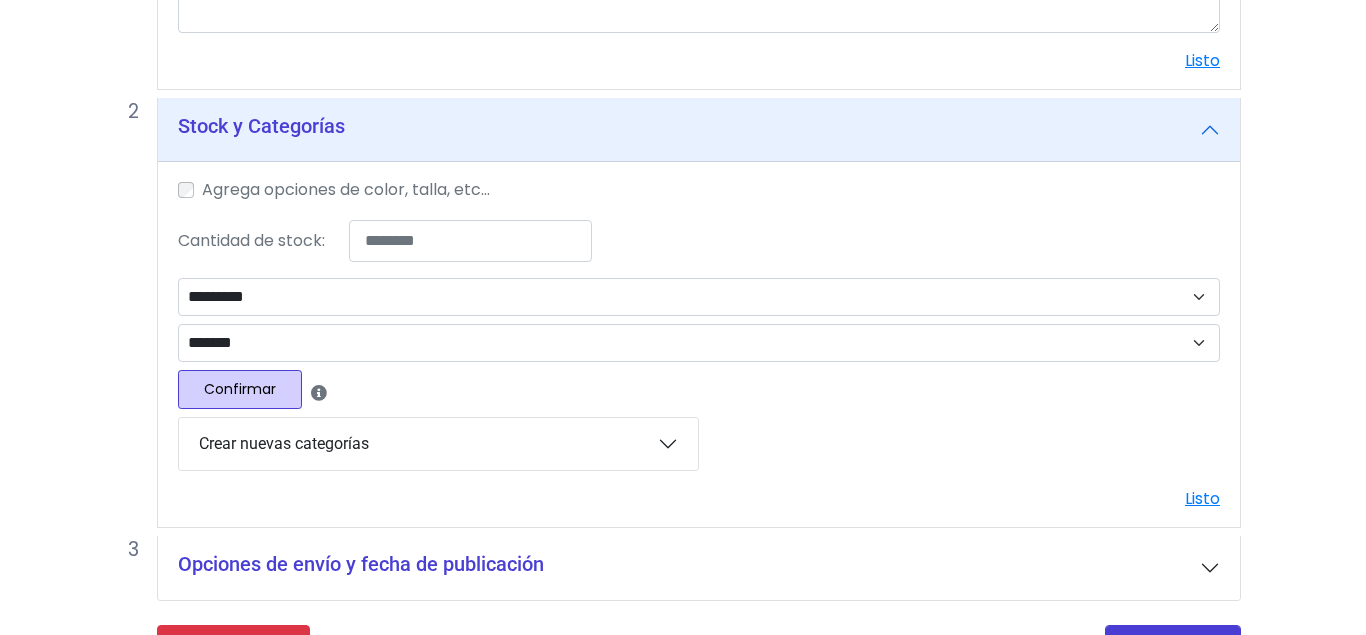 click on "Confirmar" at bounding box center (240, 389) 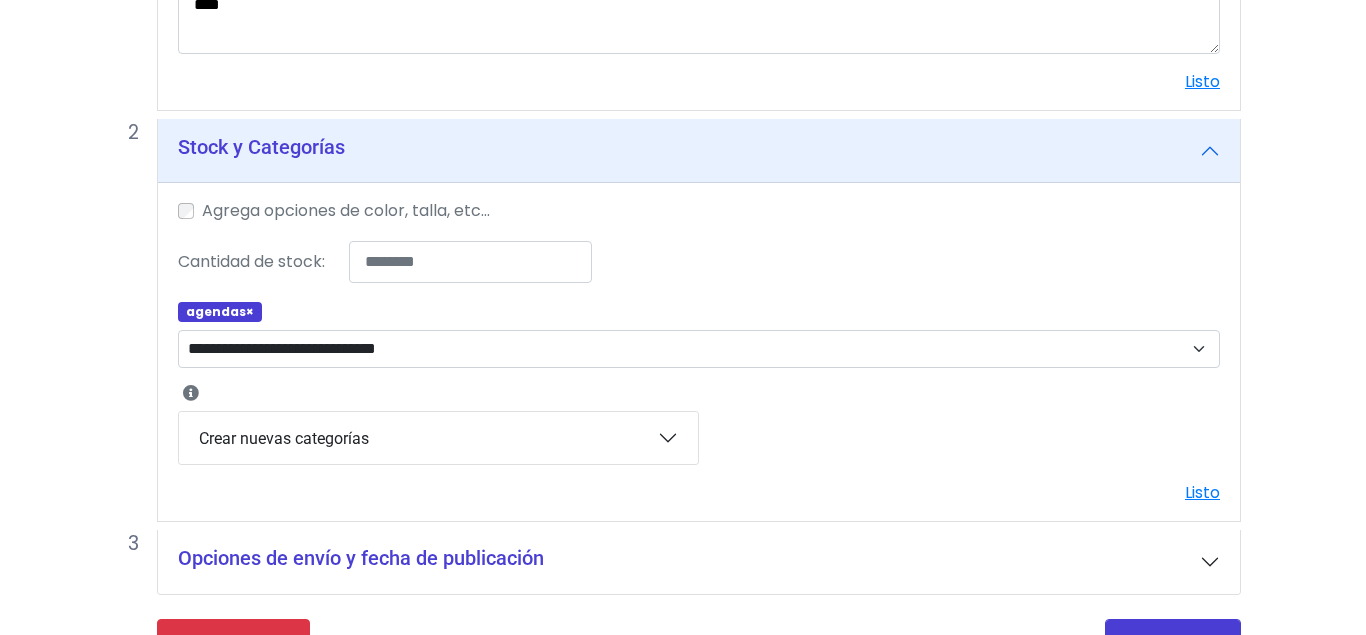 scroll, scrollTop: 911, scrollLeft: 0, axis: vertical 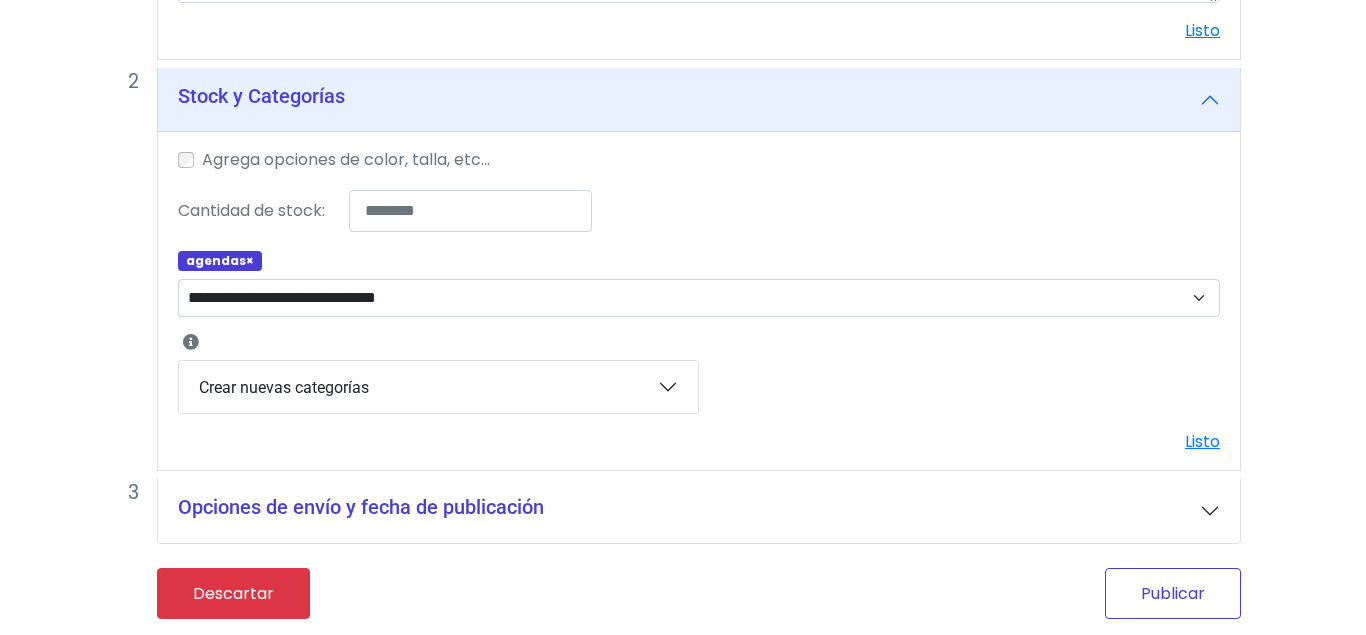 click on "Publicar" at bounding box center (1173, 593) 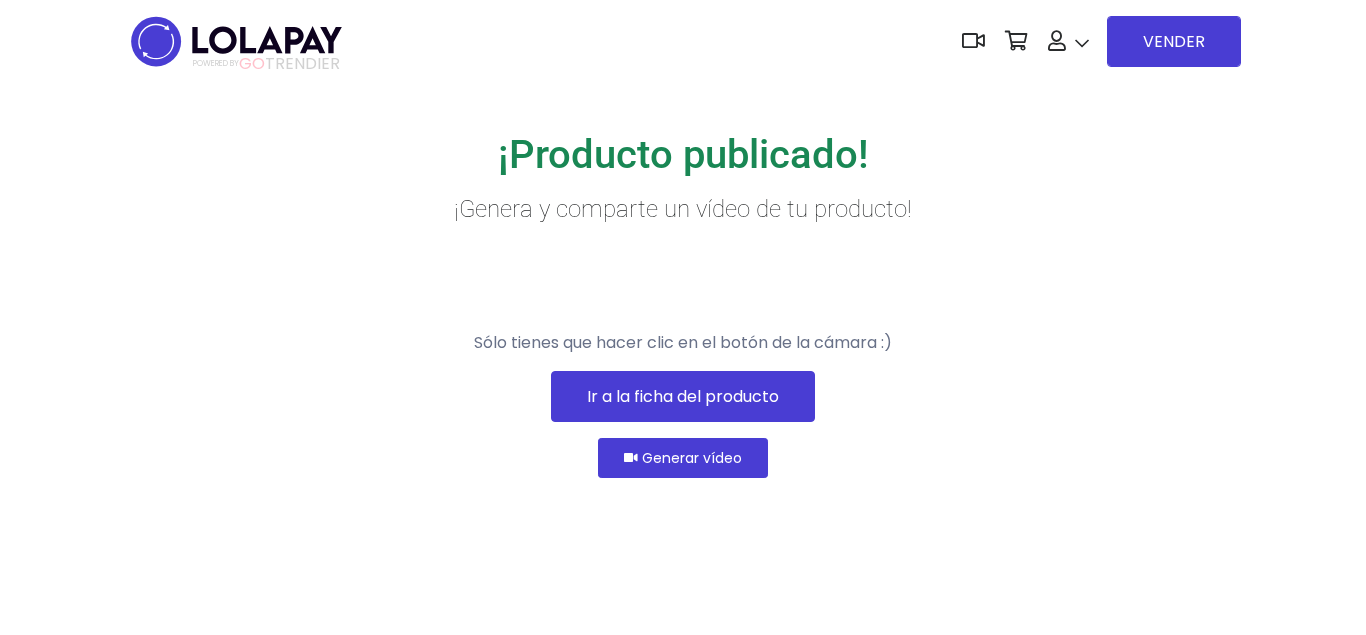 scroll, scrollTop: 0, scrollLeft: 0, axis: both 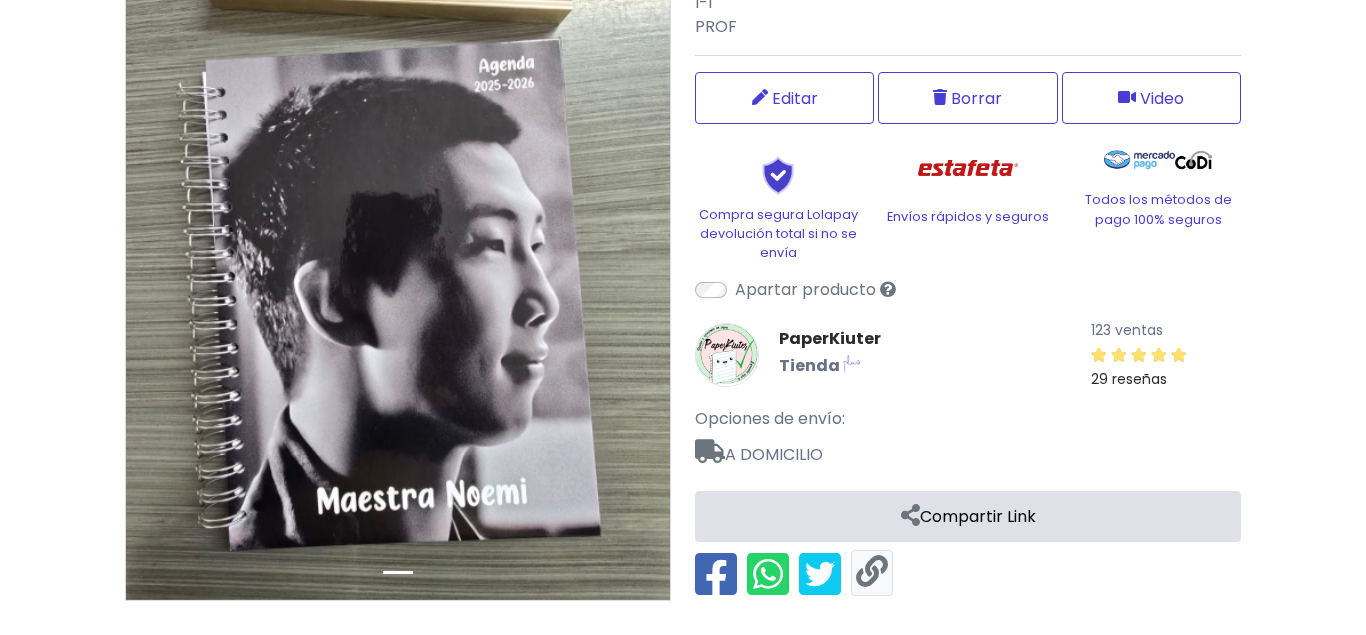 click at bounding box center [872, 572] 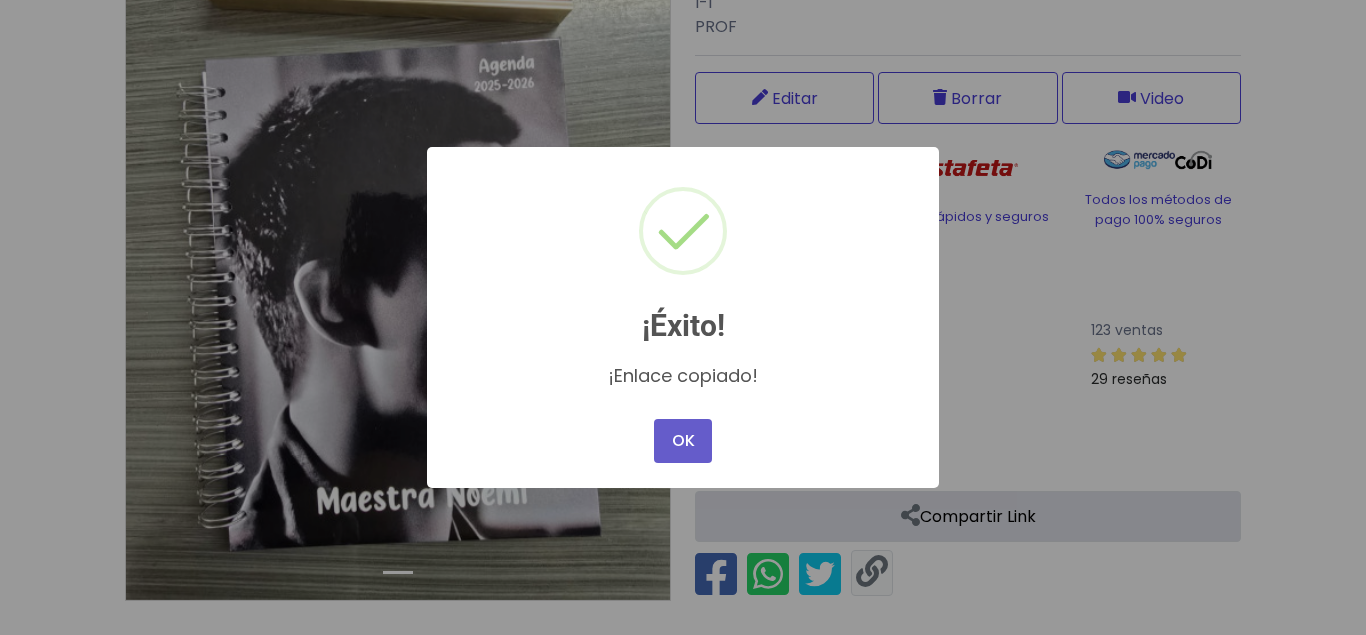 click on "OK" at bounding box center (683, 441) 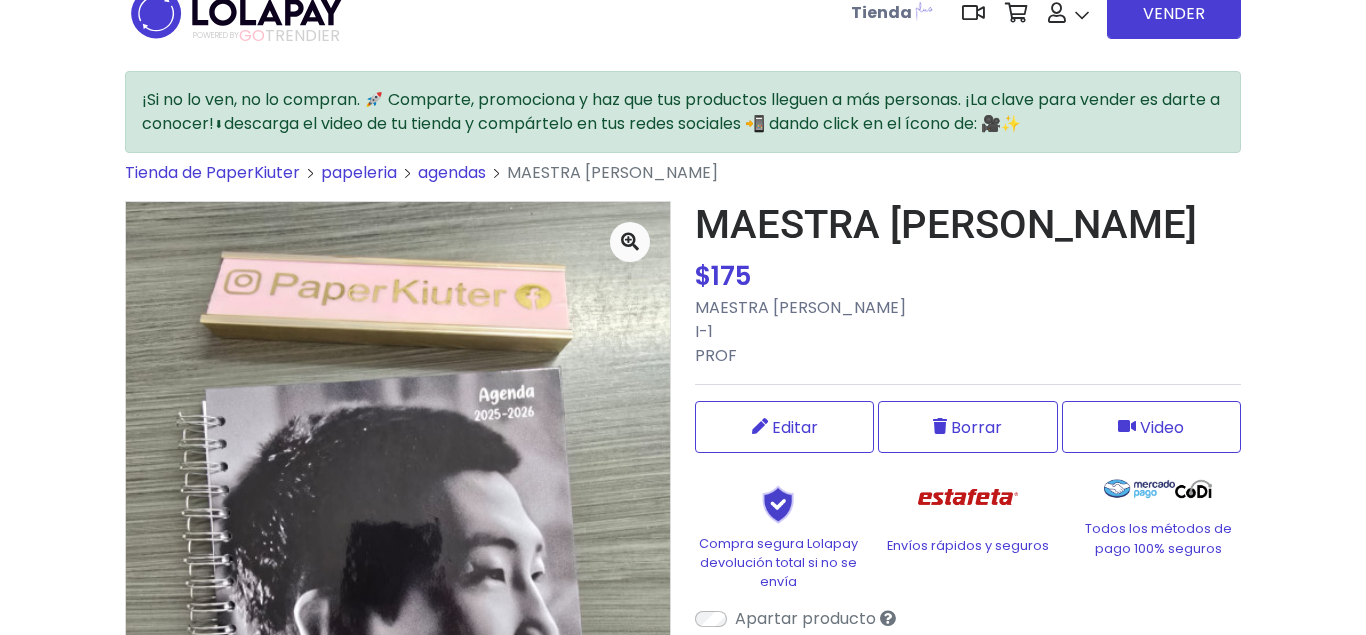 scroll, scrollTop: 0, scrollLeft: 0, axis: both 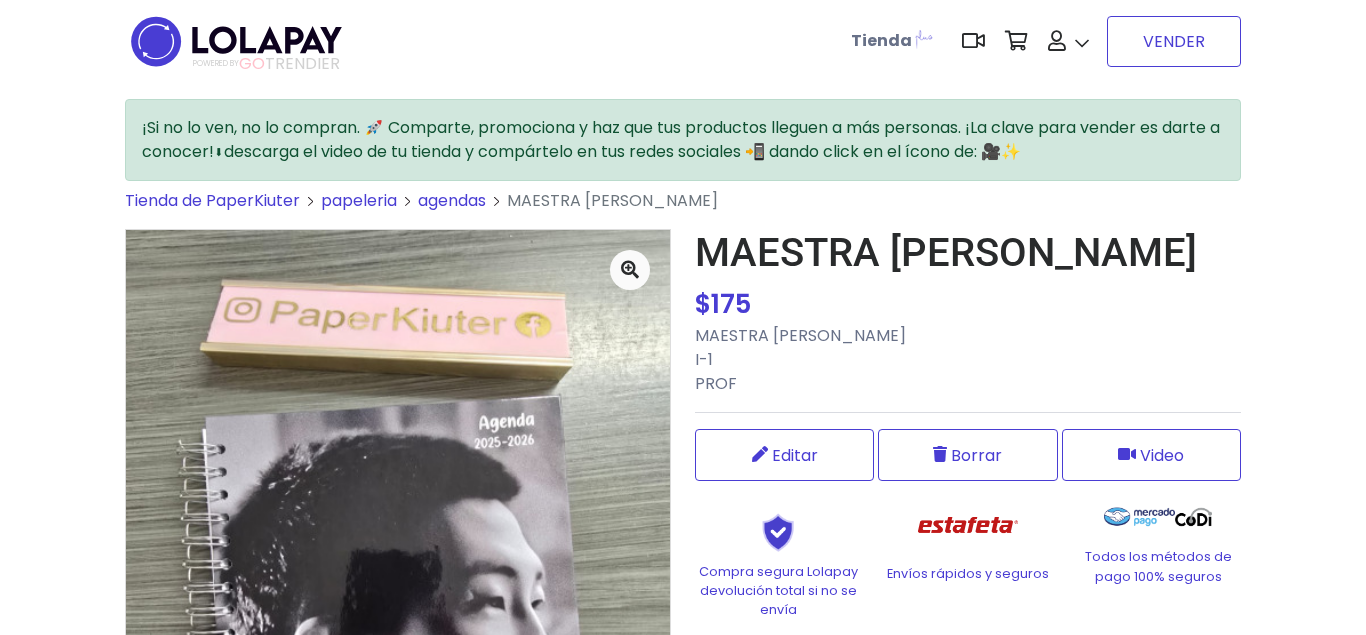 click on "VENDER" at bounding box center (1174, 41) 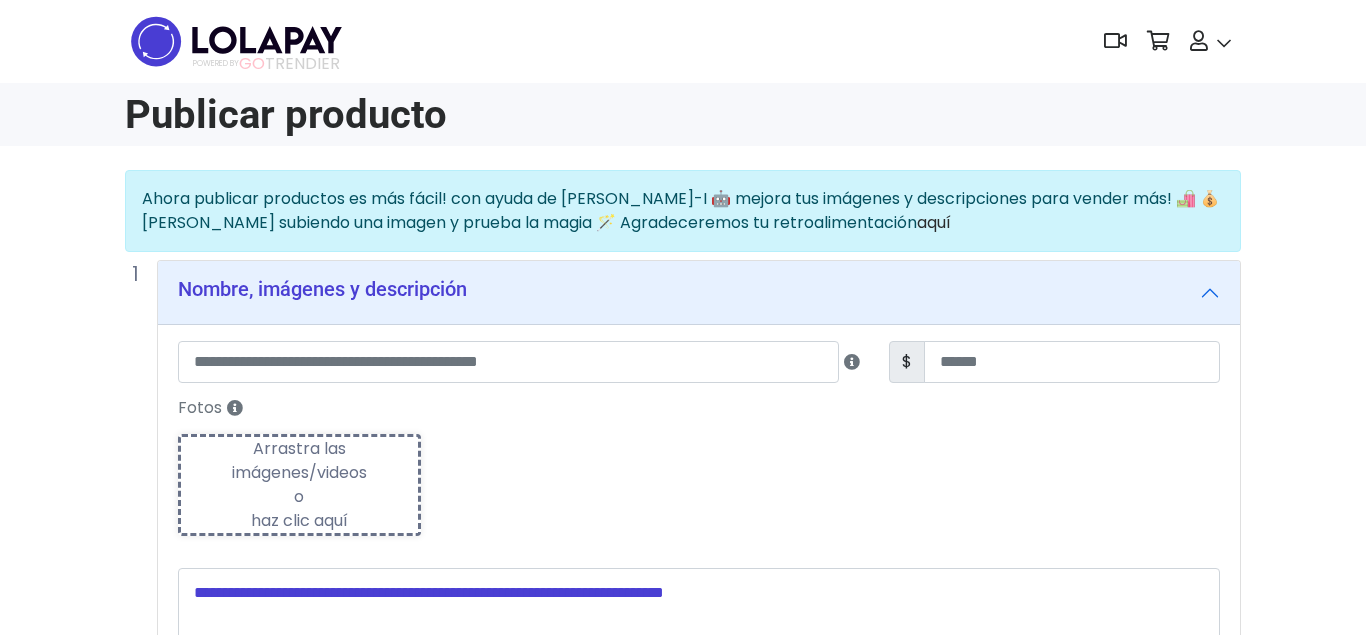 scroll, scrollTop: 0, scrollLeft: 0, axis: both 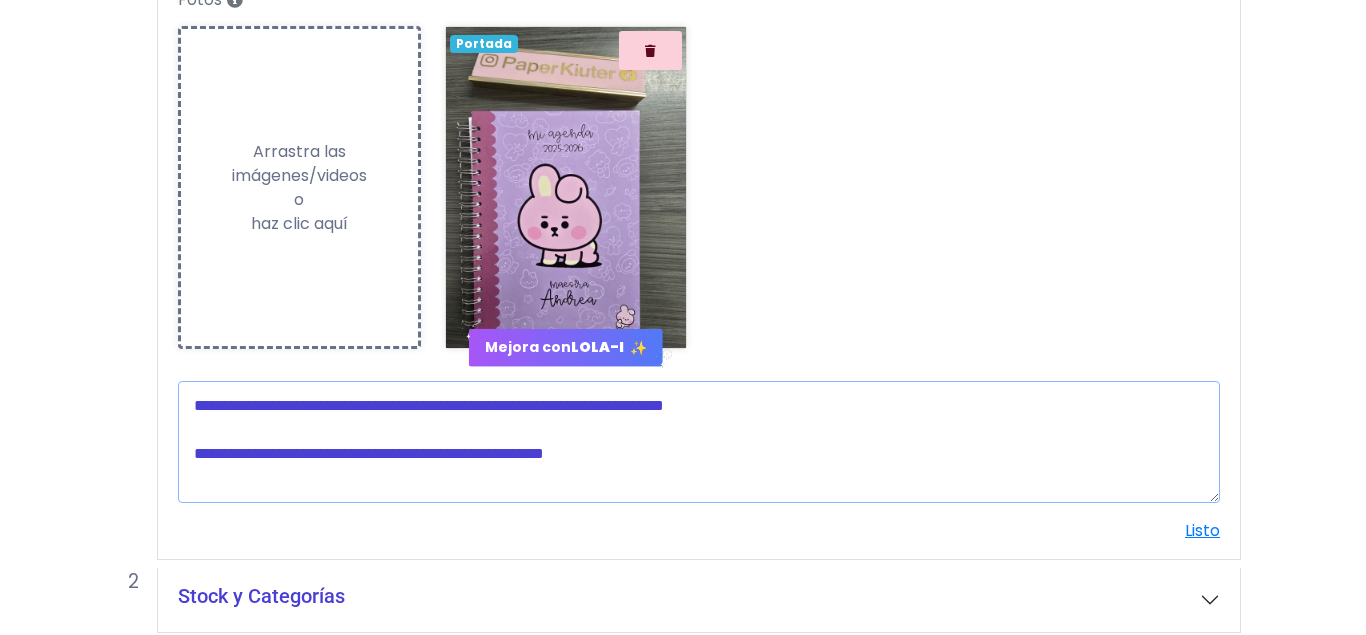 click at bounding box center (699, 442) 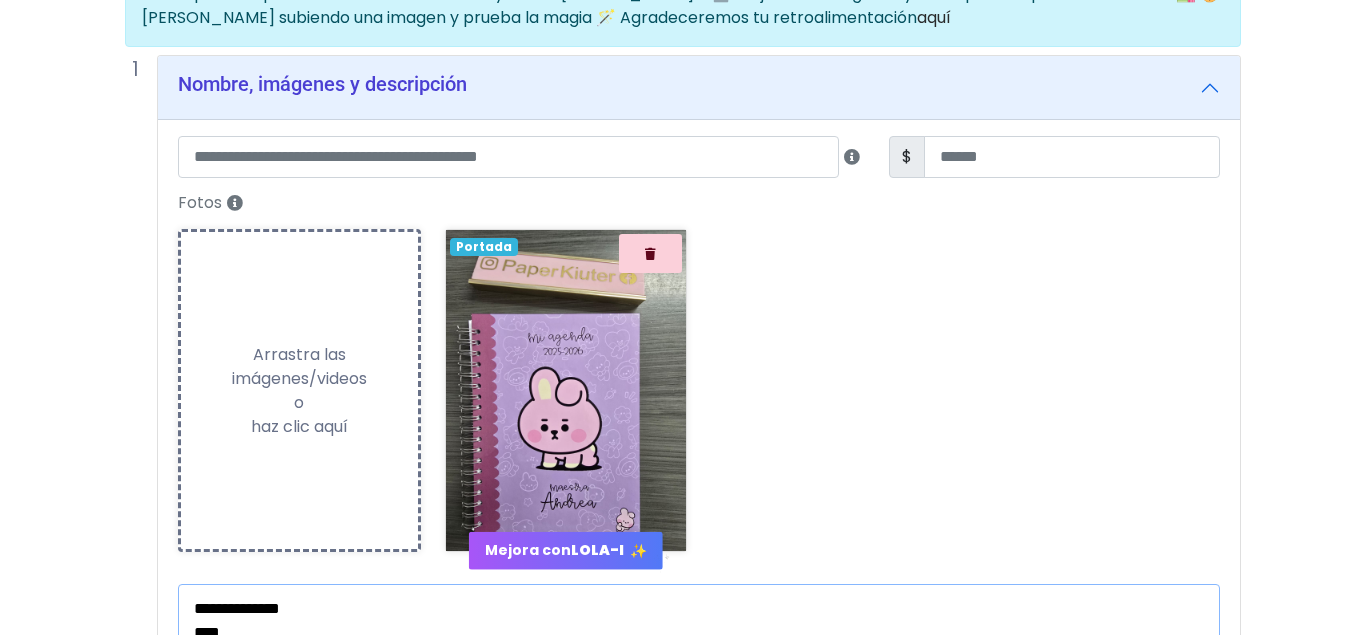 scroll, scrollTop: 204, scrollLeft: 0, axis: vertical 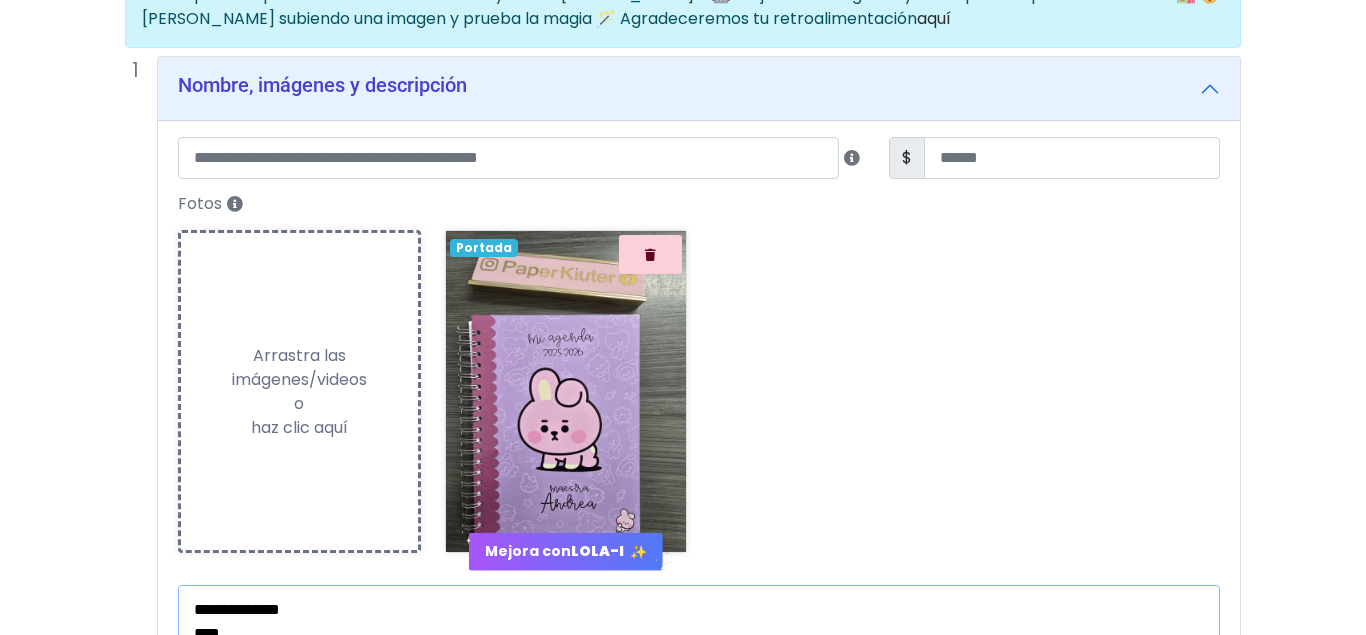 type on "**********" 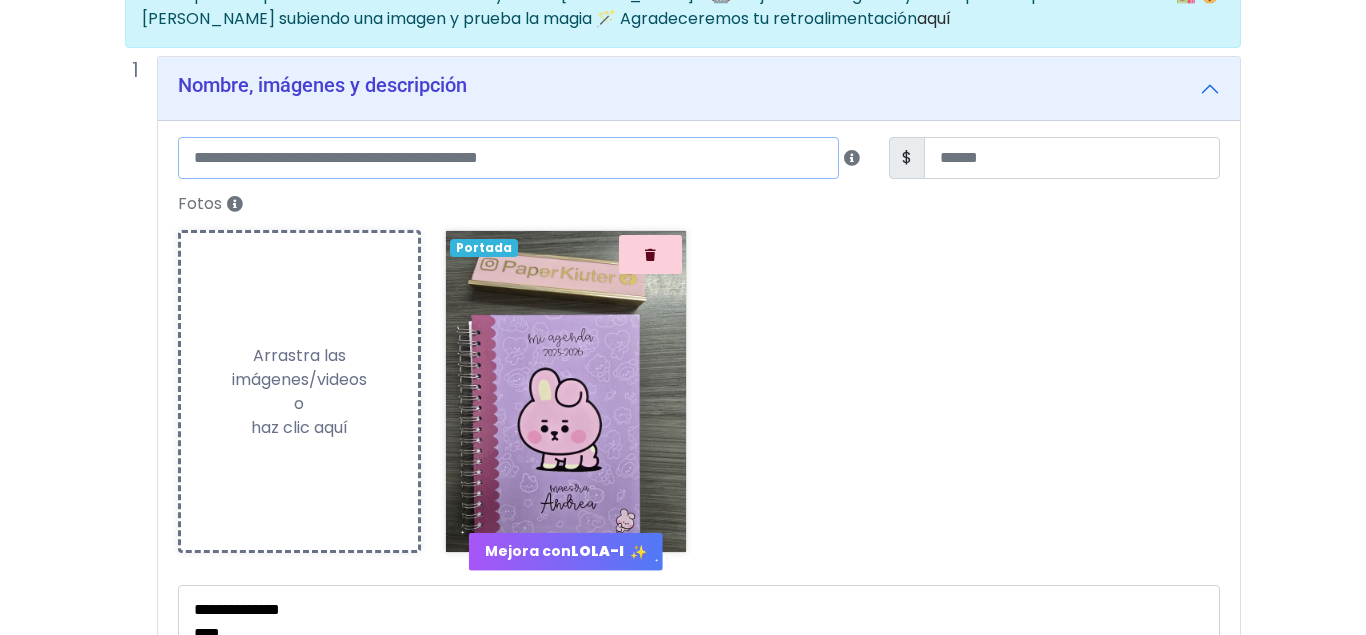 click at bounding box center [508, 158] 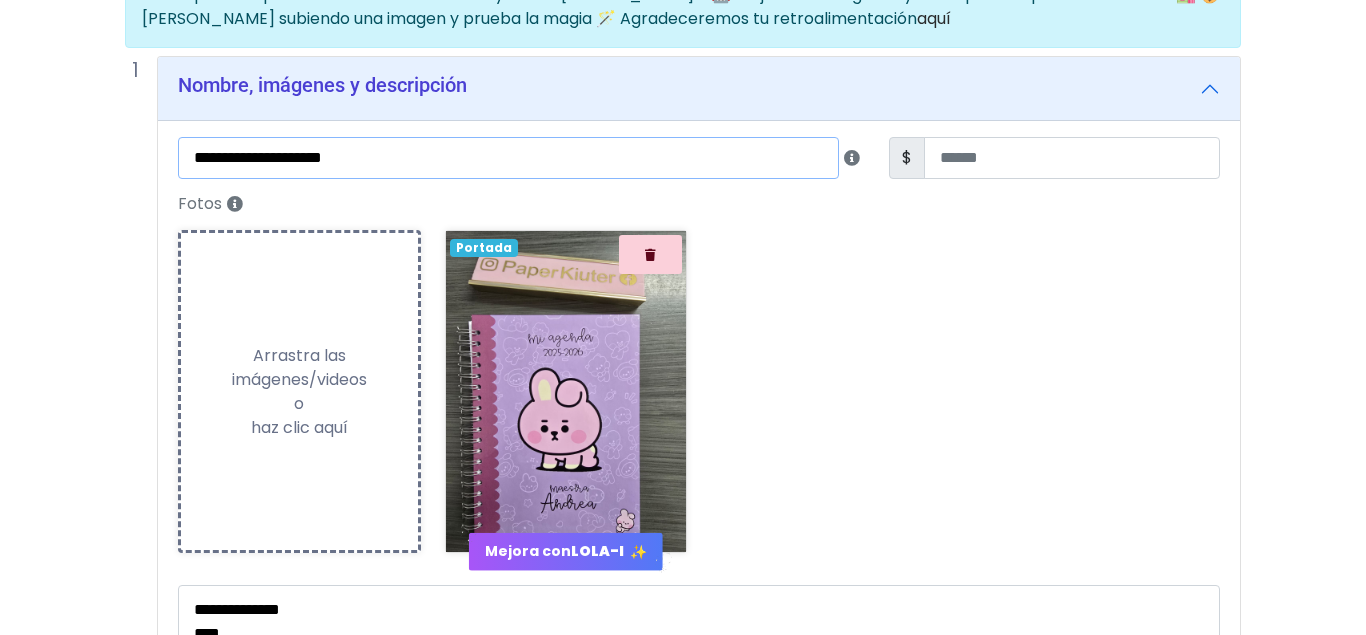 type on "**********" 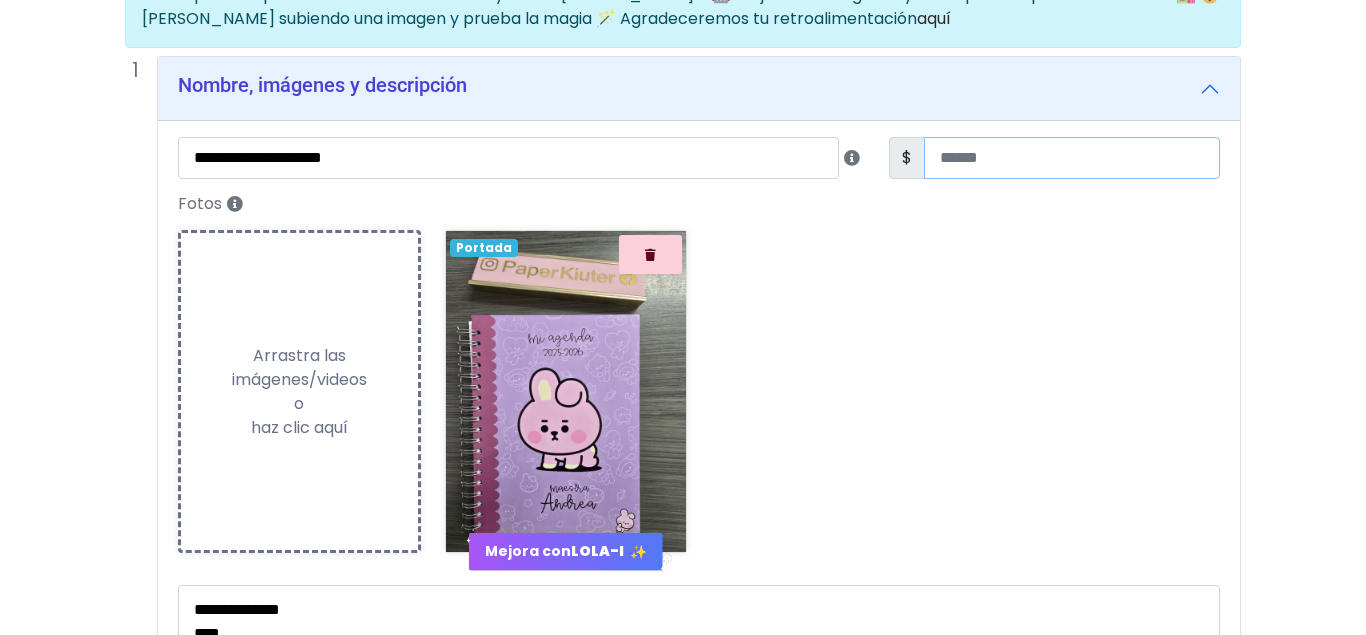 click at bounding box center (1072, 158) 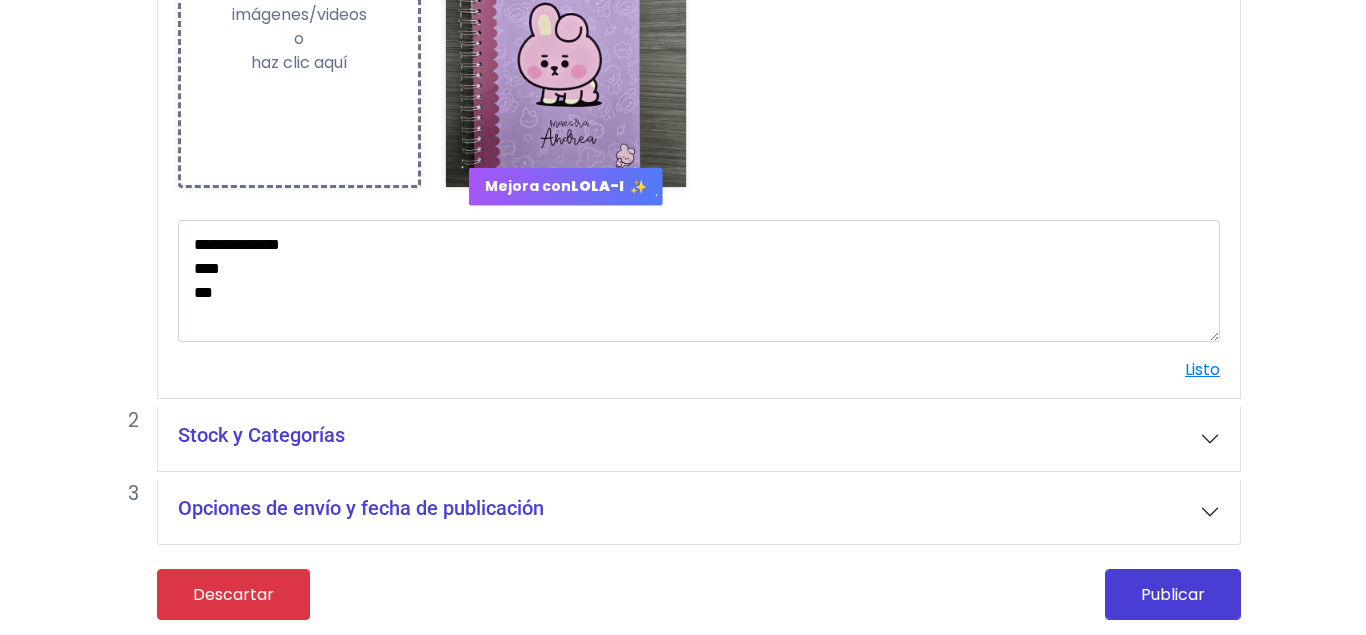 scroll, scrollTop: 572, scrollLeft: 0, axis: vertical 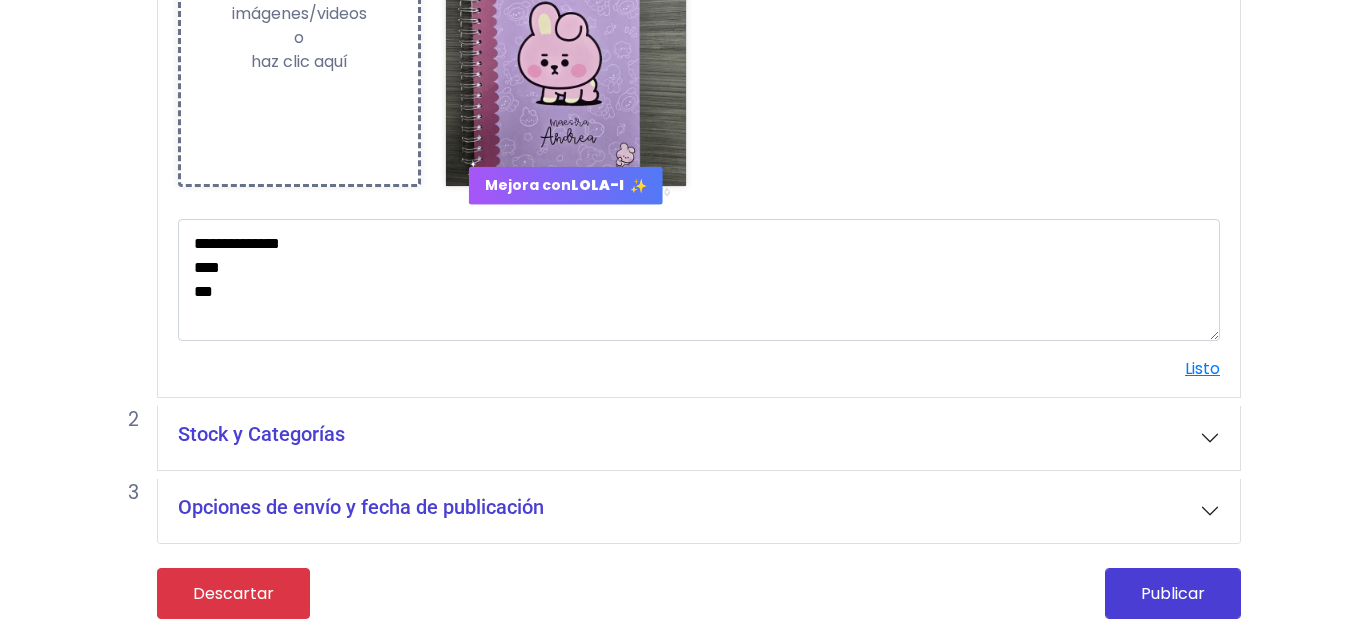 type on "***" 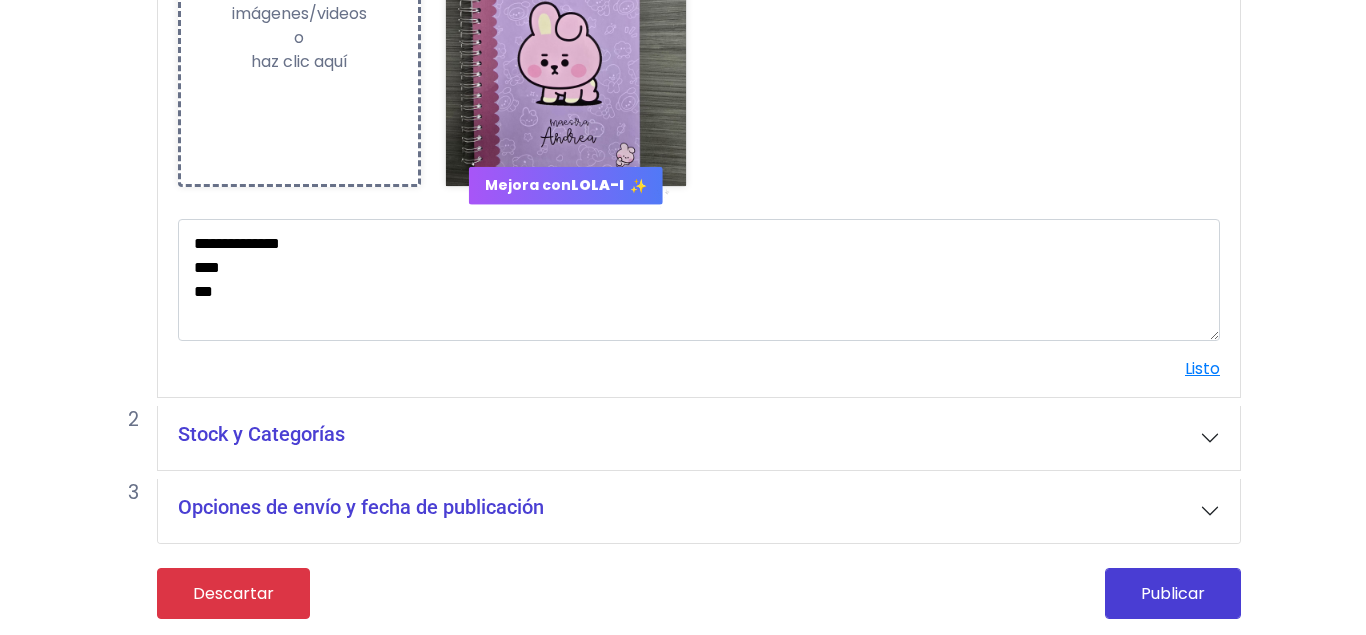 click on "Stock y Categorías" at bounding box center [699, 438] 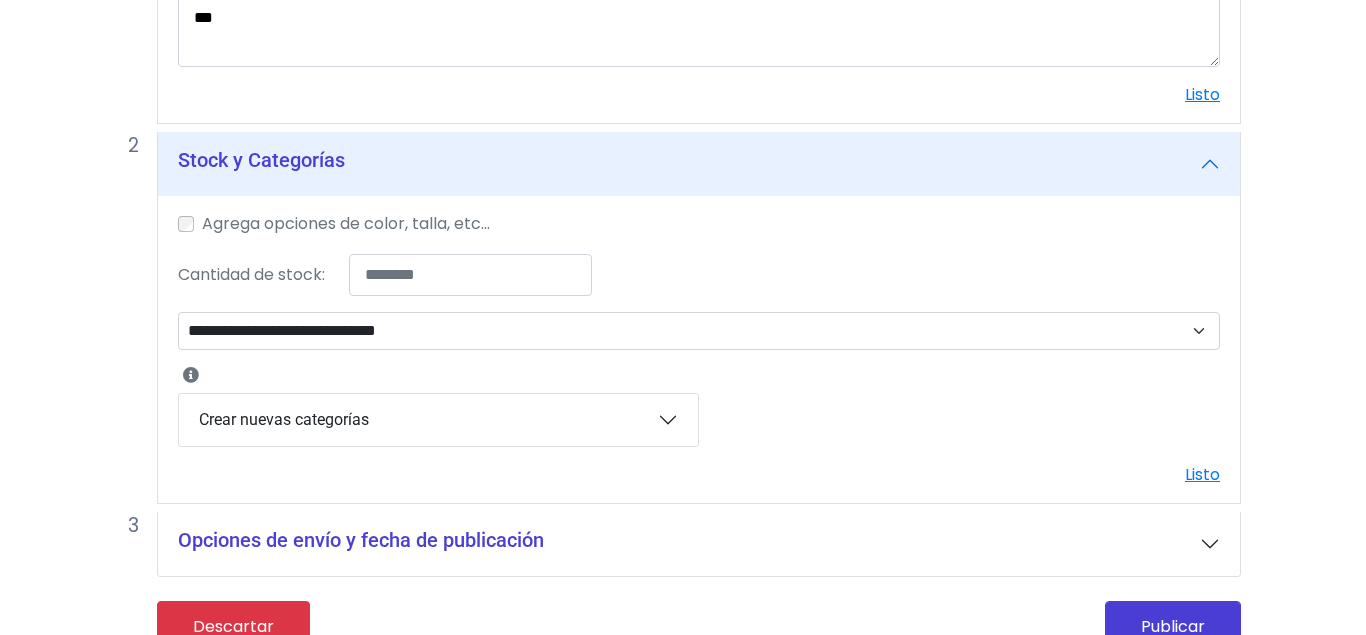 scroll, scrollTop: 878, scrollLeft: 0, axis: vertical 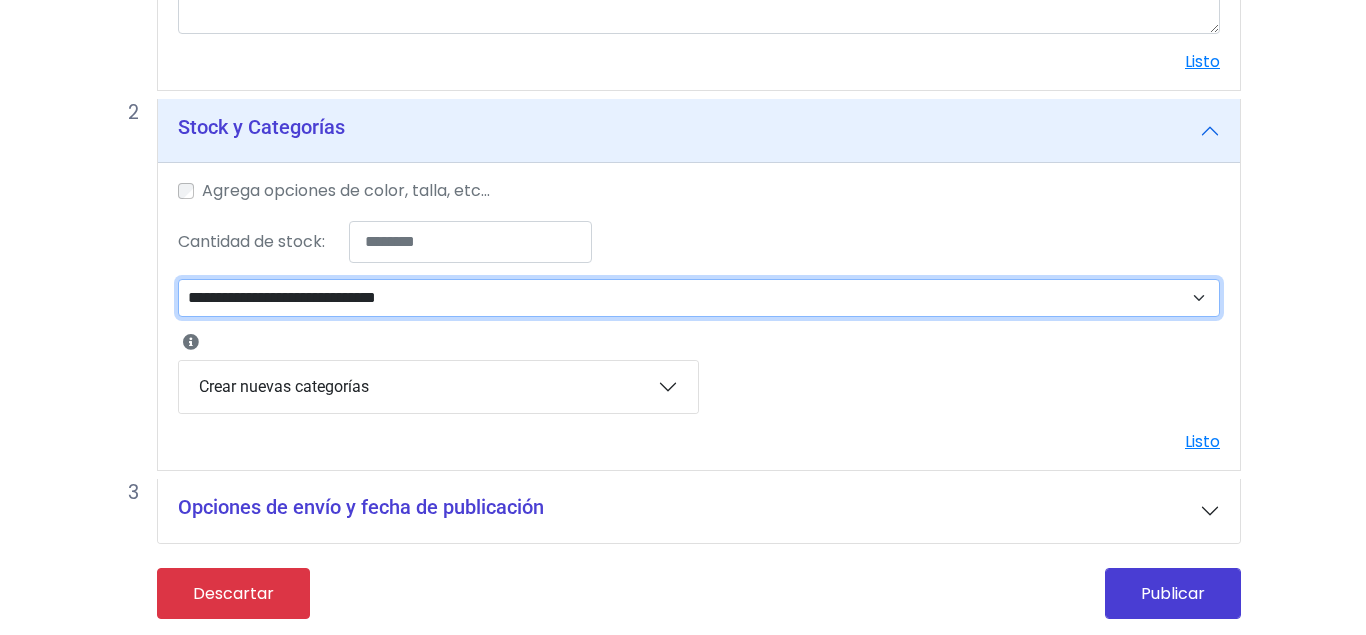 select on "***" 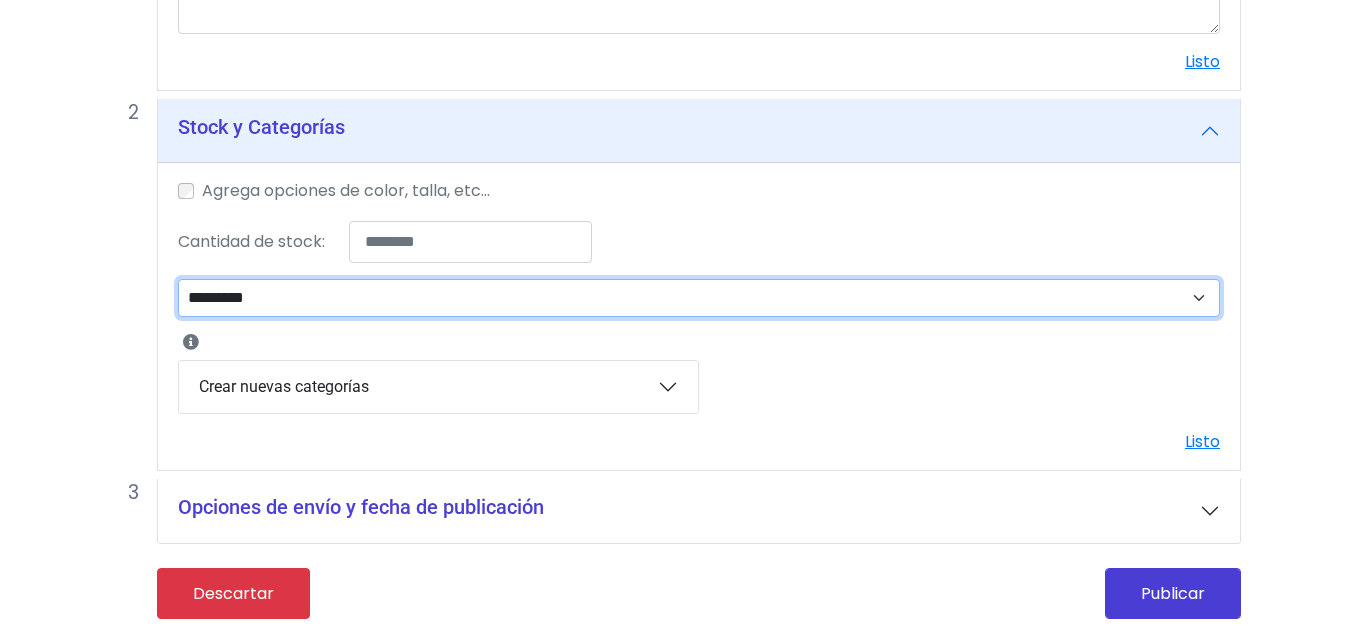 click on "*********" at bounding box center [0, 0] 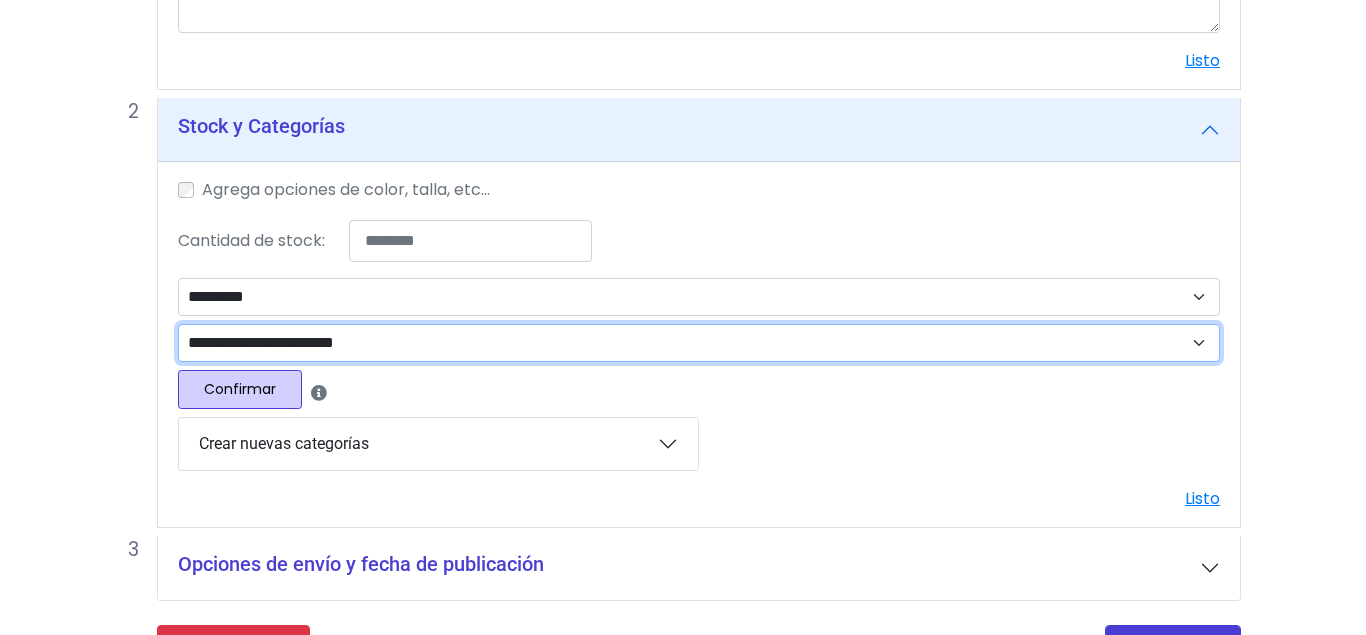 select on "***" 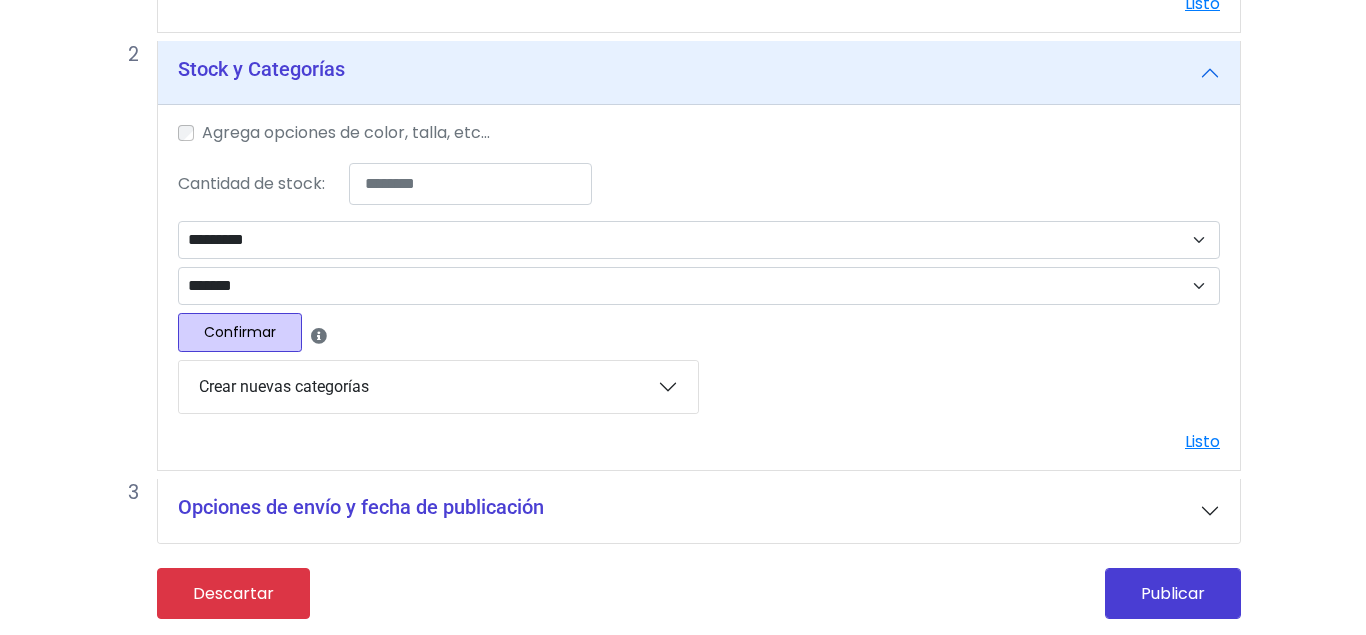 click on "Confirmar" at bounding box center [240, 332] 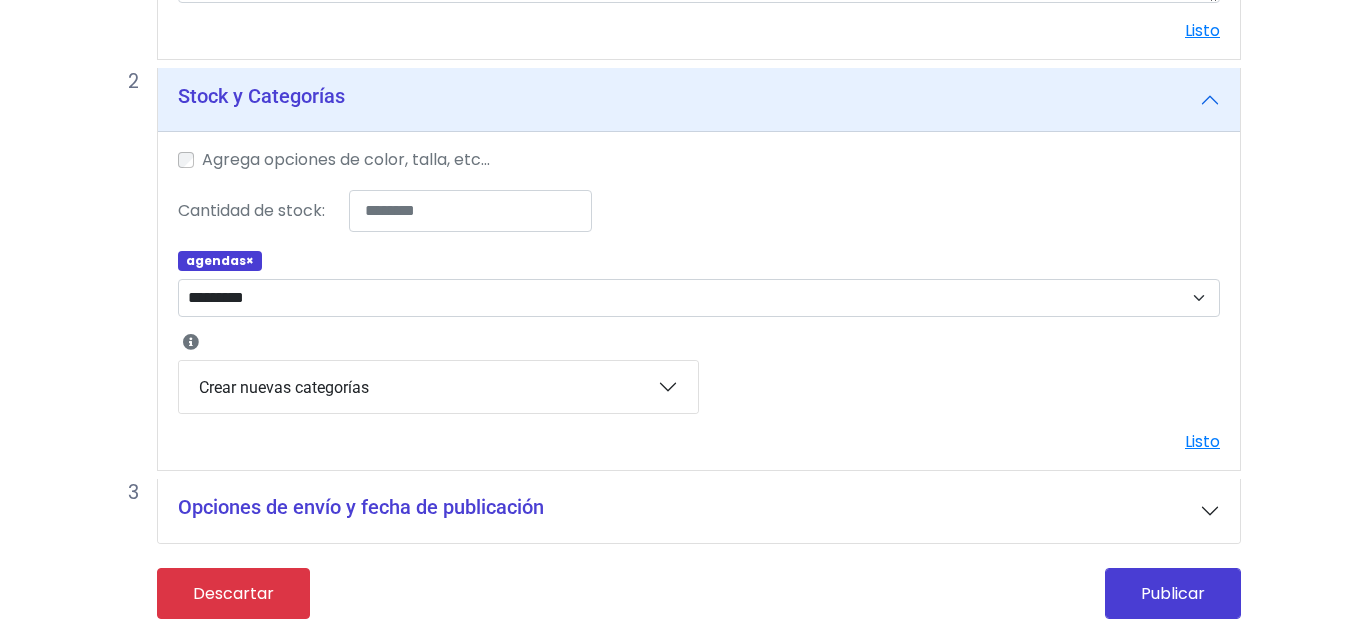 select 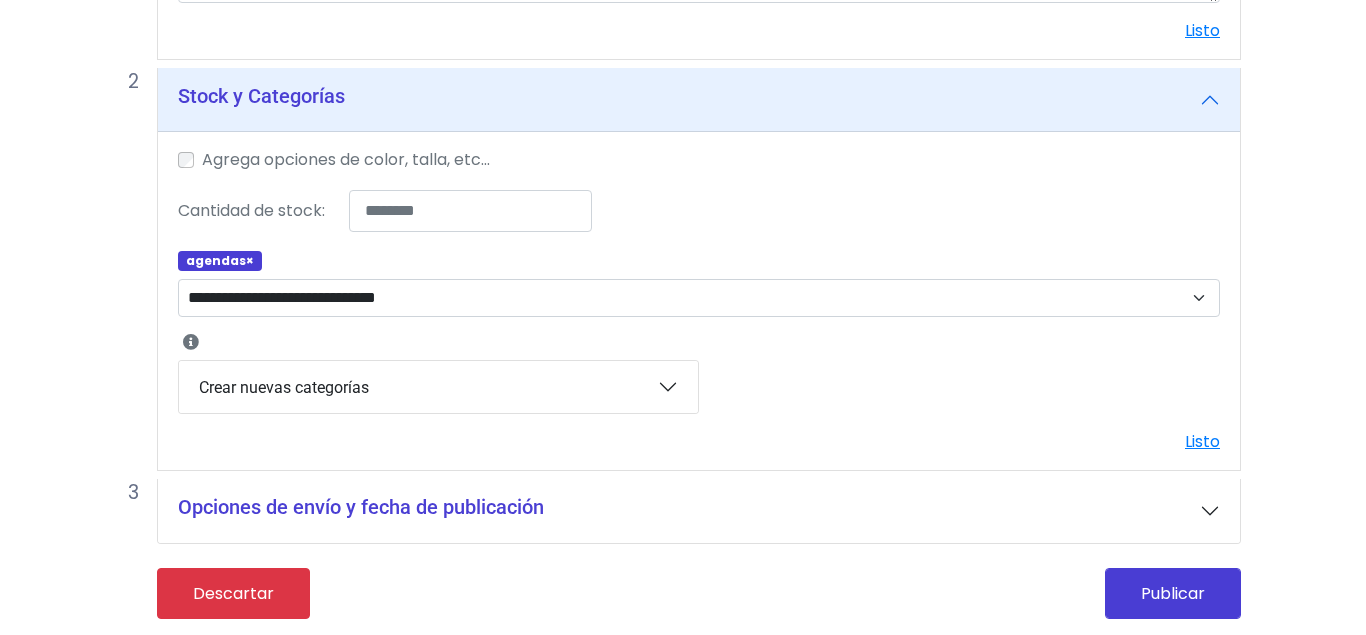 scroll, scrollTop: 911, scrollLeft: 0, axis: vertical 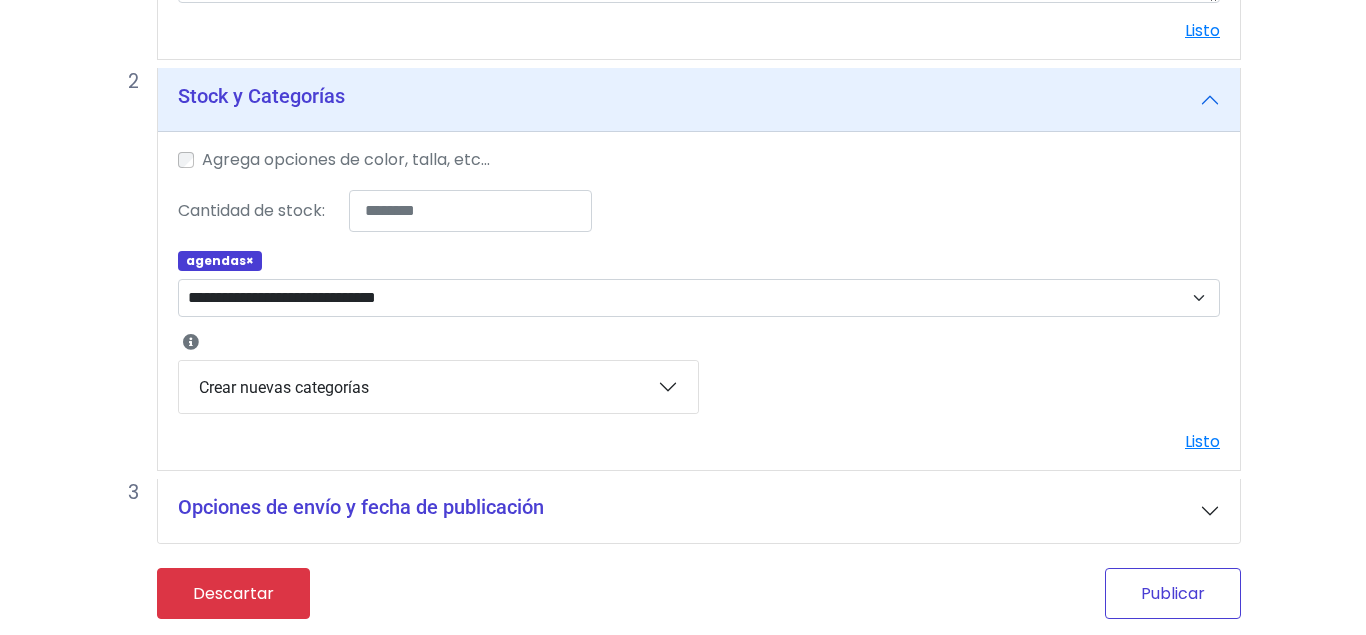 click on "Publicar" at bounding box center [1173, 593] 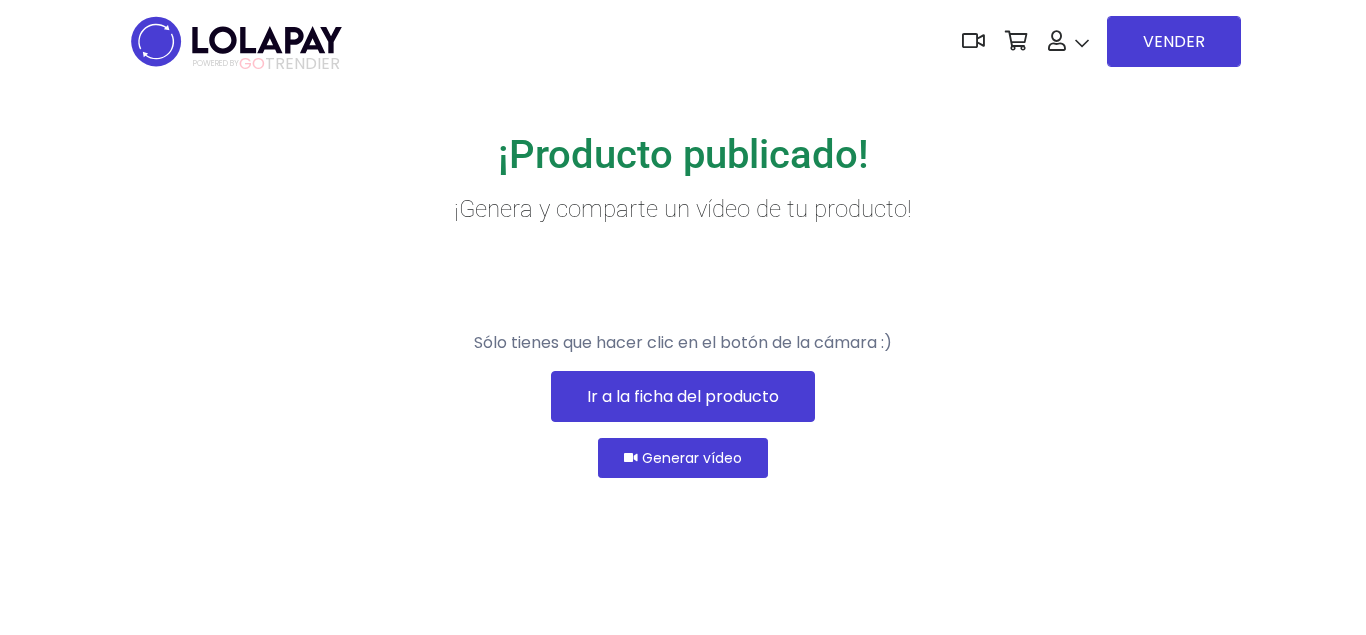scroll, scrollTop: 0, scrollLeft: 0, axis: both 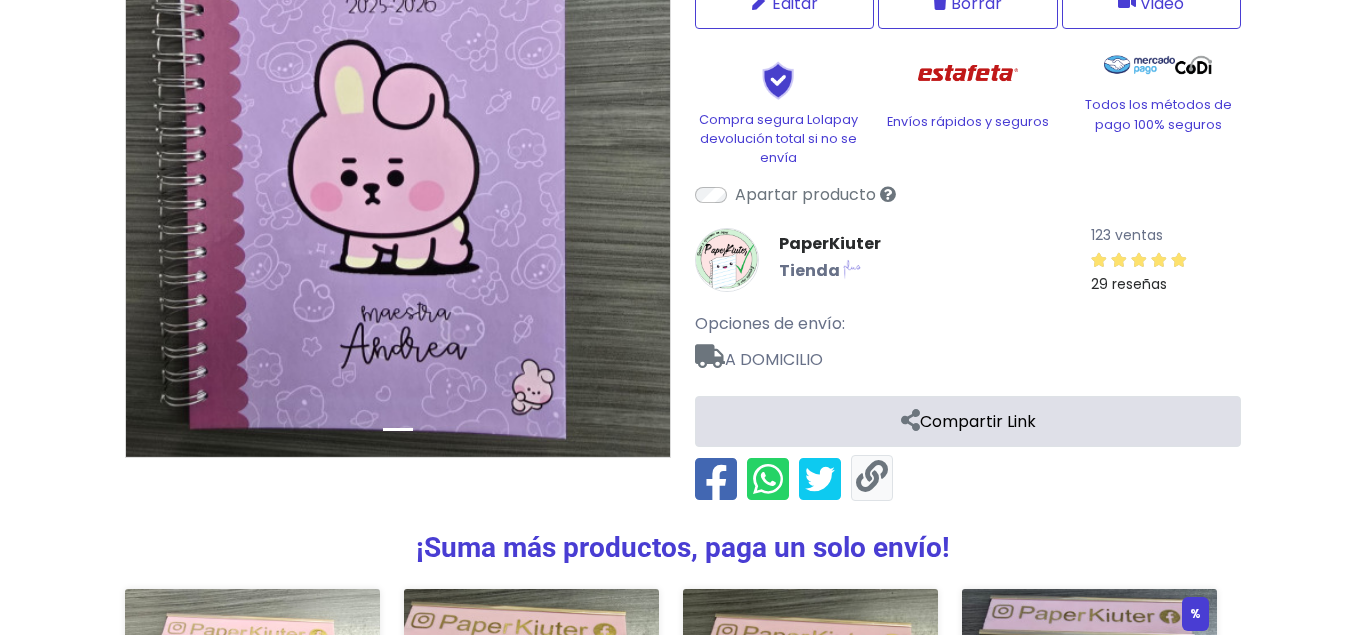 click at bounding box center [872, 478] 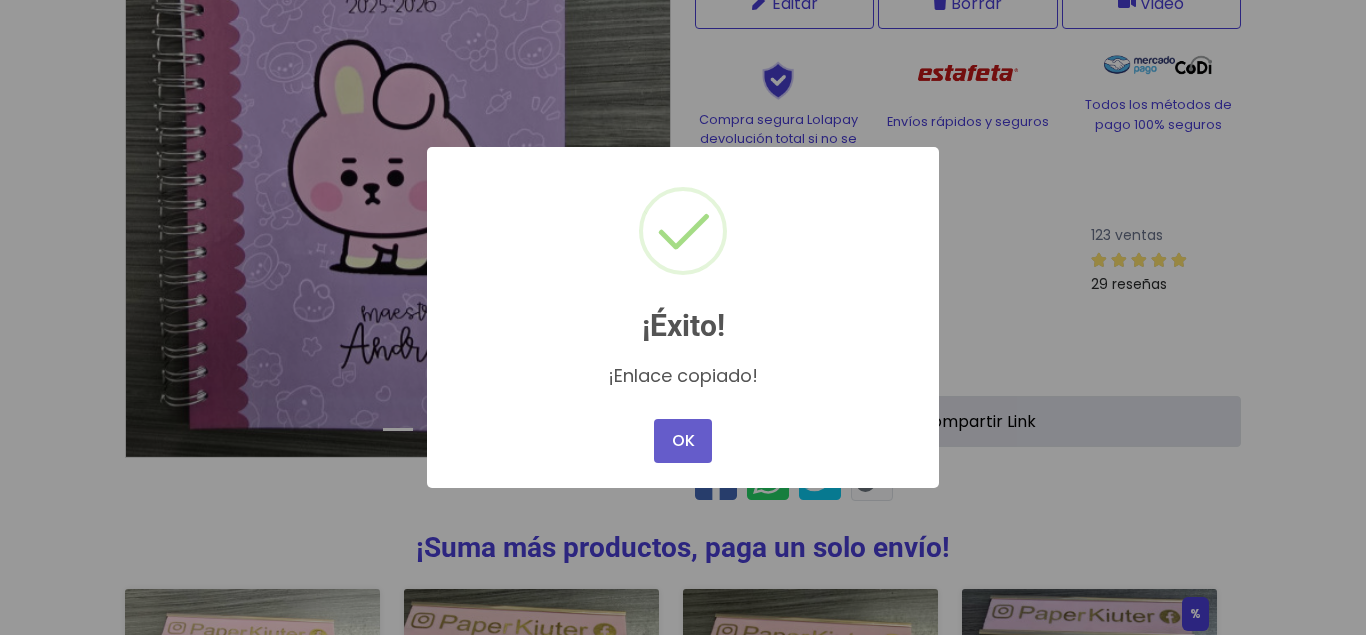 click on "OK" at bounding box center [683, 441] 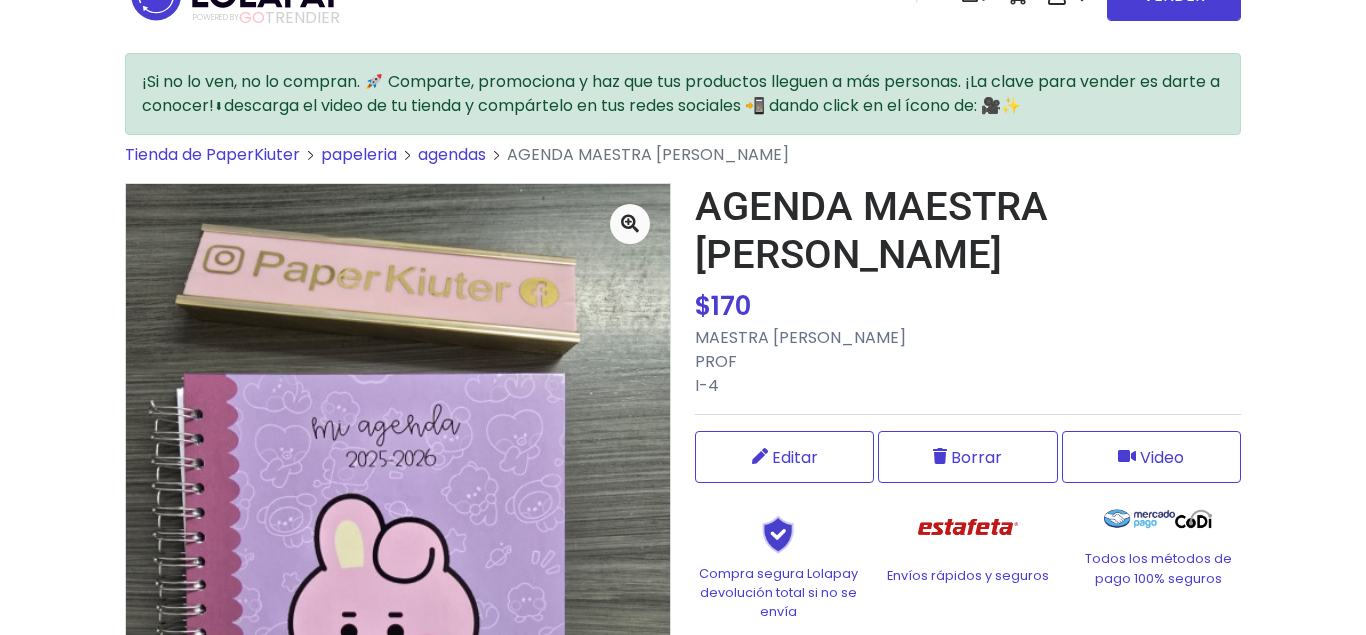 scroll, scrollTop: 0, scrollLeft: 0, axis: both 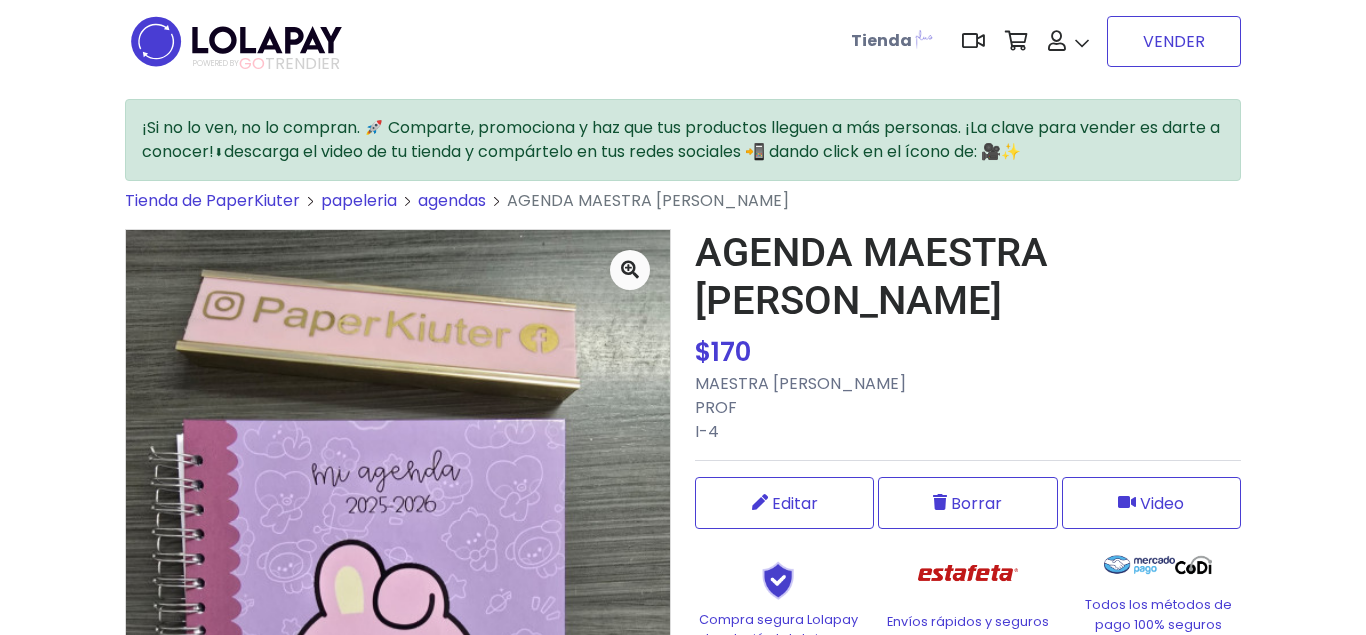 click on "VENDER" at bounding box center (1174, 41) 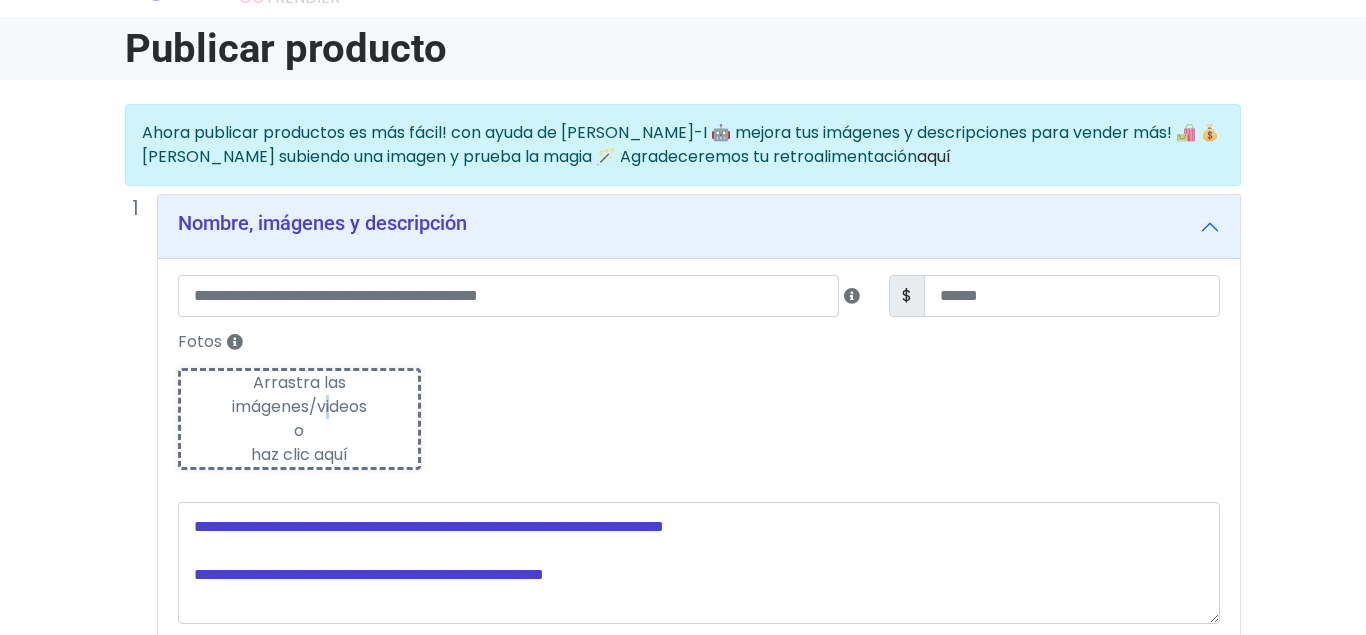 scroll, scrollTop: 102, scrollLeft: 0, axis: vertical 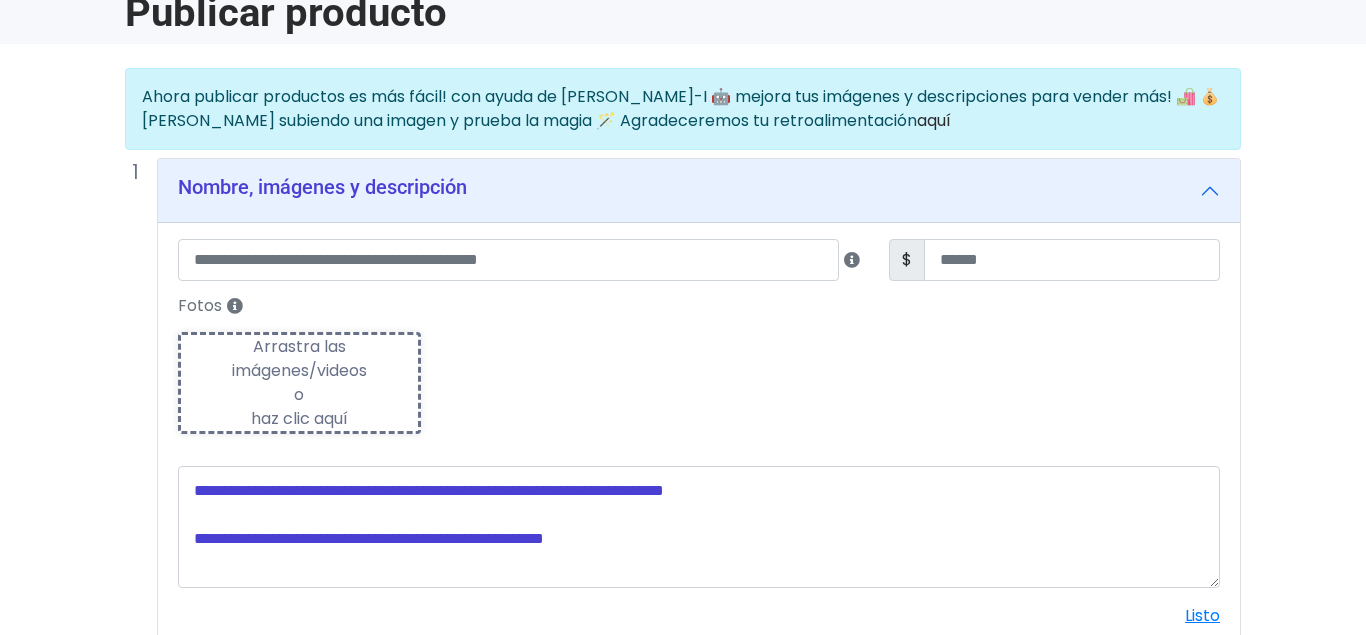 click on "Arrastra las
imágenes/videos
o
haz clic aquí" at bounding box center (299, 383) 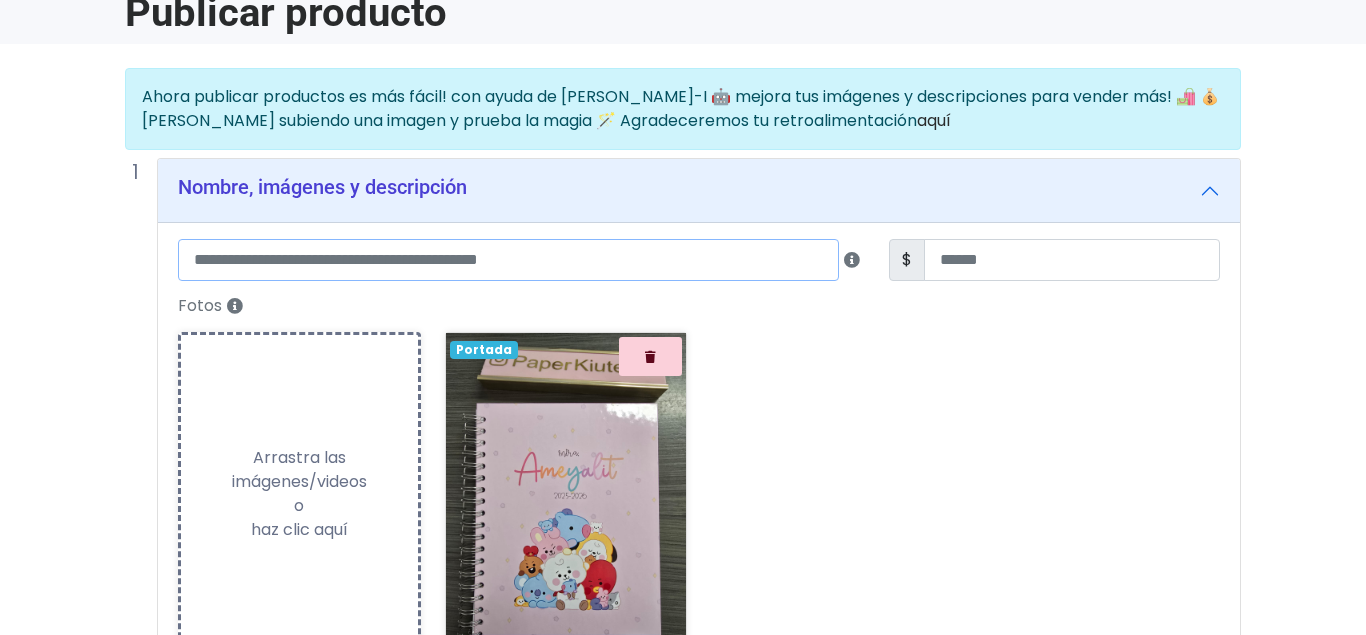 click at bounding box center (508, 260) 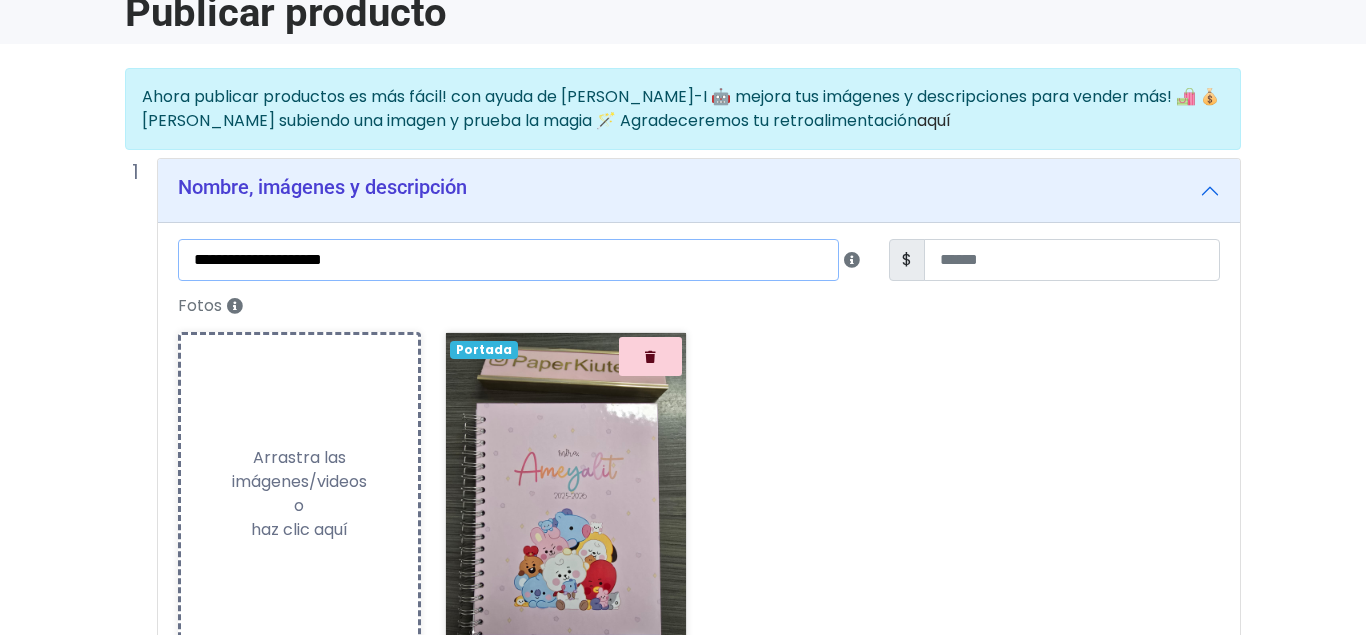 scroll, scrollTop: 408, scrollLeft: 0, axis: vertical 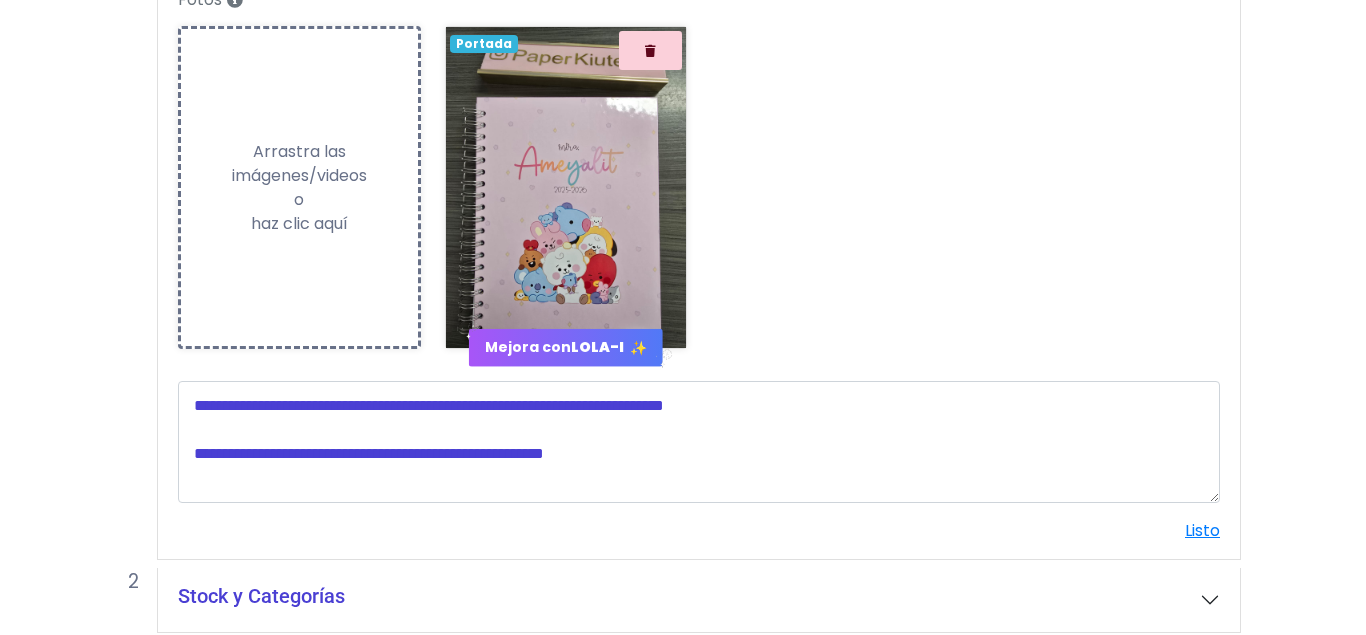 type on "**********" 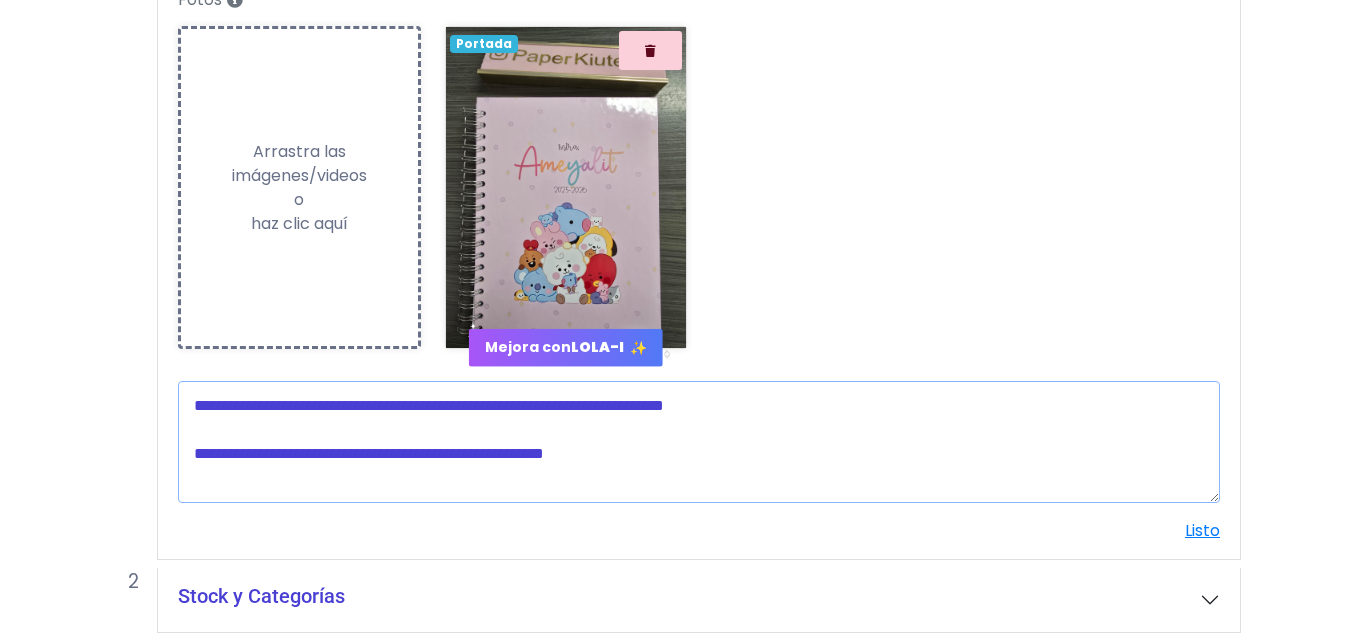 click at bounding box center (699, 442) 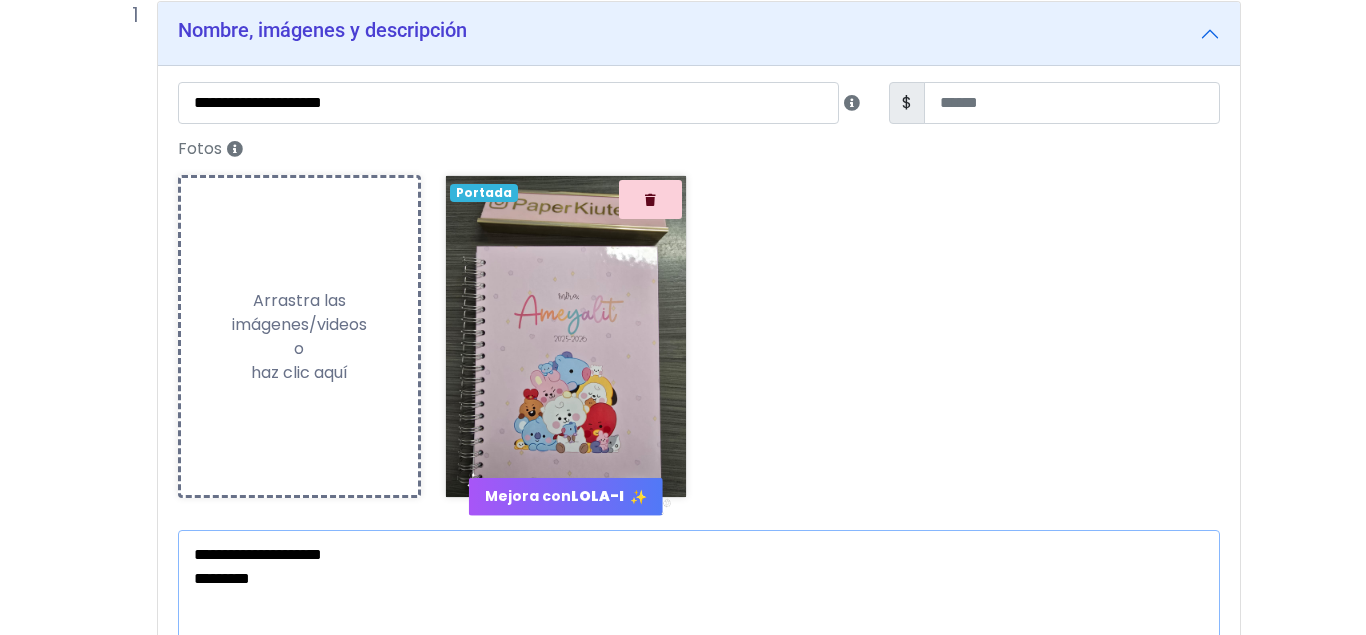 scroll, scrollTop: 306, scrollLeft: 0, axis: vertical 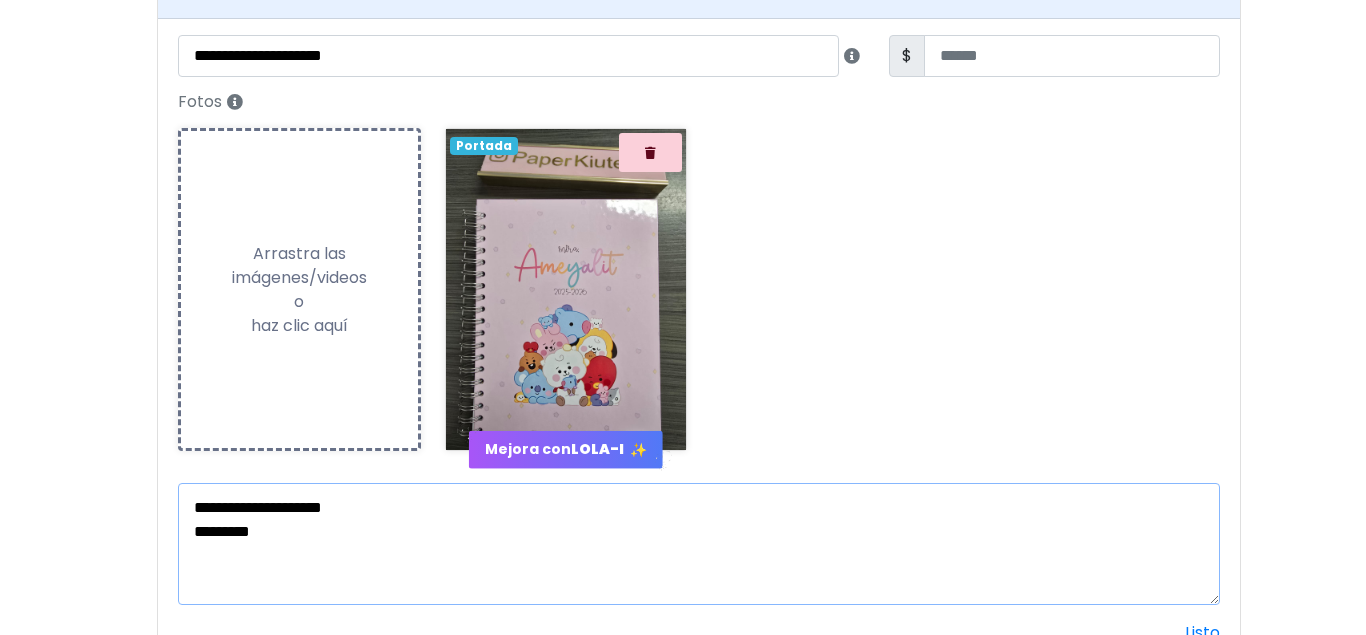 type on "**********" 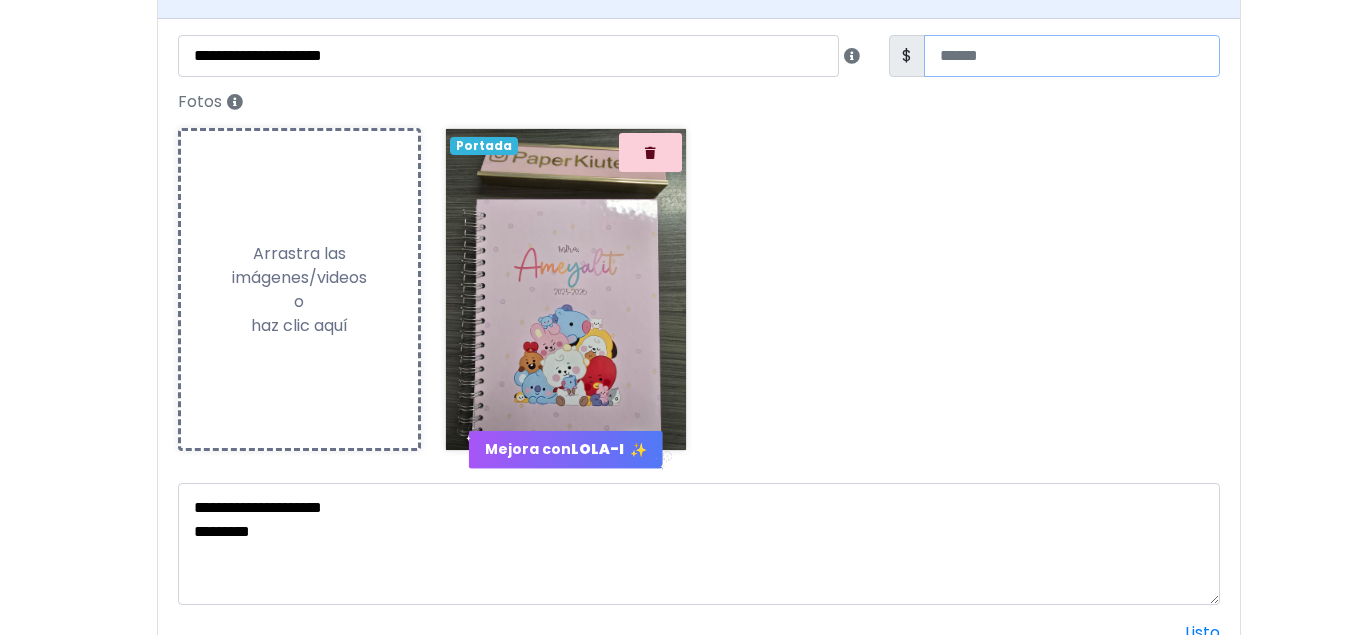 click at bounding box center (1072, 56) 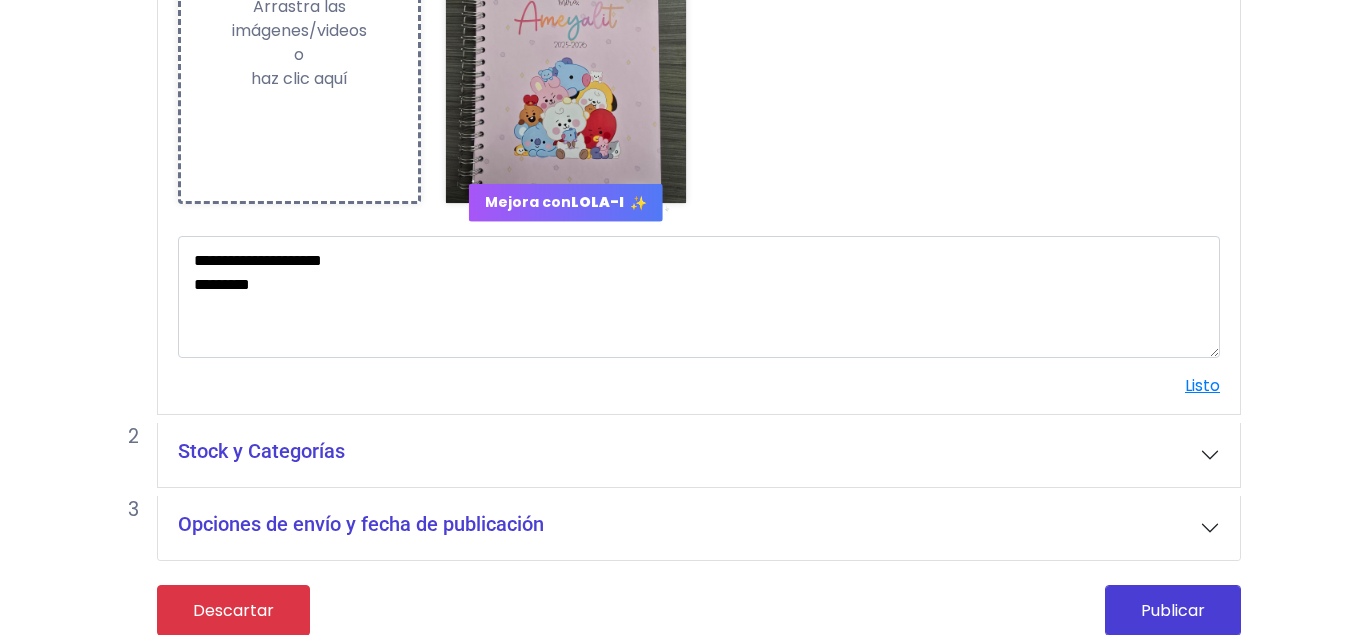 scroll, scrollTop: 572, scrollLeft: 0, axis: vertical 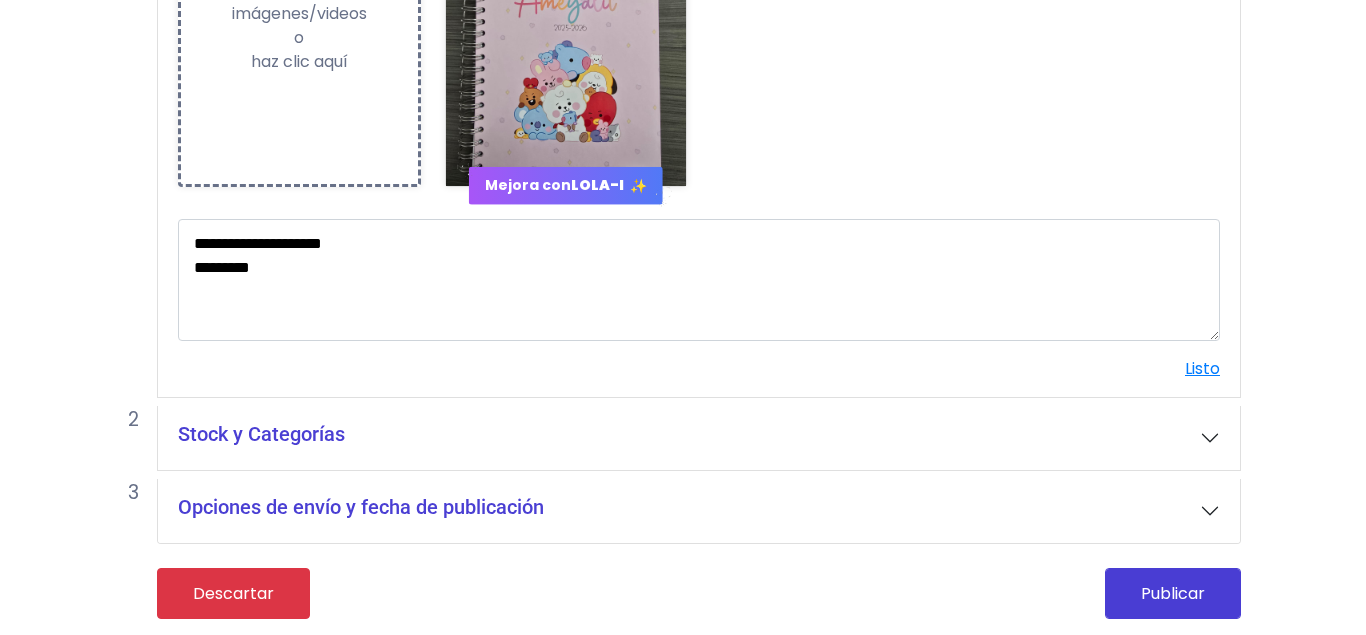 type on "***" 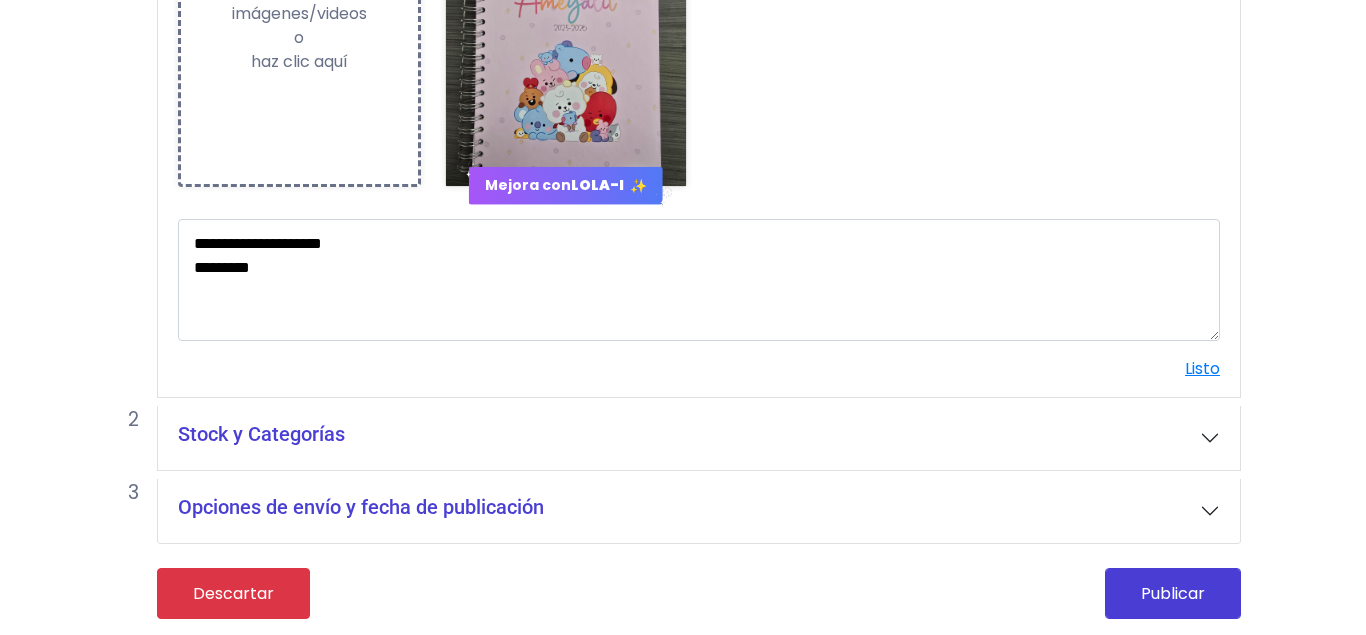click on "Stock y Categorías" at bounding box center [699, 438] 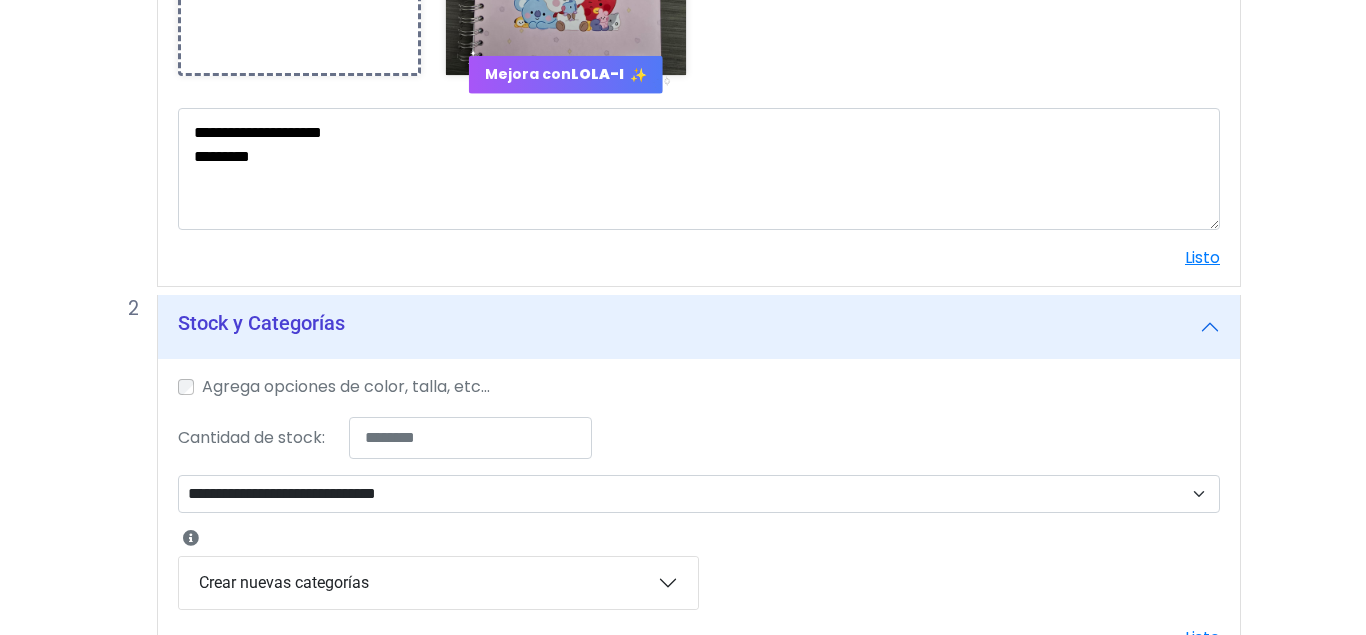 scroll, scrollTop: 878, scrollLeft: 0, axis: vertical 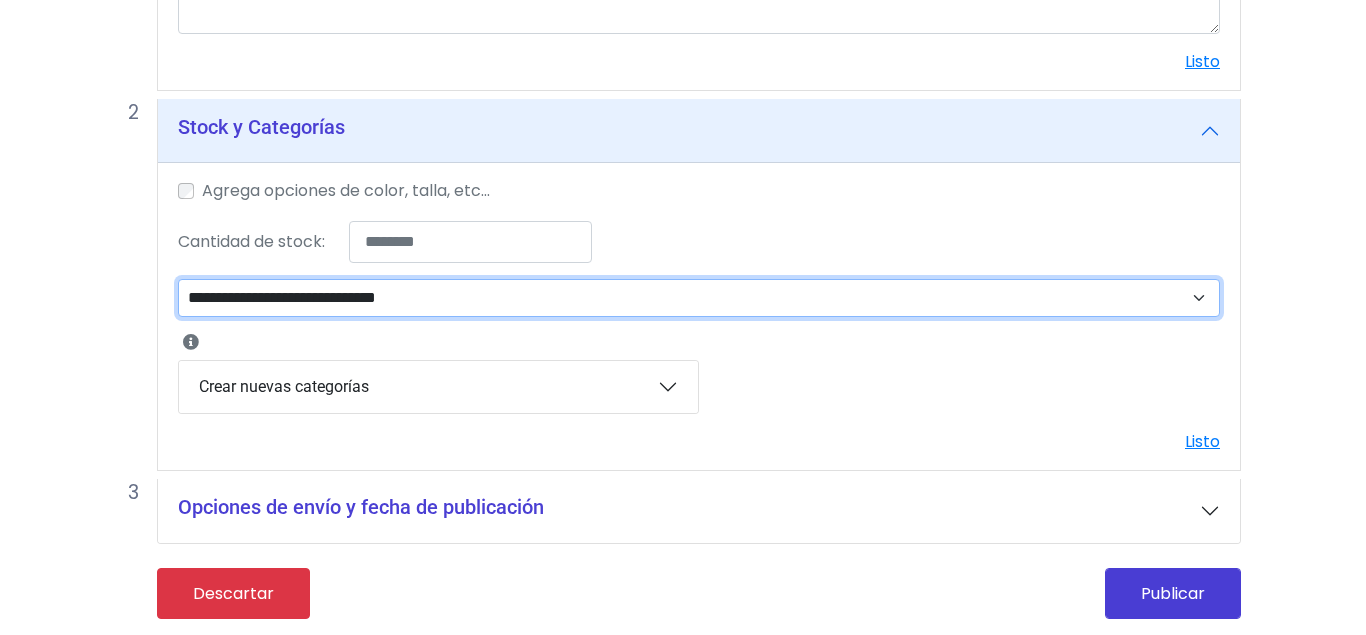 select on "***" 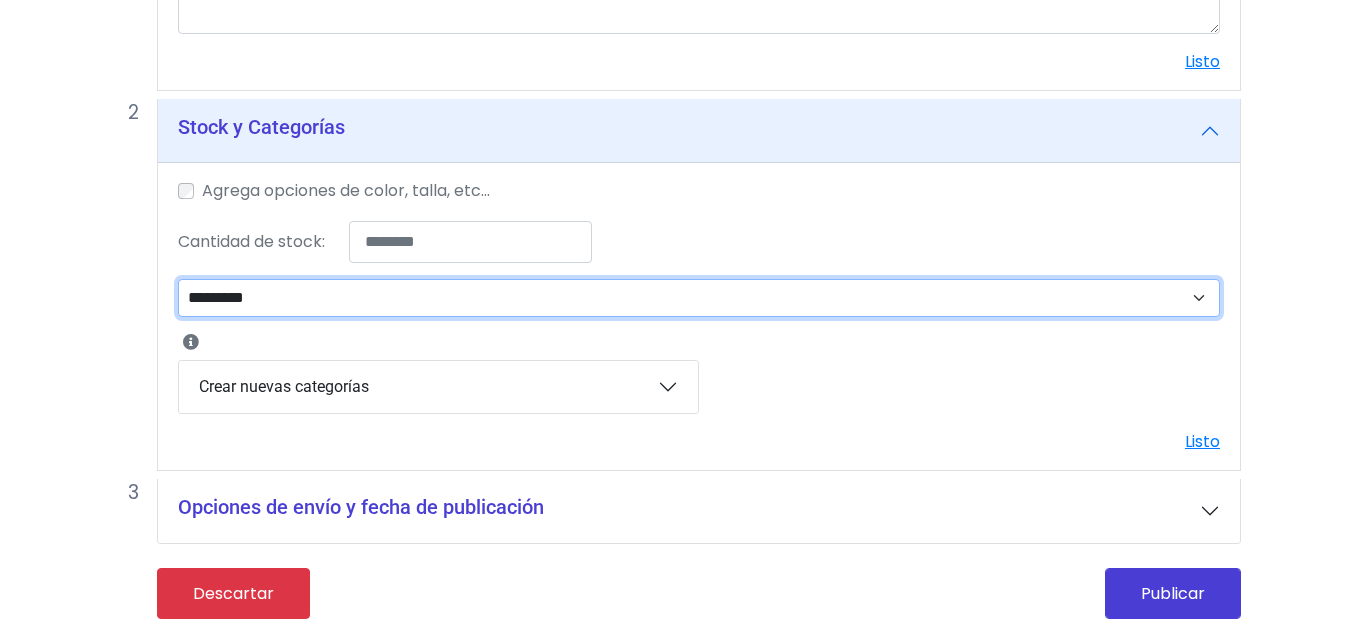 click on "*********" at bounding box center [0, 0] 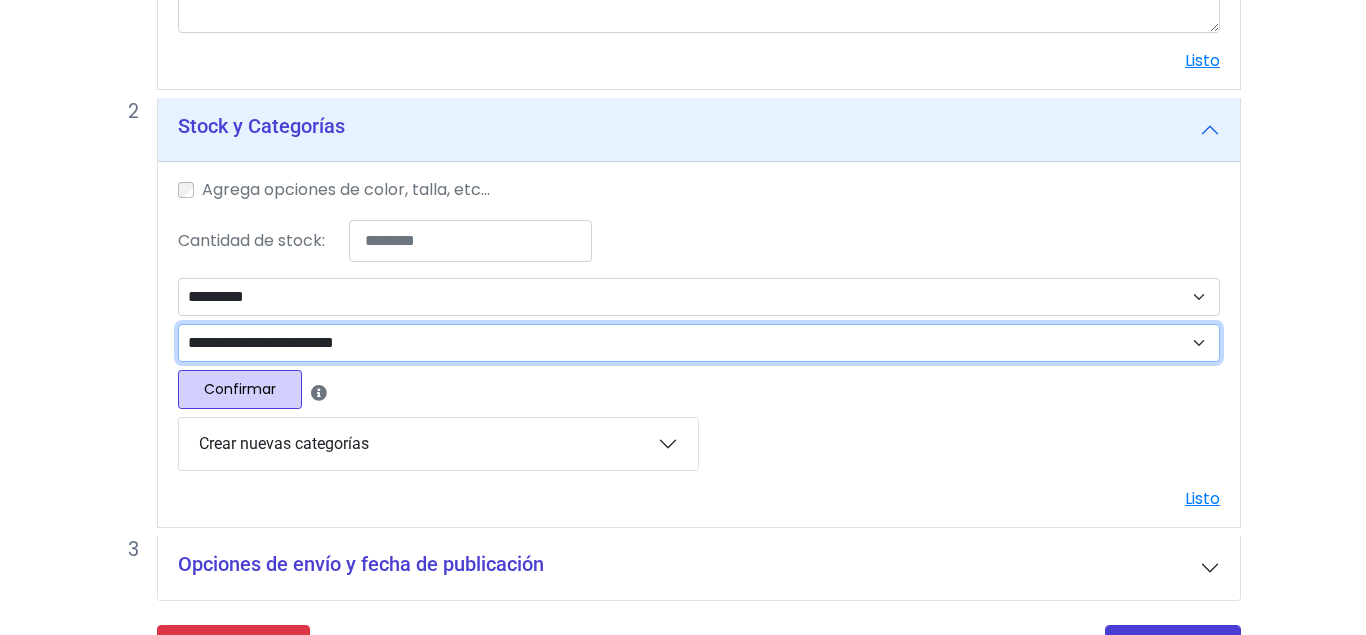 select on "***" 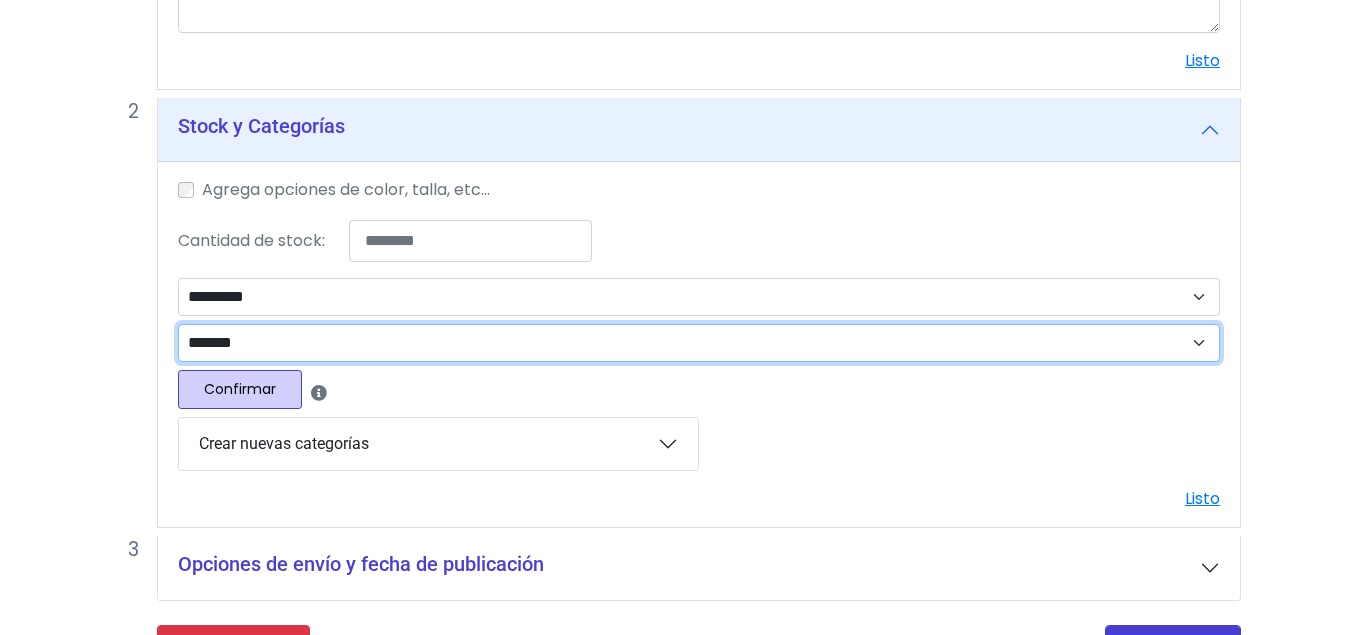 click on "*******" at bounding box center [0, 0] 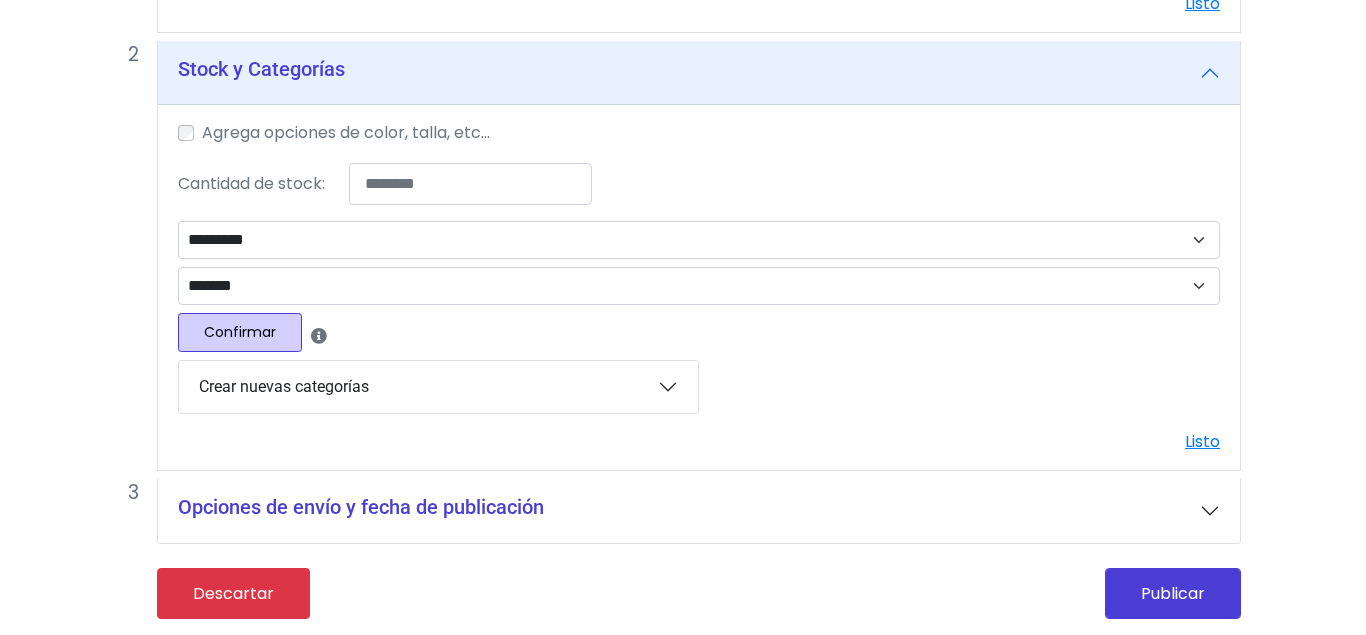 click on "Confirmar" at bounding box center (240, 332) 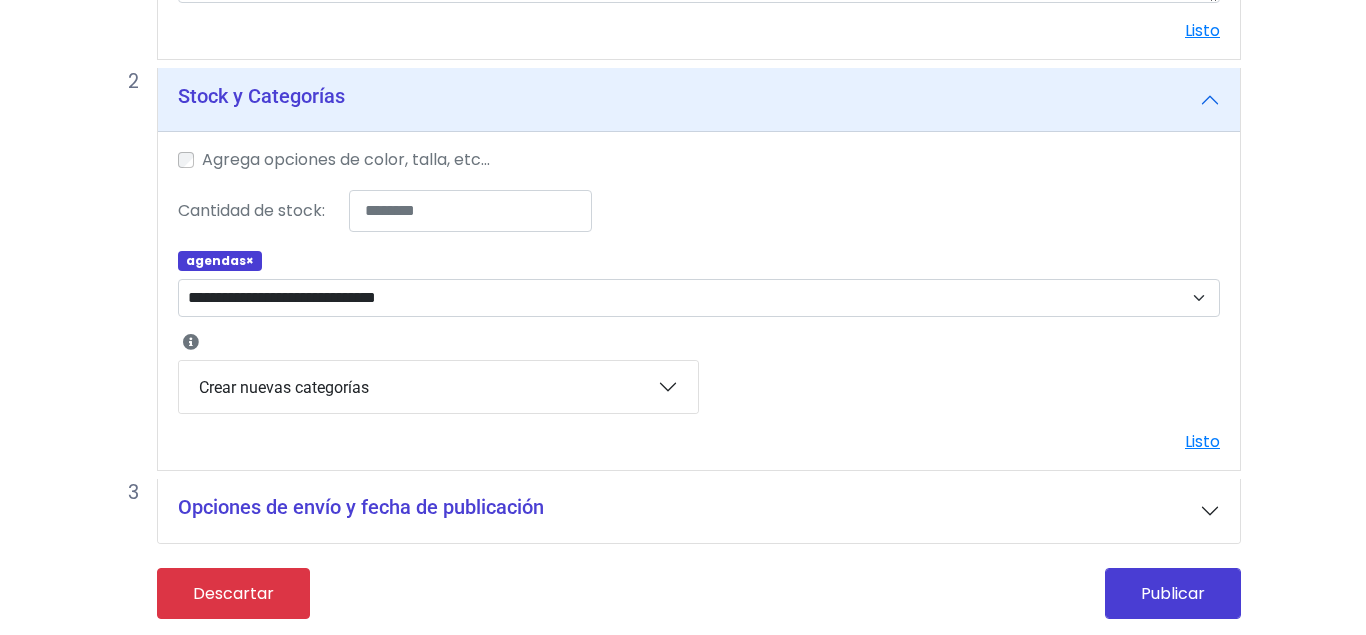scroll, scrollTop: 911, scrollLeft: 0, axis: vertical 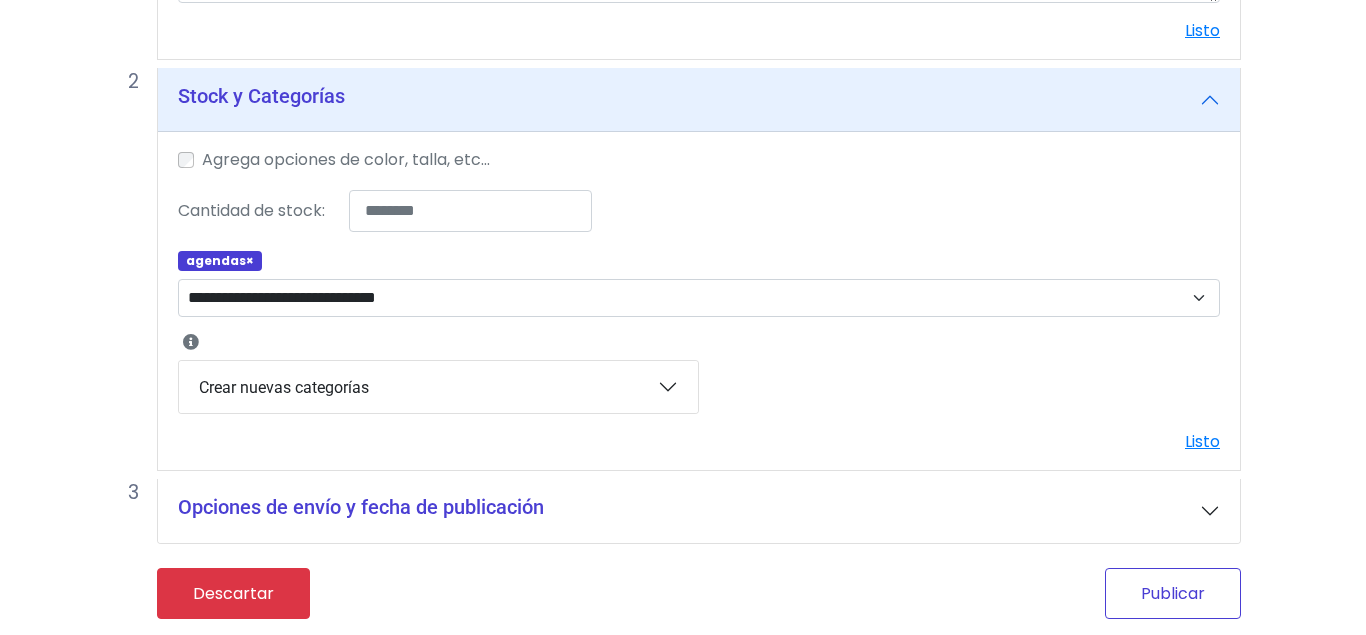 click on "Publicar" at bounding box center (1173, 593) 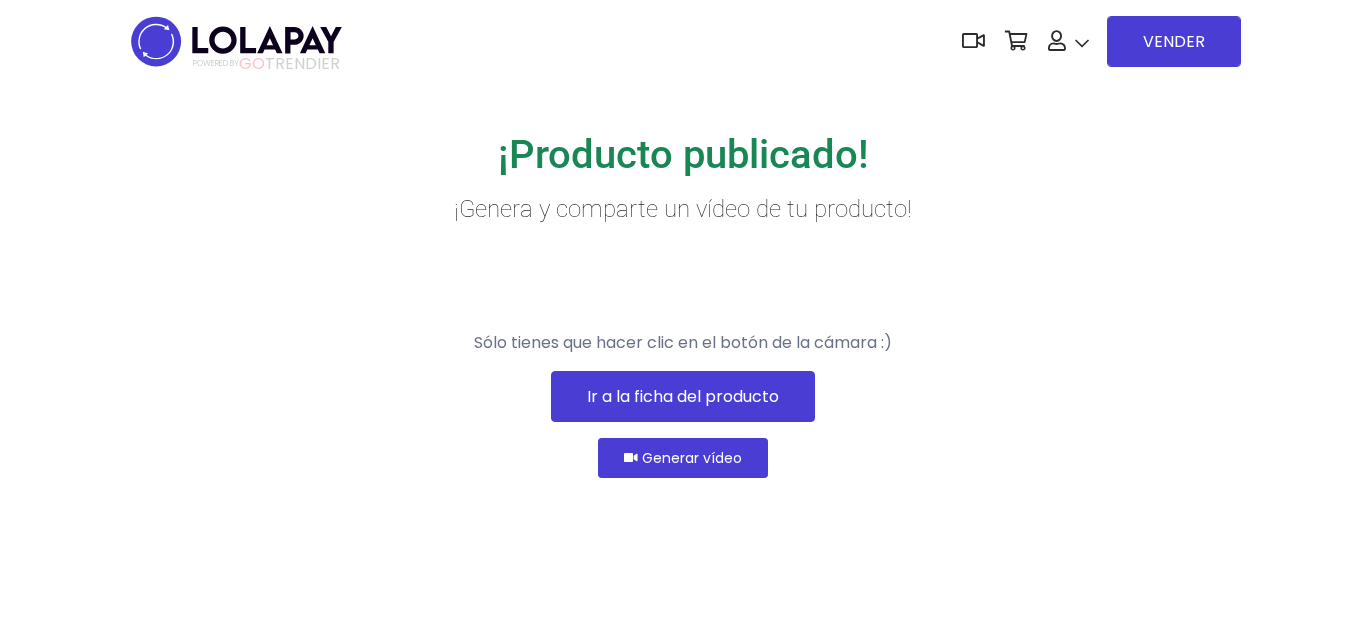 scroll, scrollTop: 0, scrollLeft: 0, axis: both 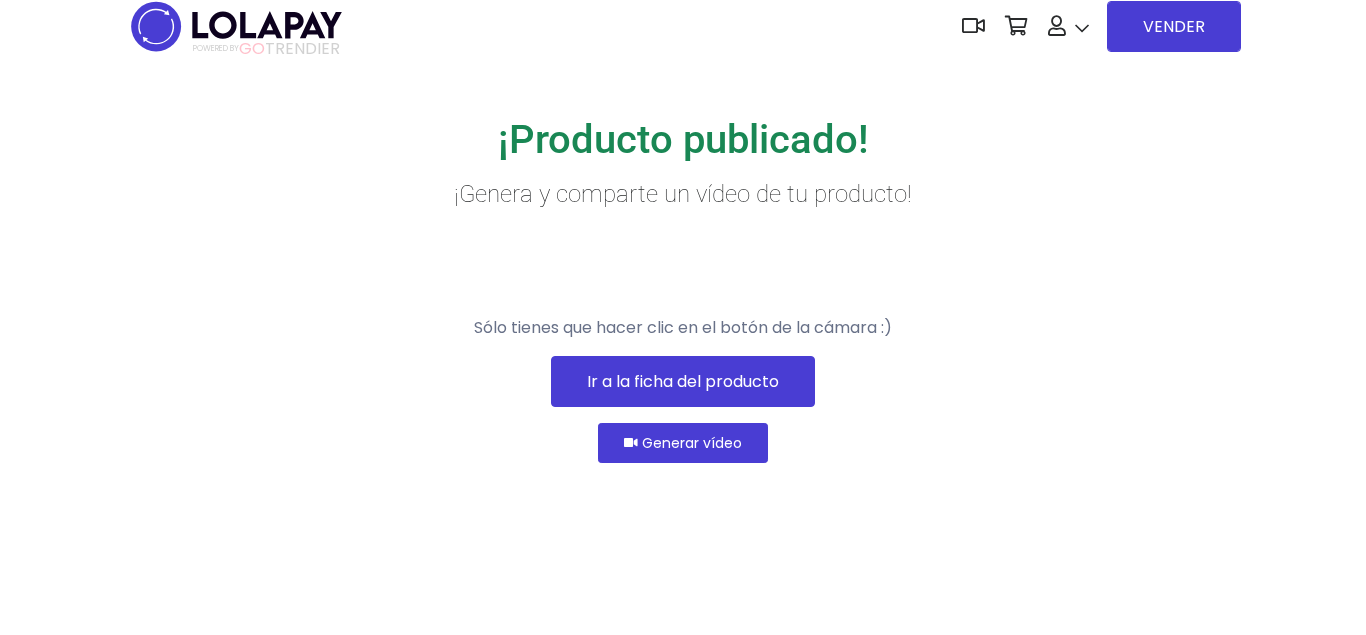 click on "Ir a la ficha del producto" at bounding box center (683, 381) 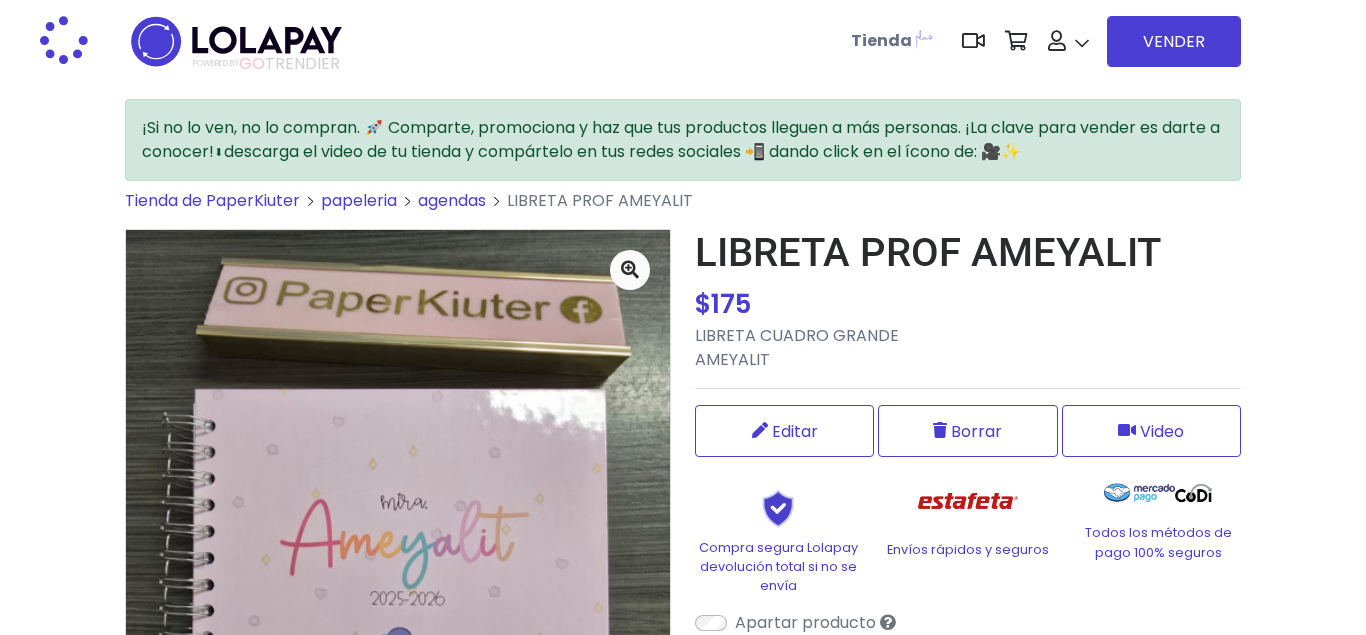 click on "Compartir Link" at bounding box center (968, 849) 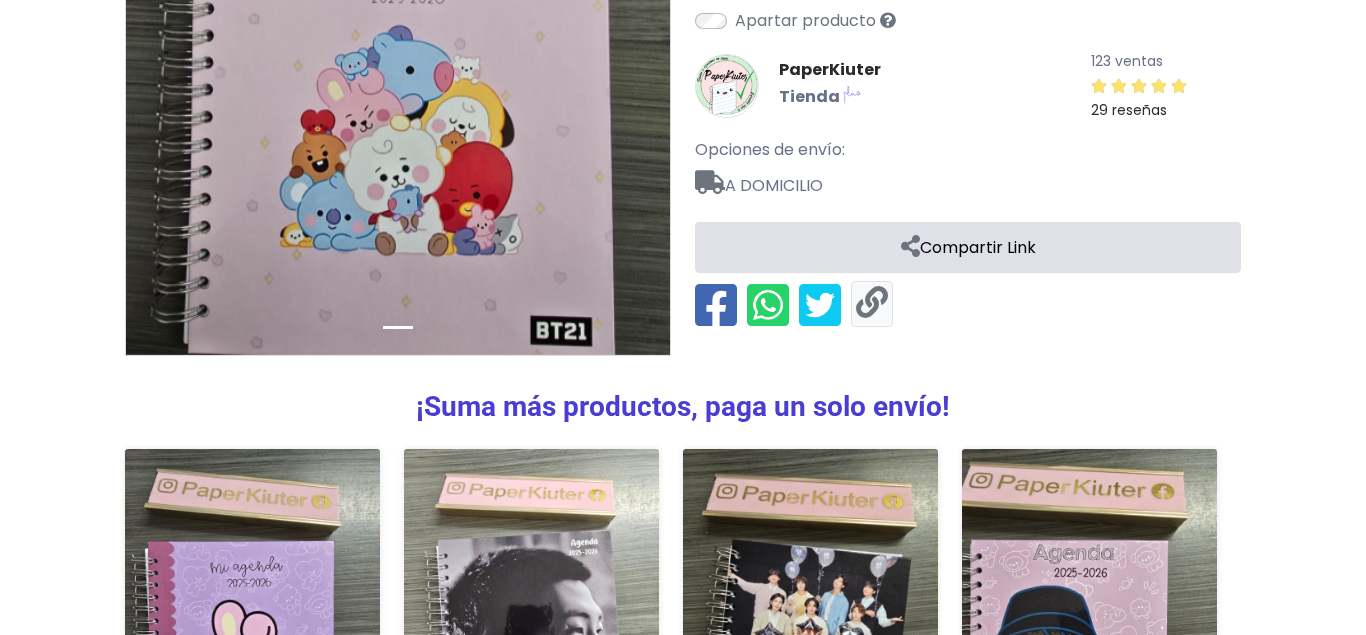 scroll, scrollTop: 663, scrollLeft: 0, axis: vertical 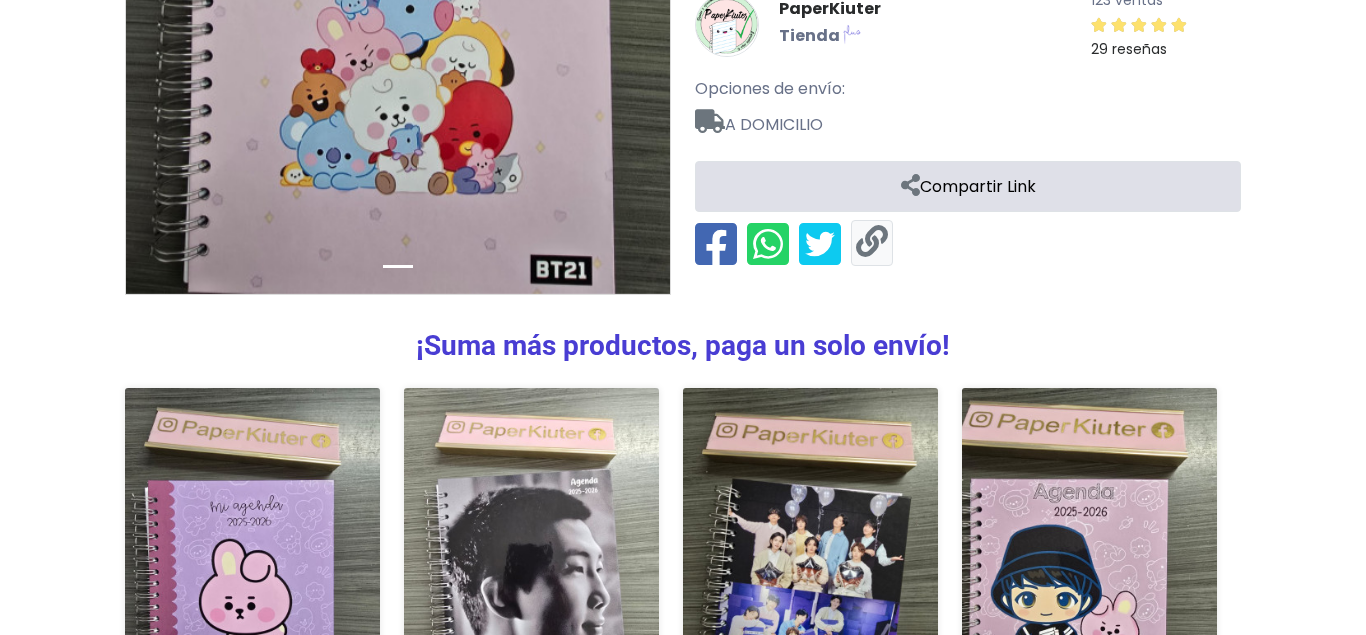click at bounding box center (872, 242) 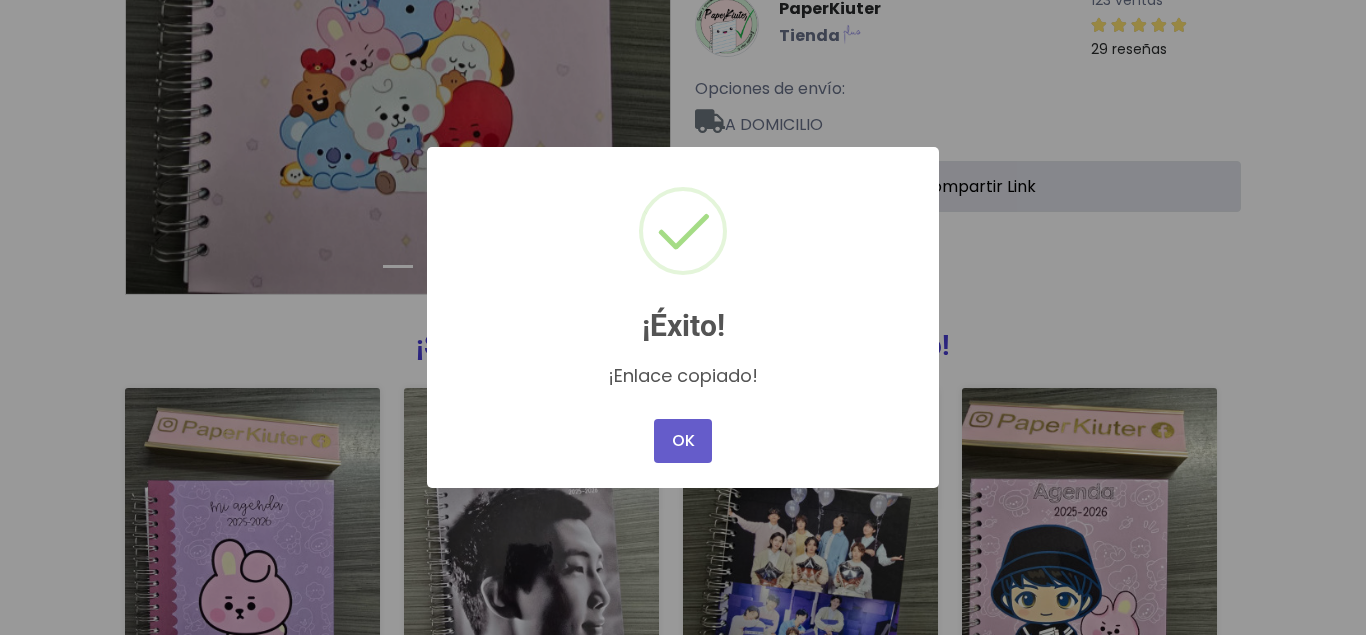 click on "OK" at bounding box center [683, 441] 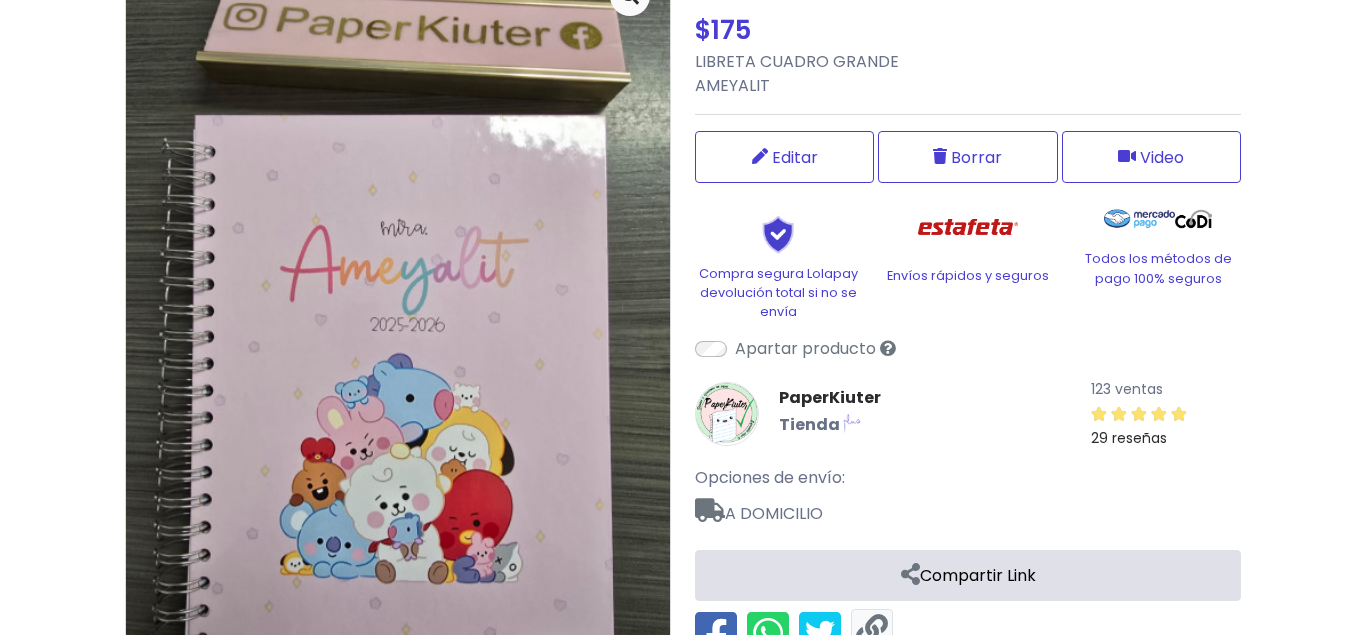 scroll, scrollTop: 255, scrollLeft: 0, axis: vertical 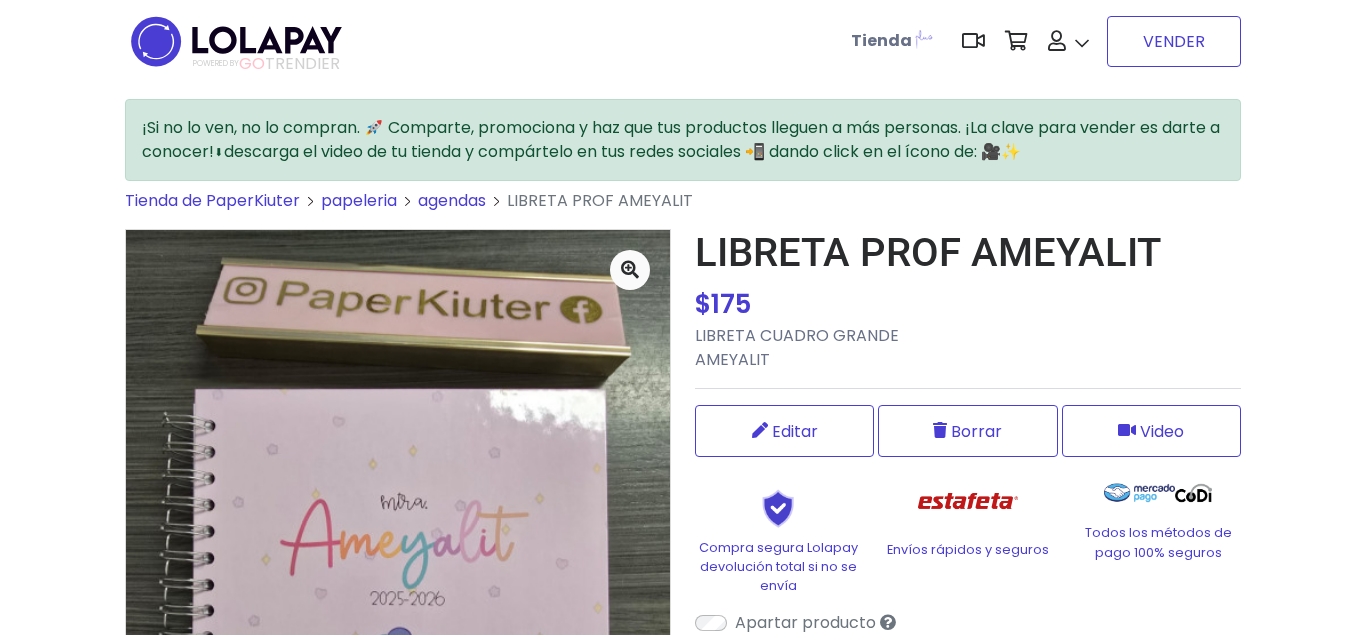 click on "VENDER" at bounding box center [1174, 41] 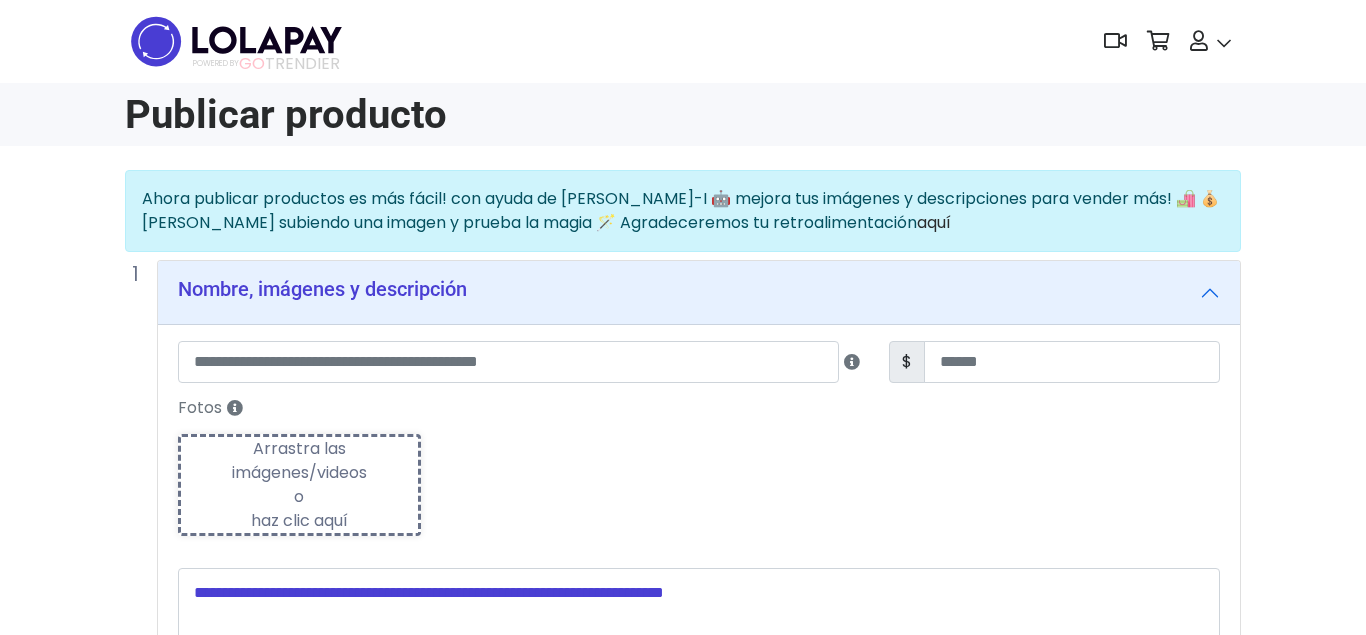 scroll, scrollTop: 0, scrollLeft: 0, axis: both 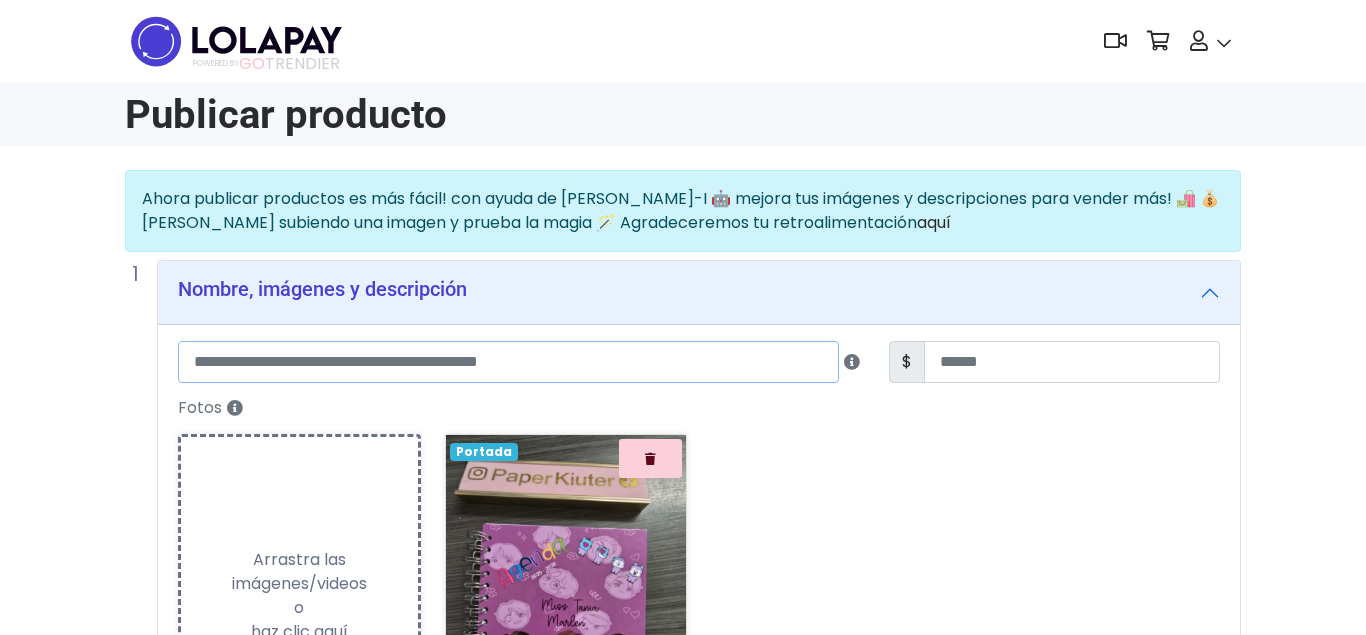 click at bounding box center (508, 362) 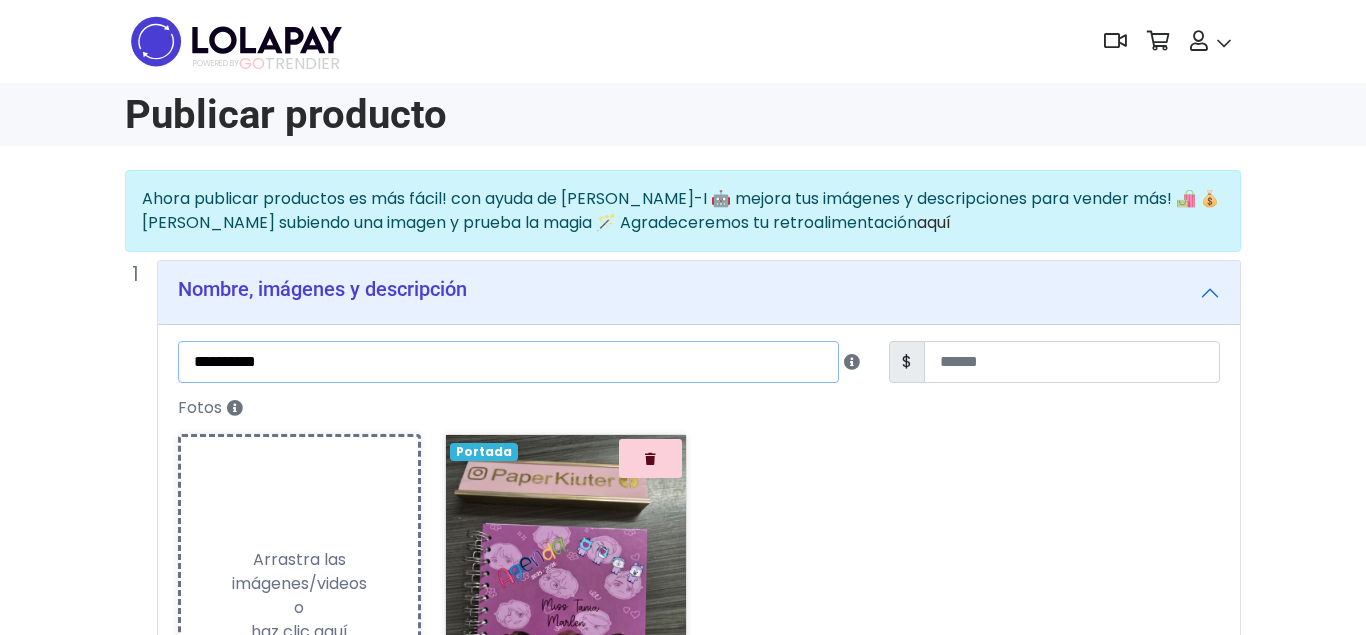type on "**********" 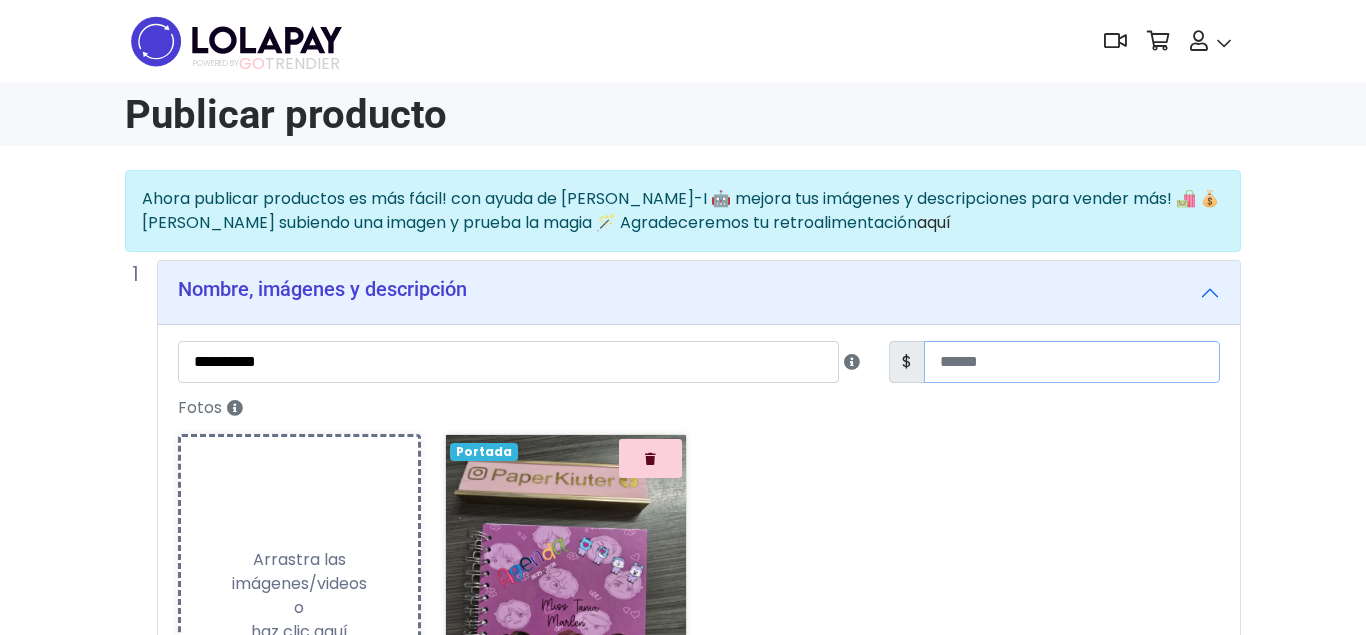 click at bounding box center (1072, 362) 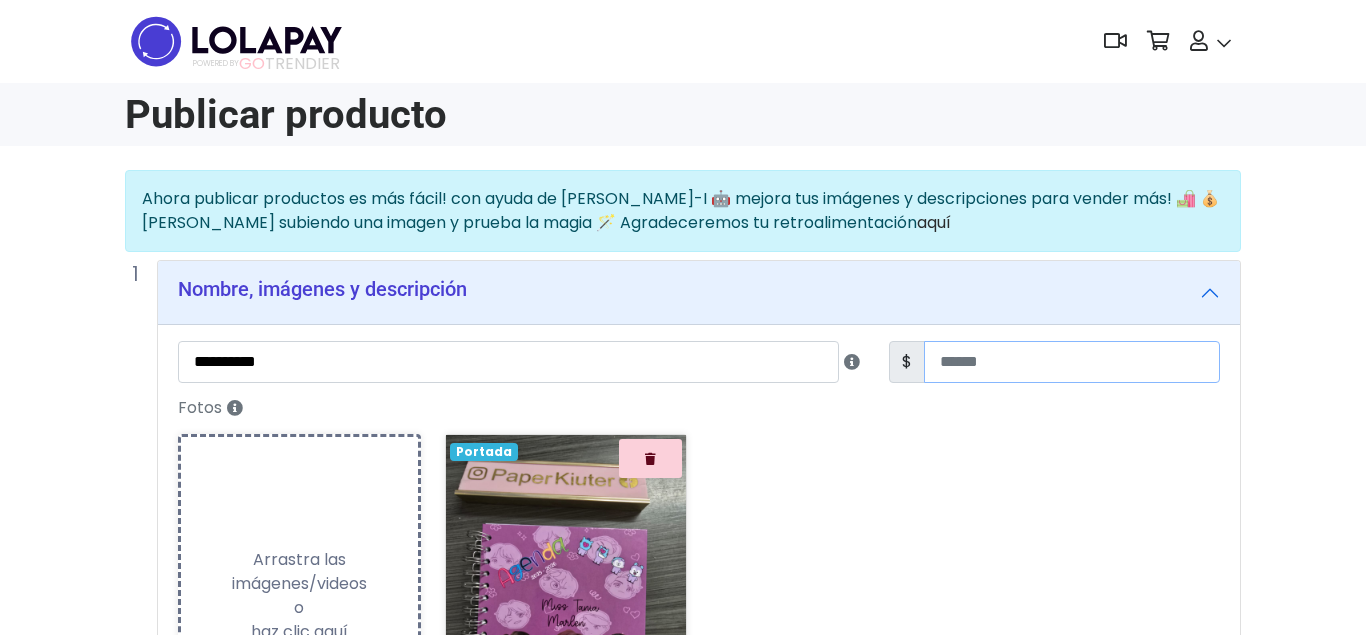 click at bounding box center (1072, 362) 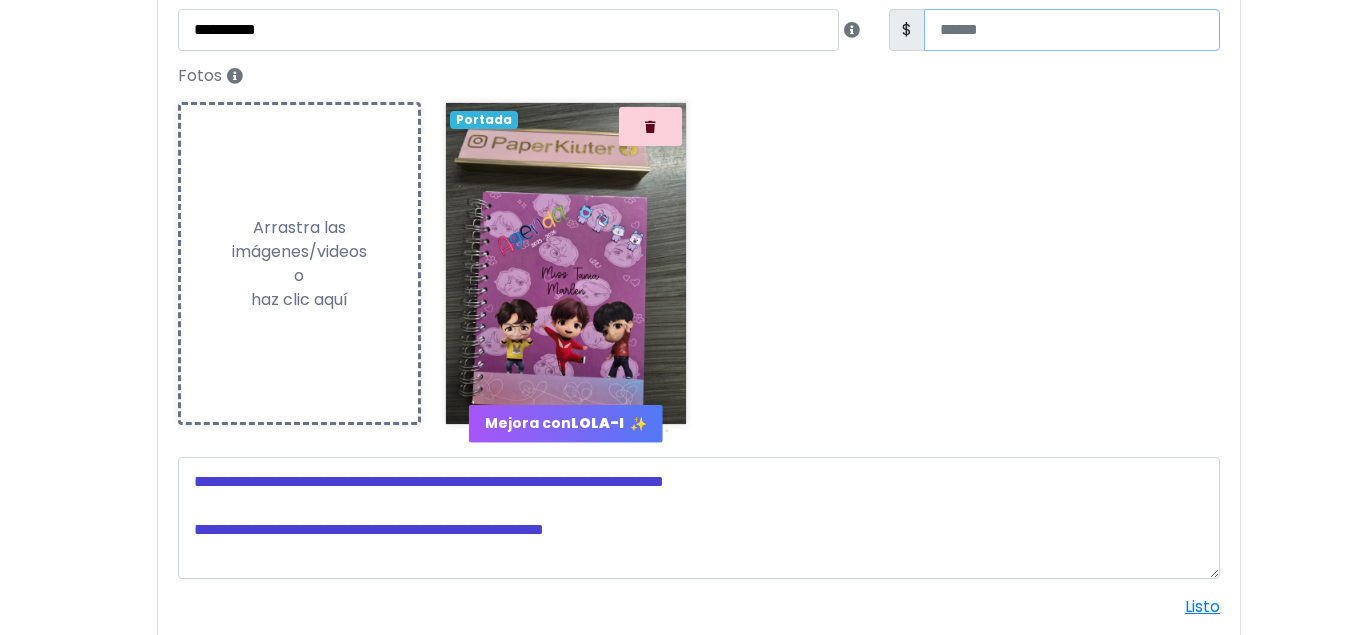 scroll, scrollTop: 408, scrollLeft: 0, axis: vertical 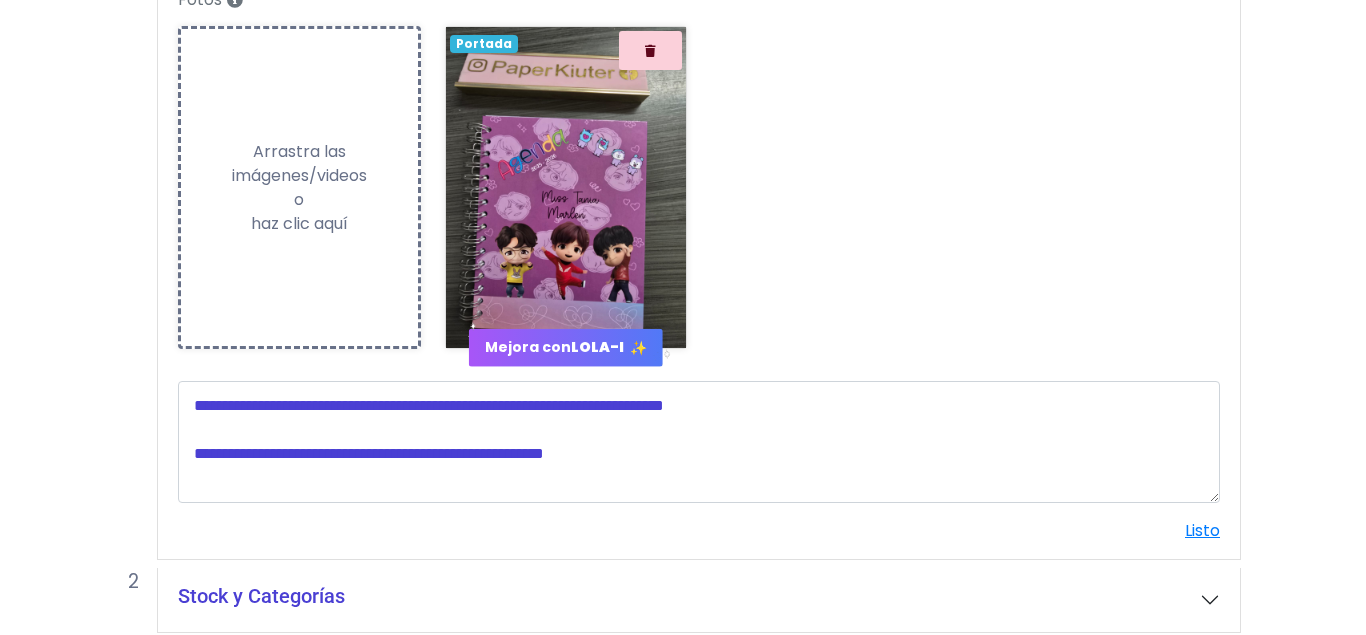 type on "***" 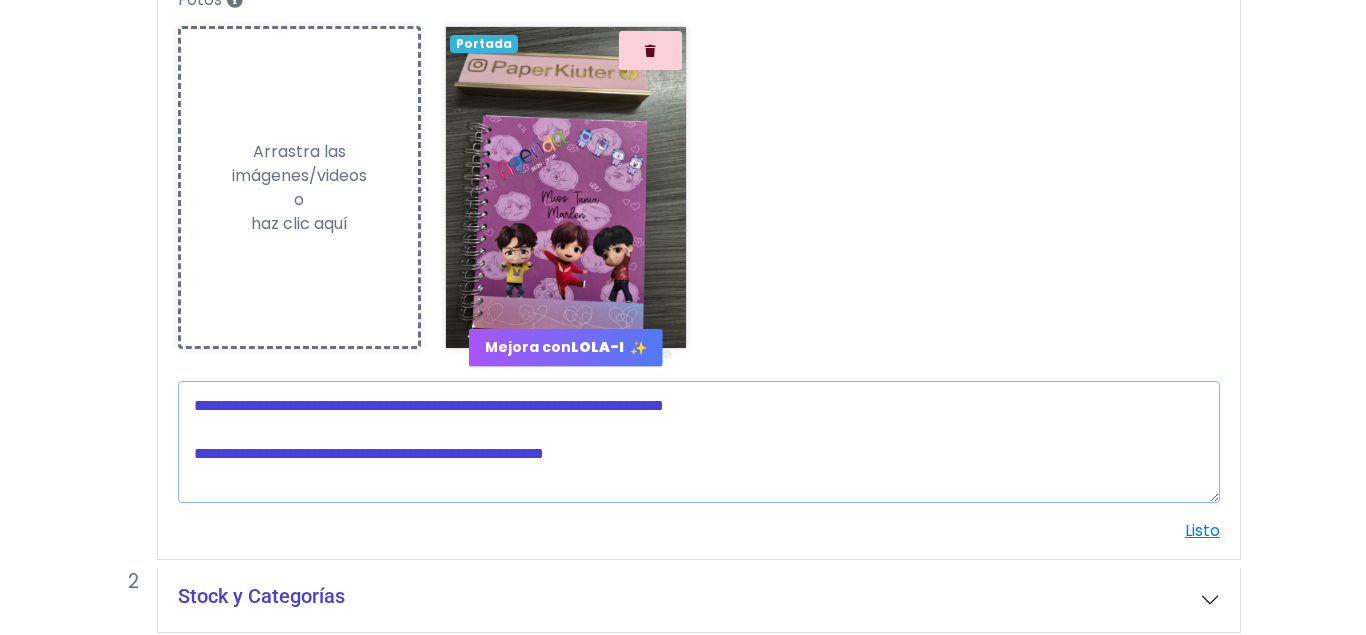 click at bounding box center (699, 442) 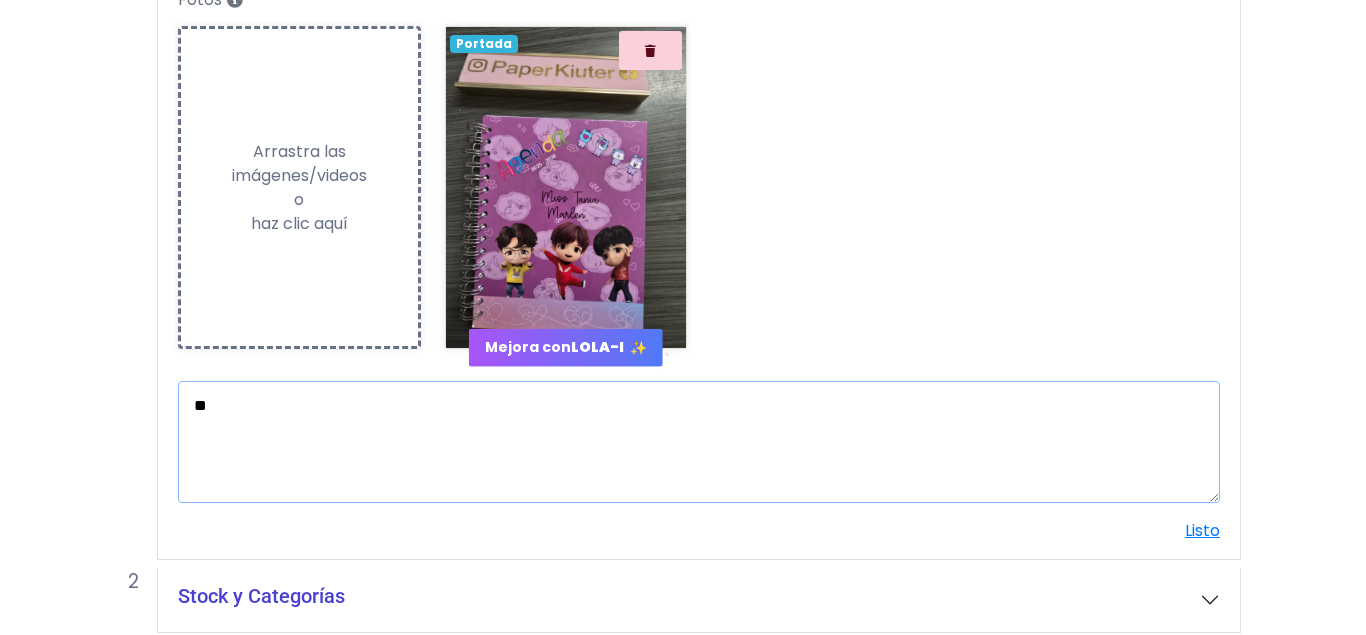 type on "*" 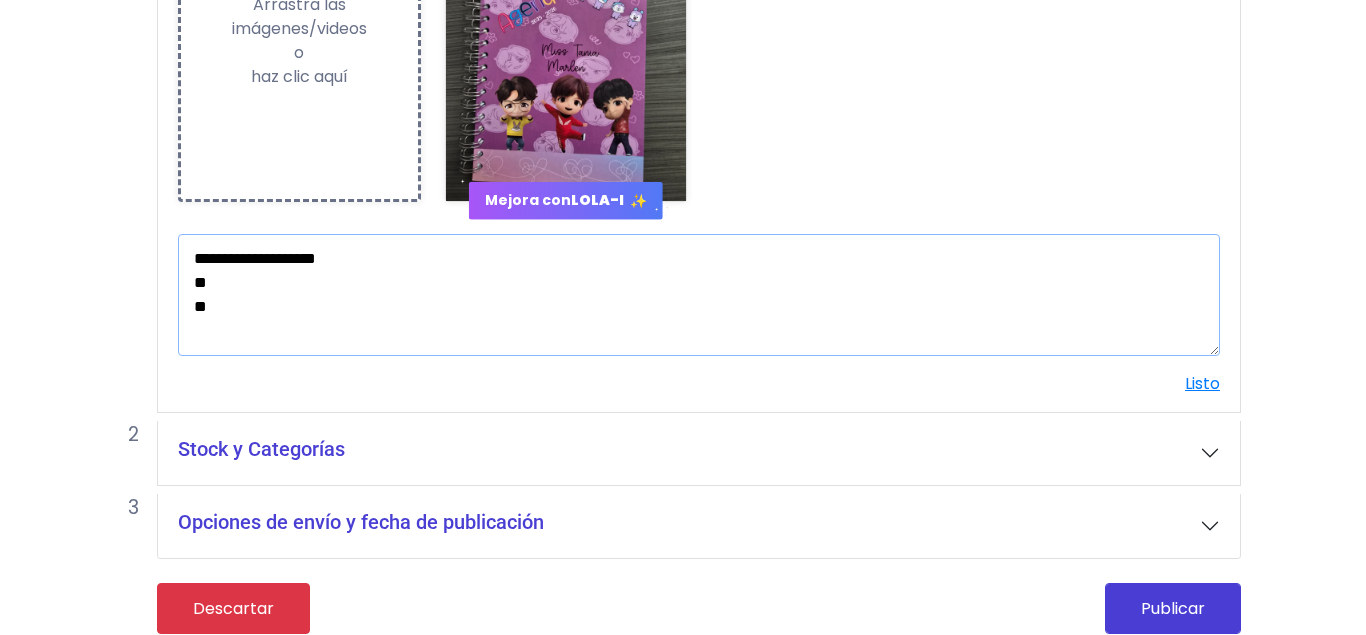 scroll, scrollTop: 572, scrollLeft: 0, axis: vertical 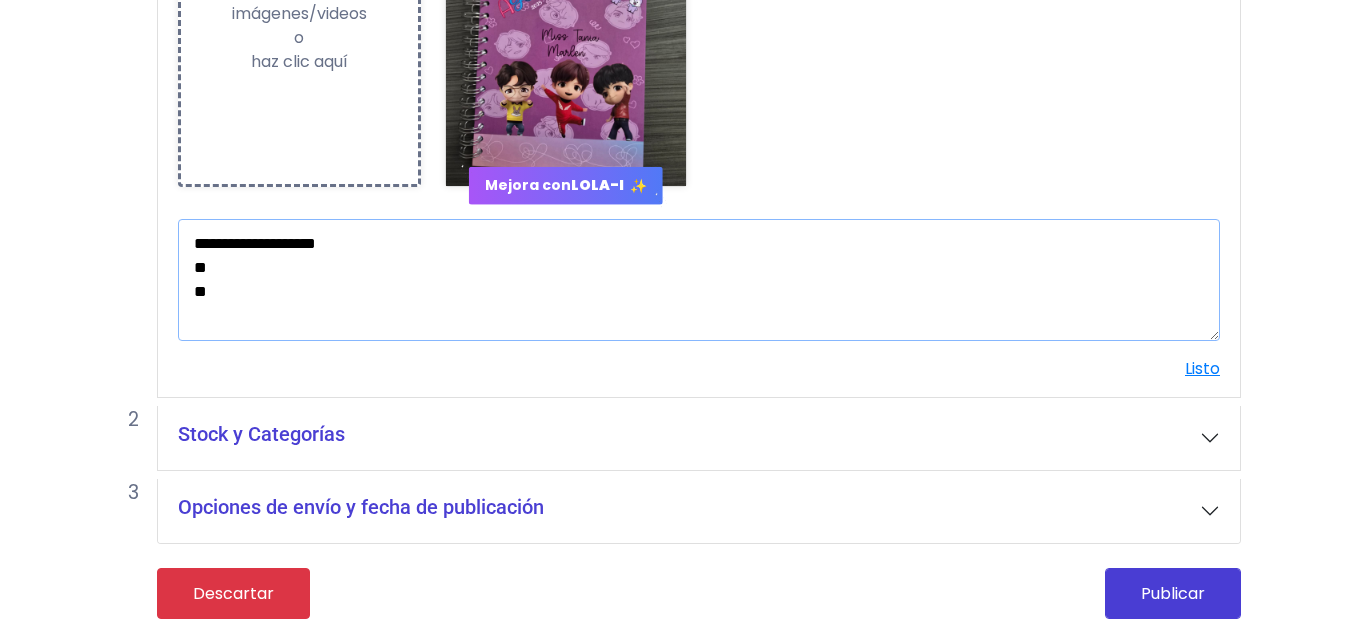 type on "**********" 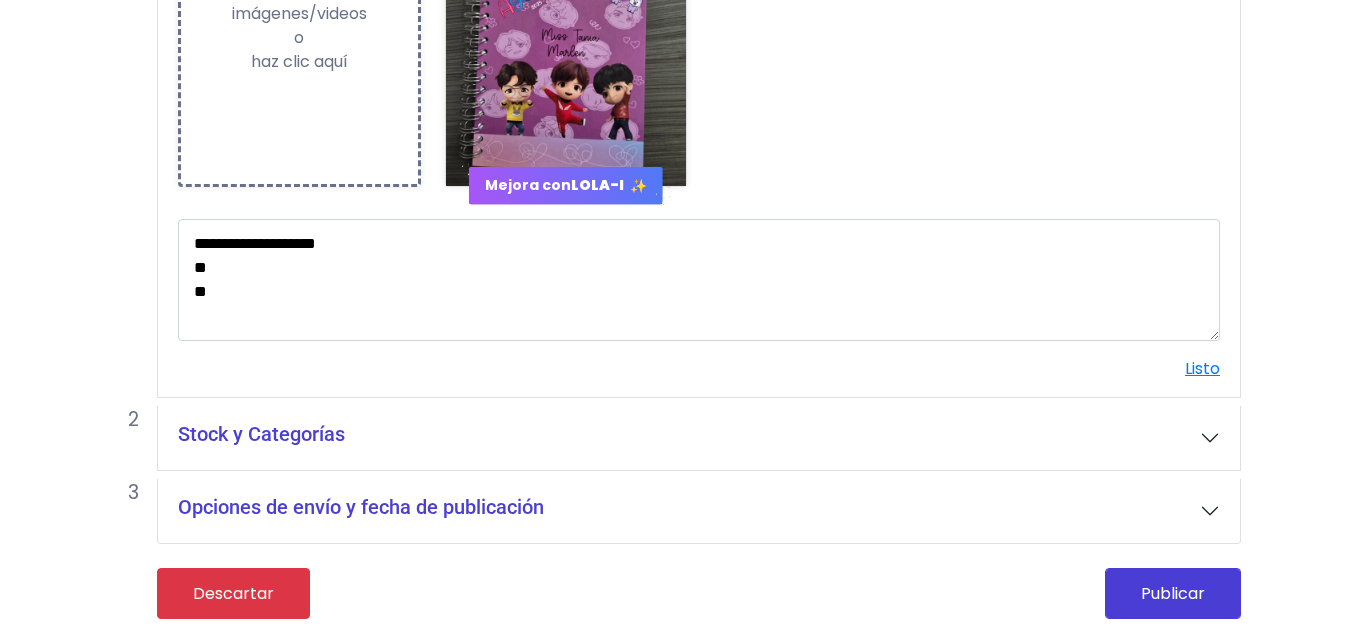click on "Stock y Categorías" at bounding box center [699, 438] 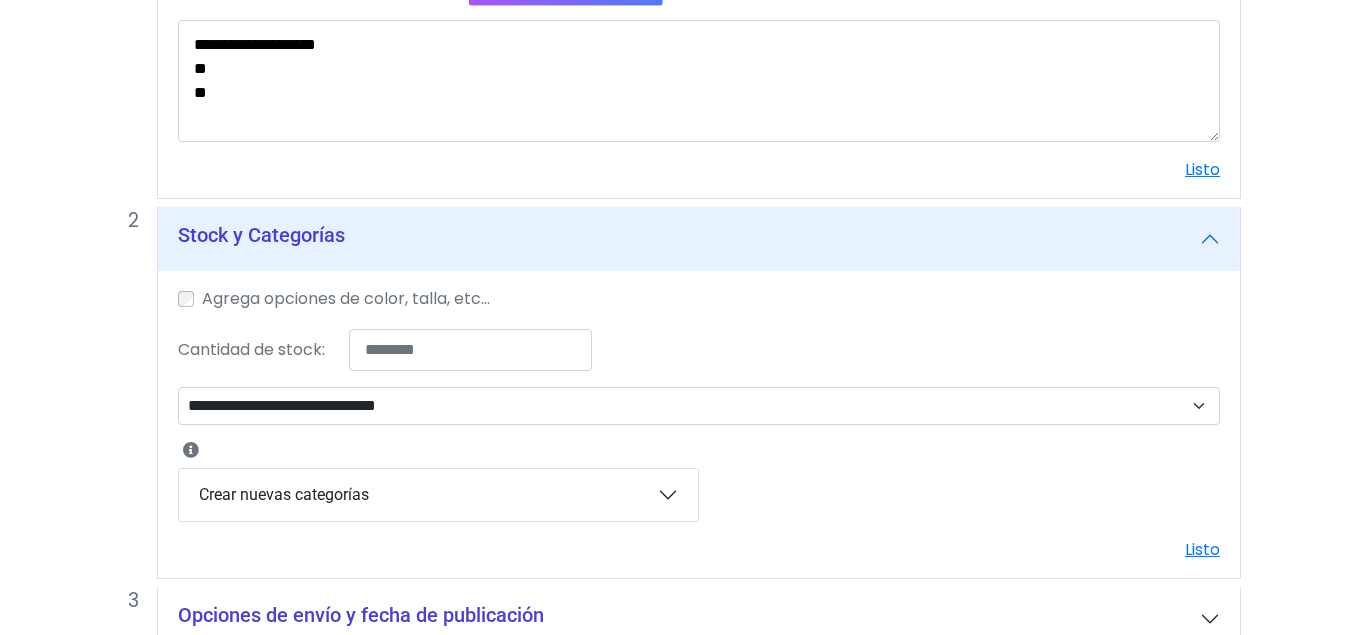 scroll, scrollTop: 878, scrollLeft: 0, axis: vertical 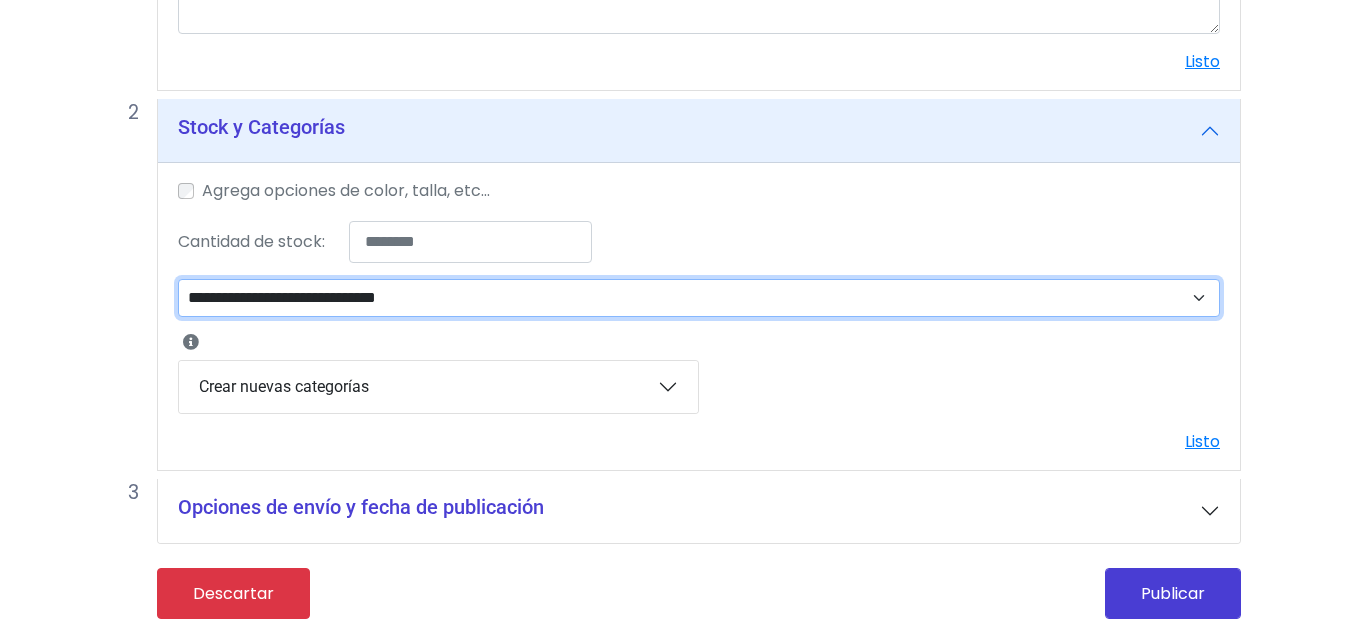 select on "***" 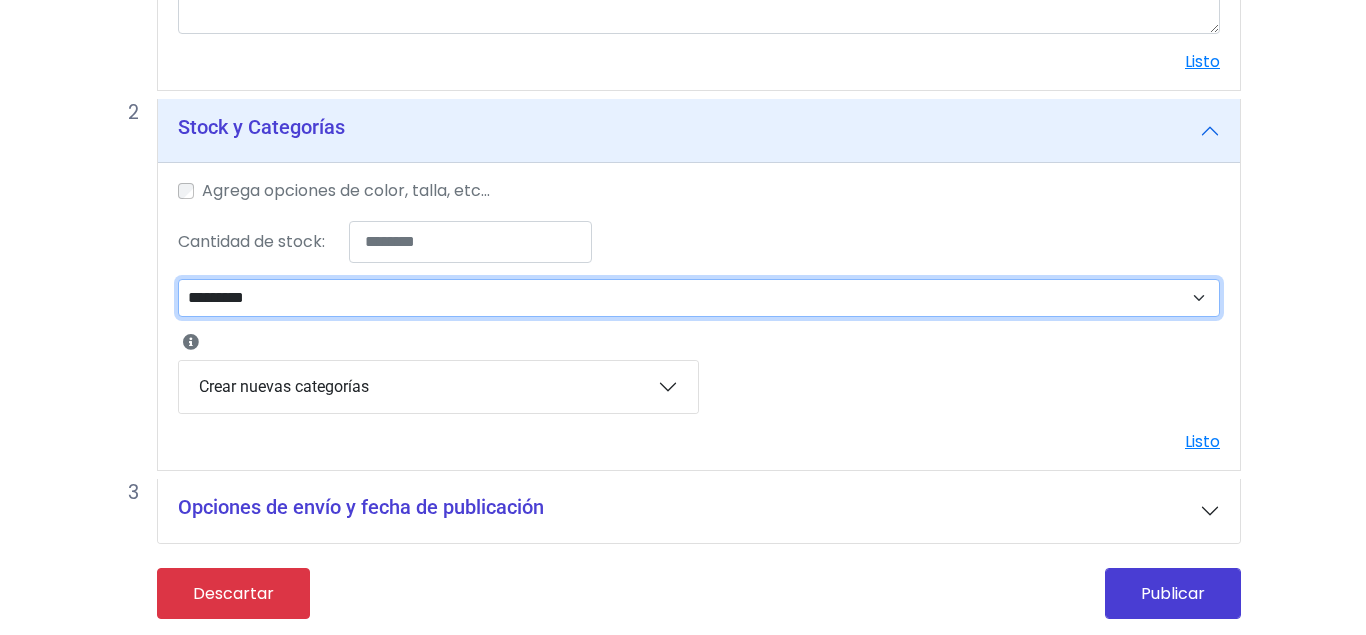 click on "*********" at bounding box center (0, 0) 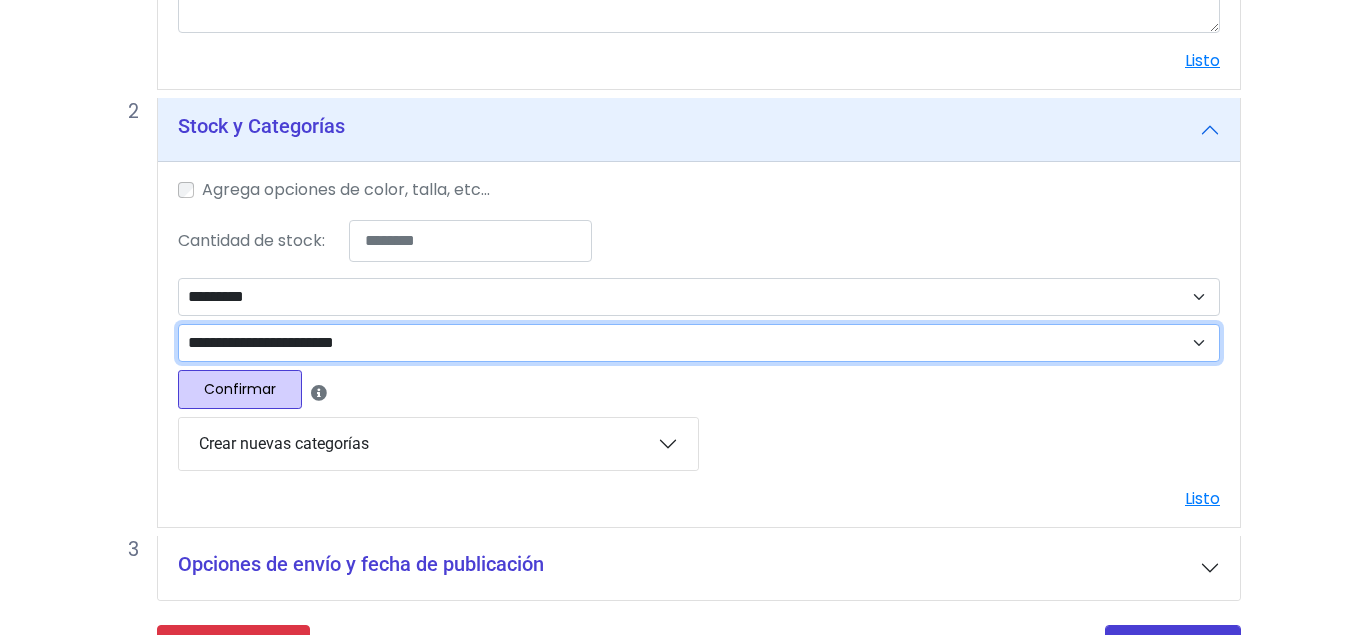 select on "***" 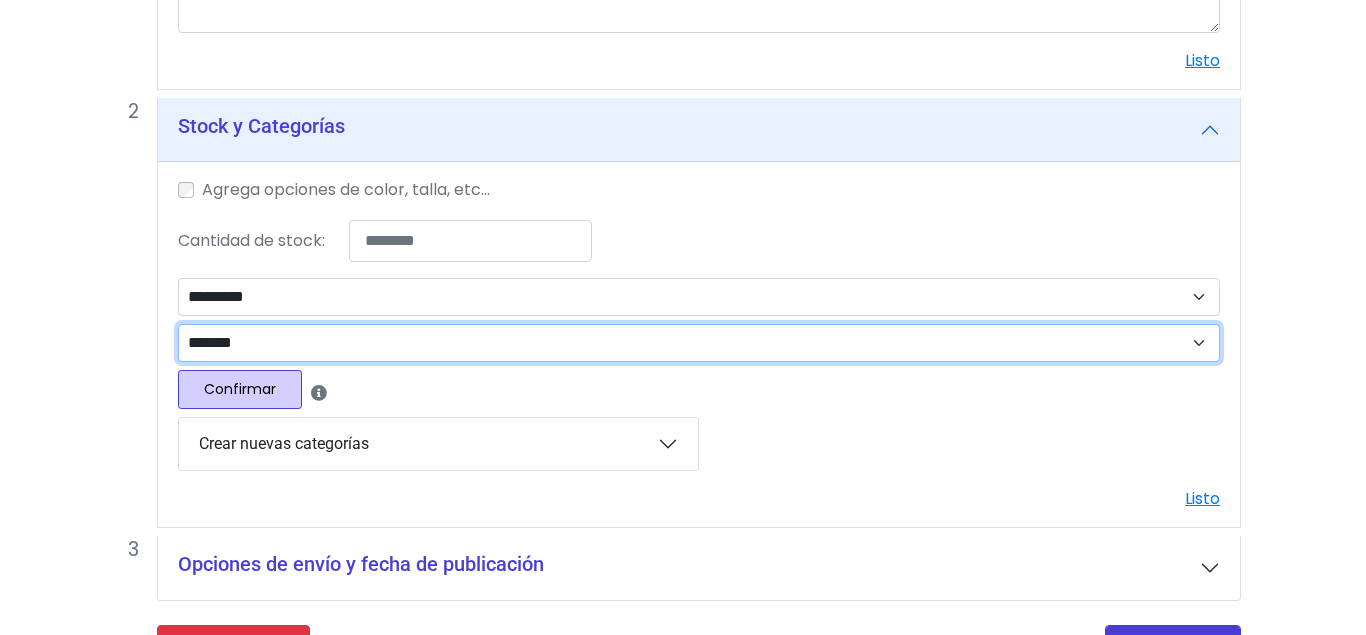 click on "*******" at bounding box center [0, 0] 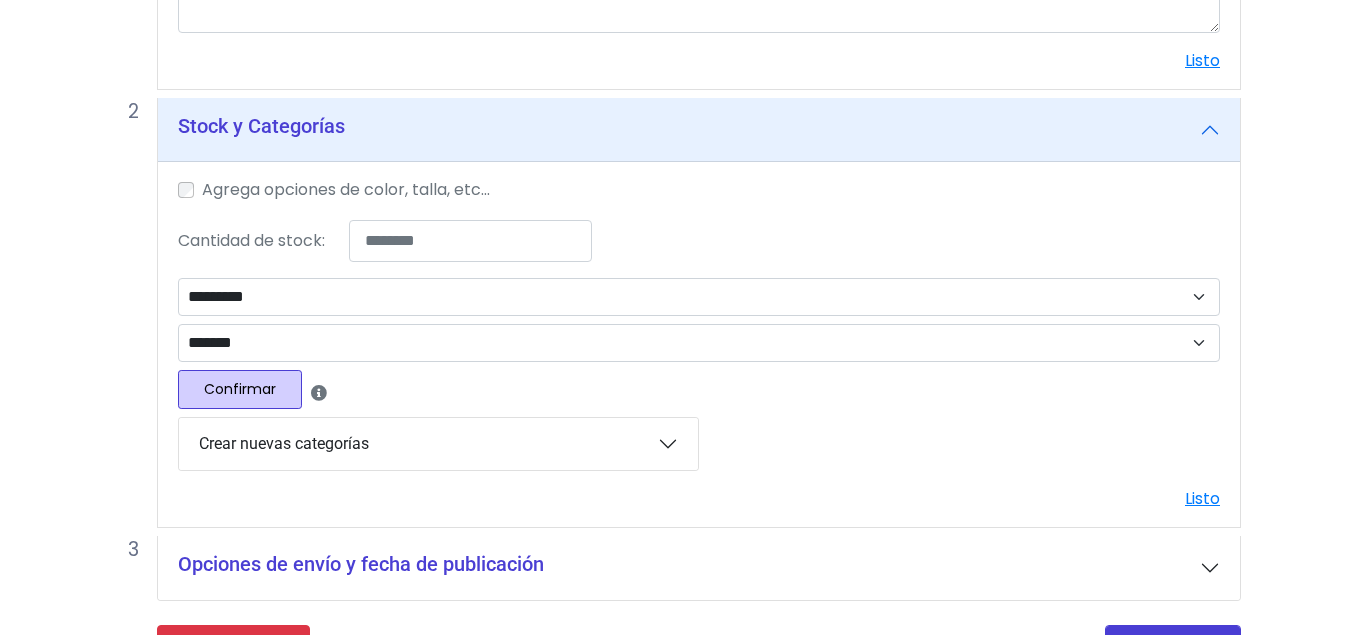 click on "Confirmar" at bounding box center [240, 389] 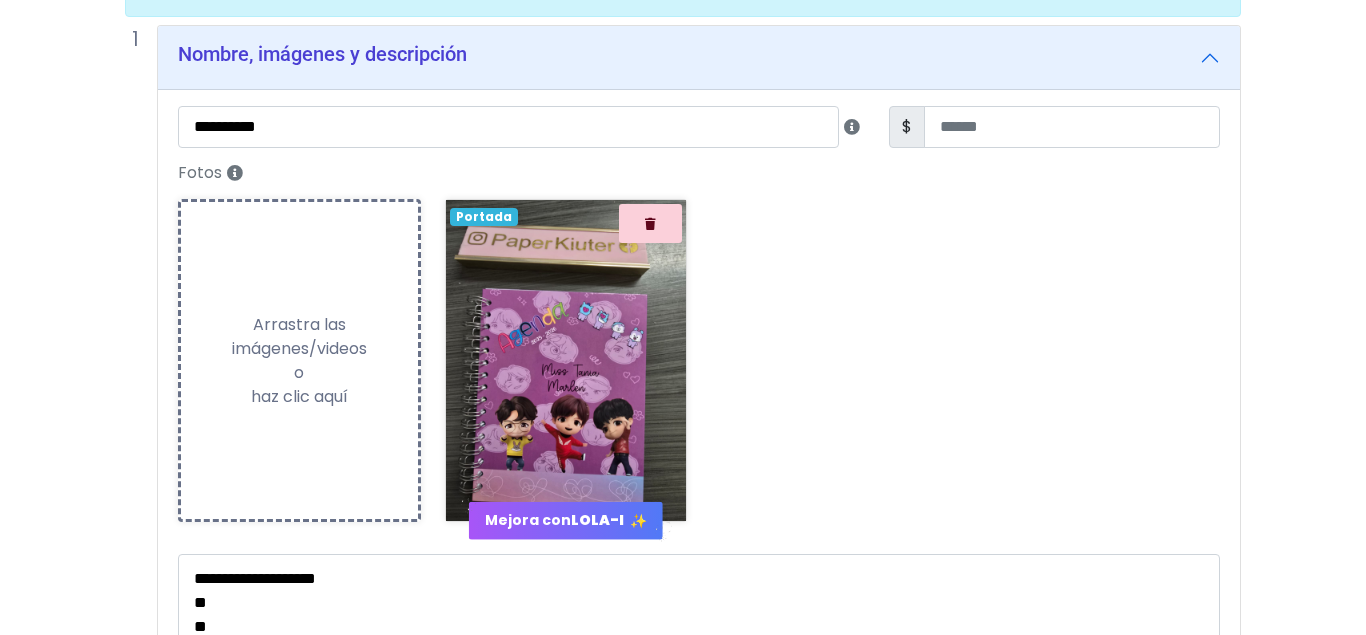 scroll, scrollTop: 164, scrollLeft: 0, axis: vertical 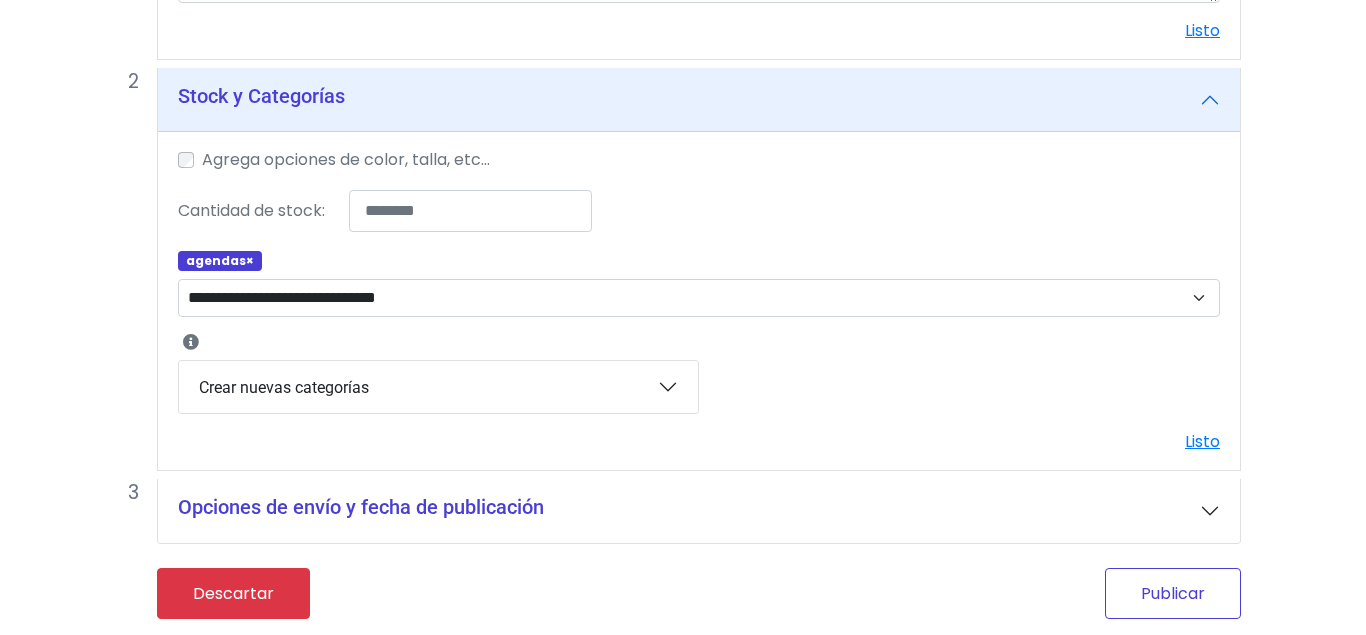 click on "Publicar" at bounding box center (1173, 593) 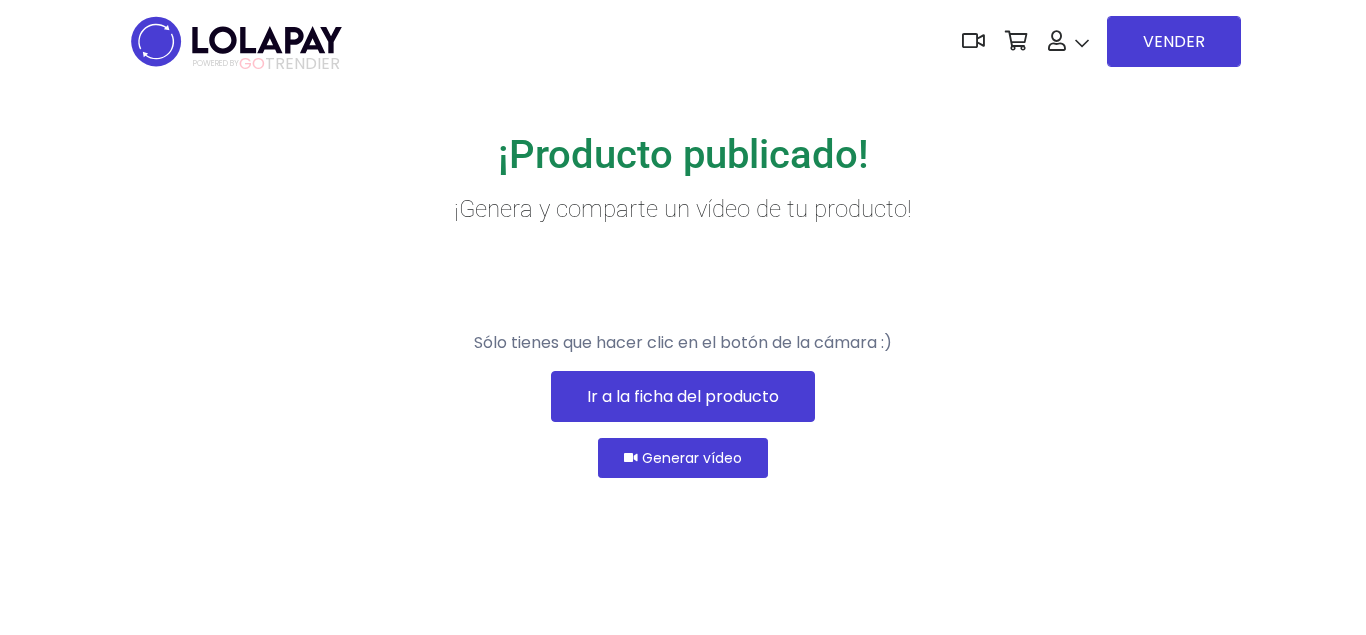 scroll, scrollTop: 0, scrollLeft: 0, axis: both 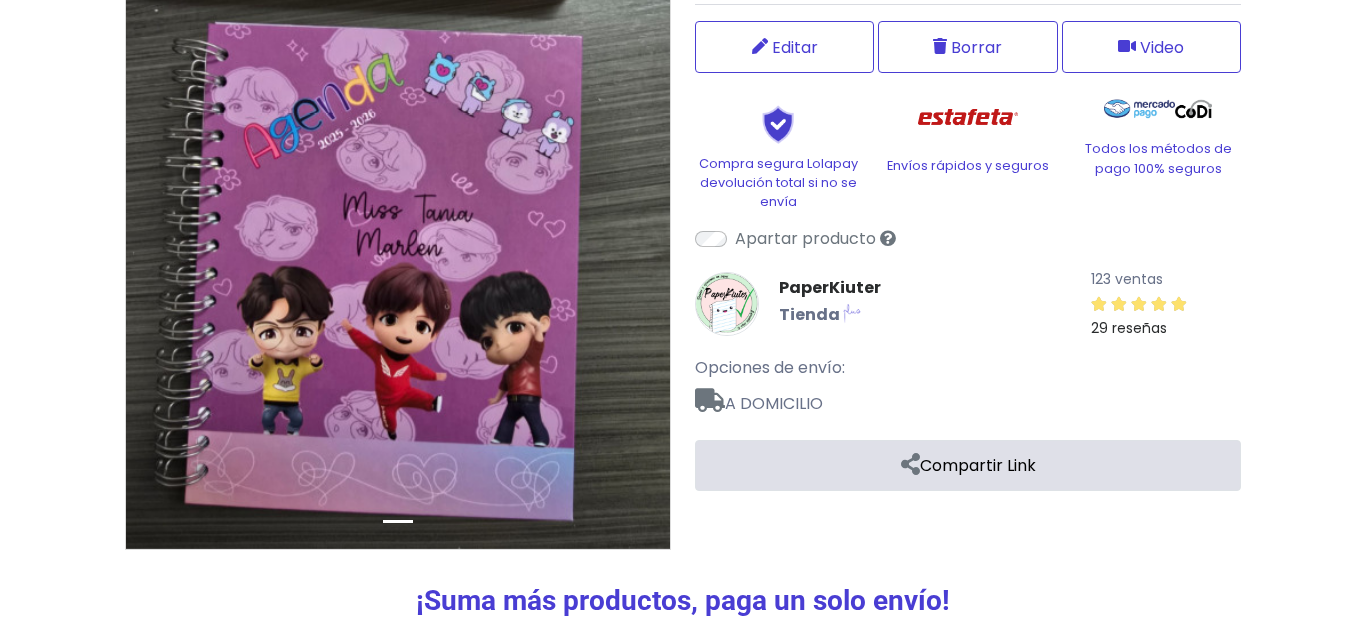 click on "Compartir Link" at bounding box center [968, 465] 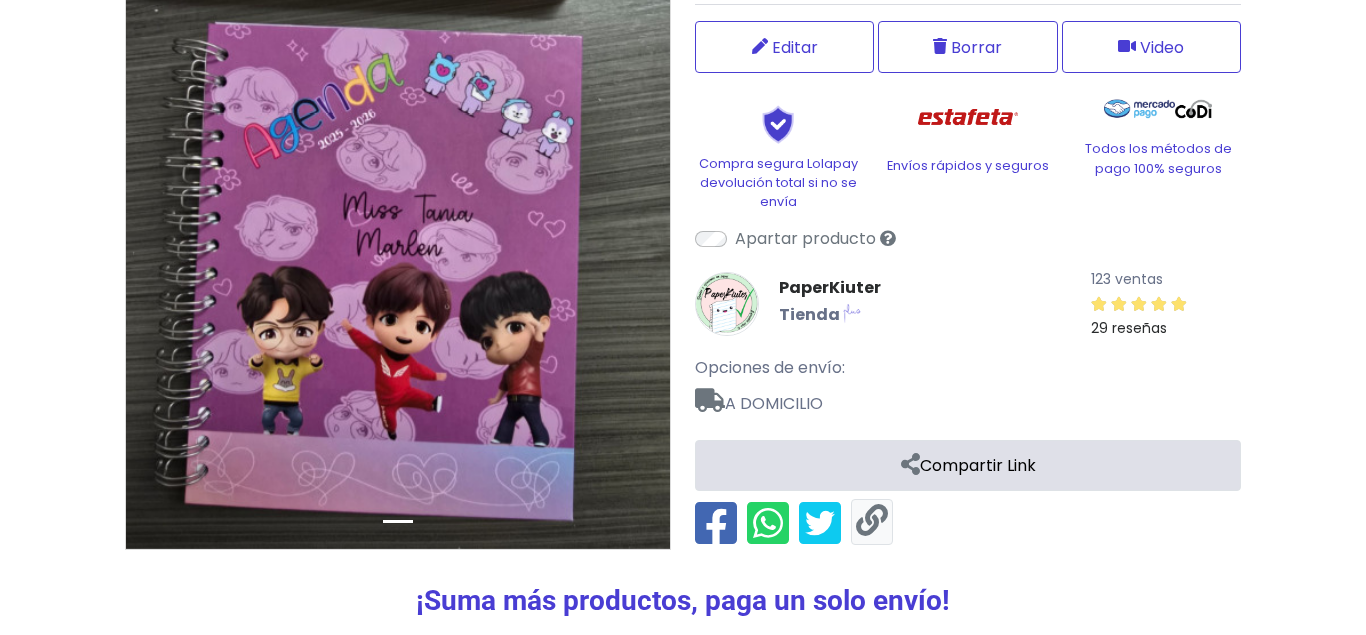 click at bounding box center (872, 521) 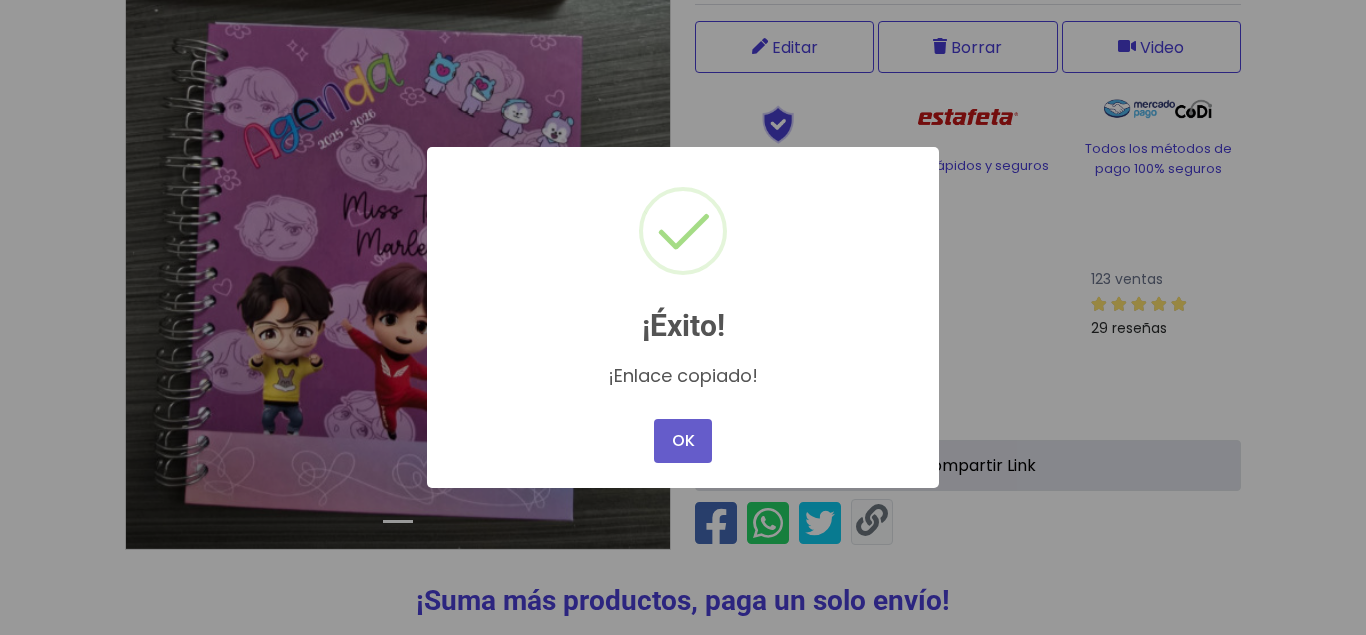 click on "OK" at bounding box center (683, 441) 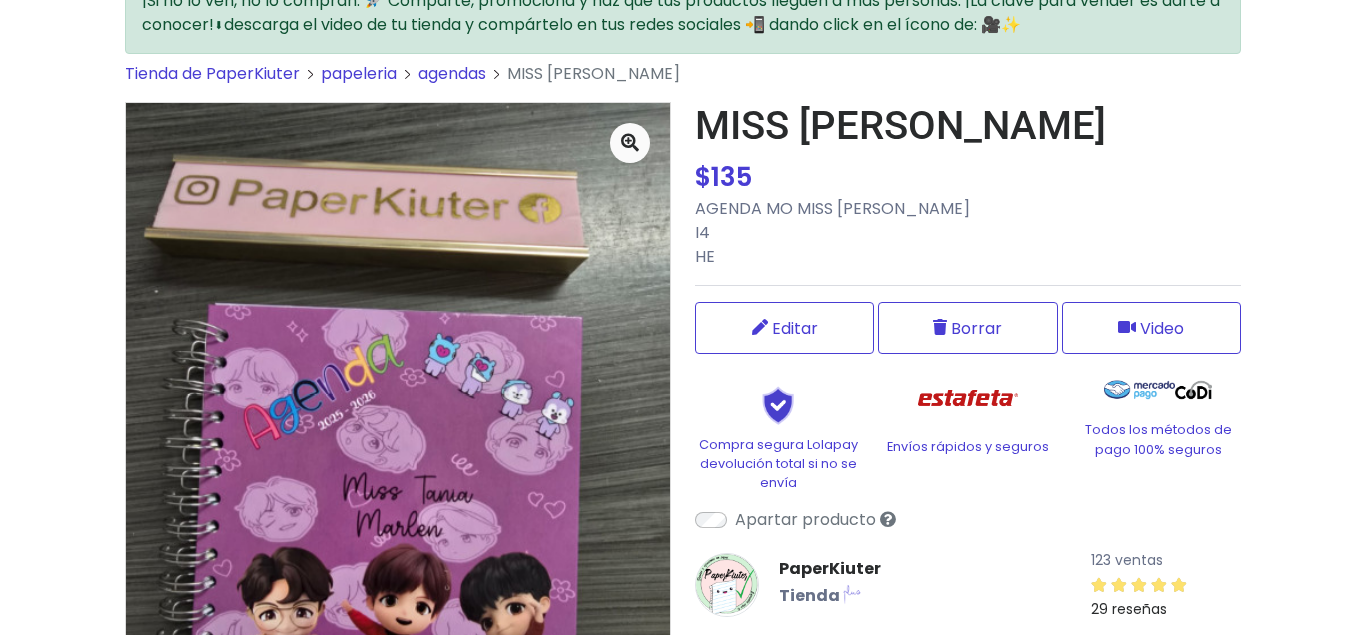 scroll, scrollTop: 0, scrollLeft: 0, axis: both 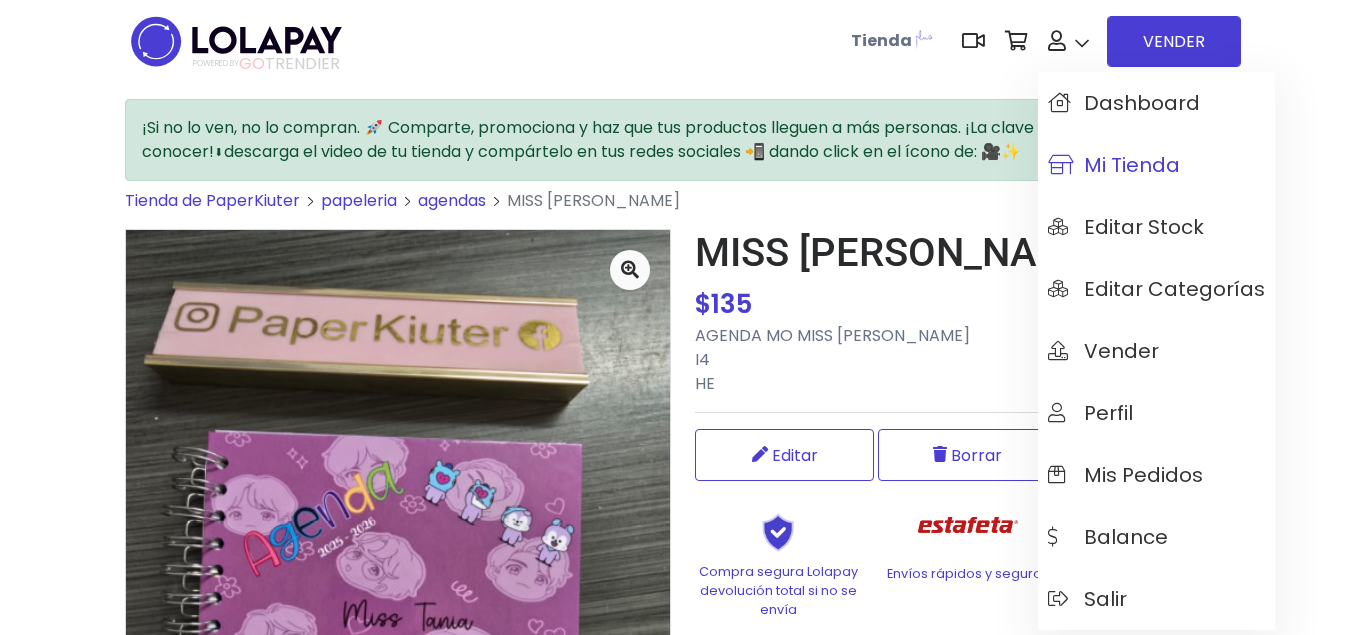 click on "Mi tienda" at bounding box center [1114, 165] 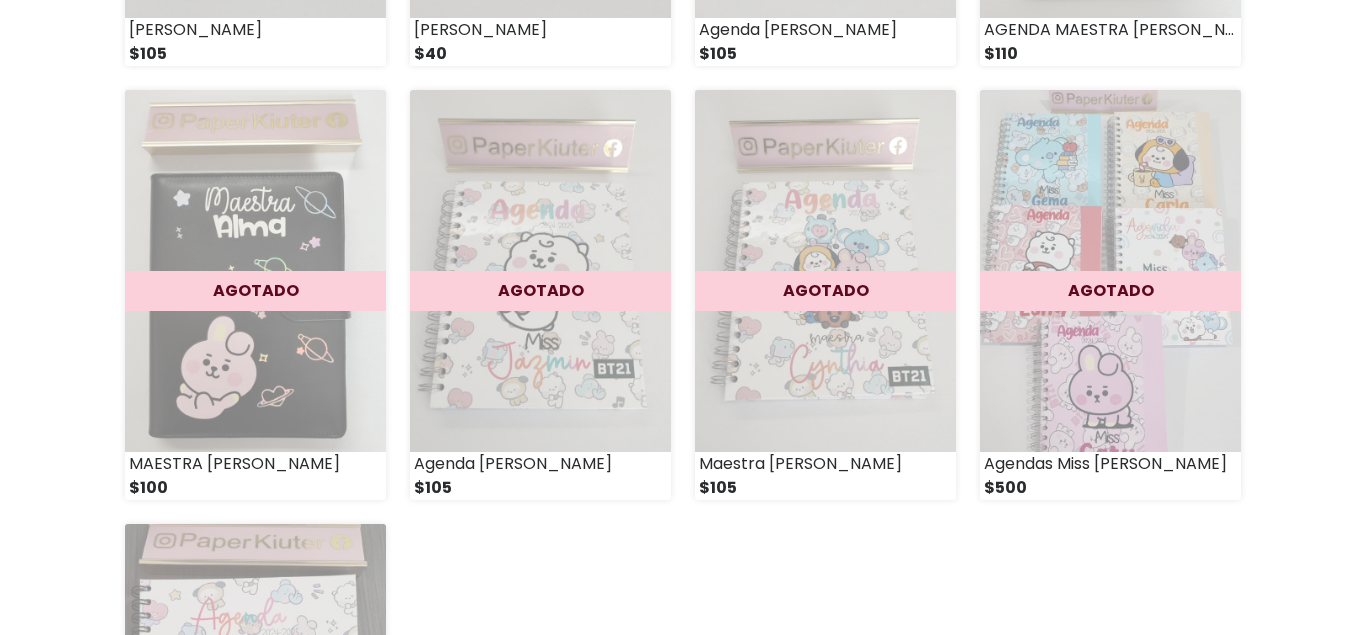 scroll, scrollTop: 2754, scrollLeft: 0, axis: vertical 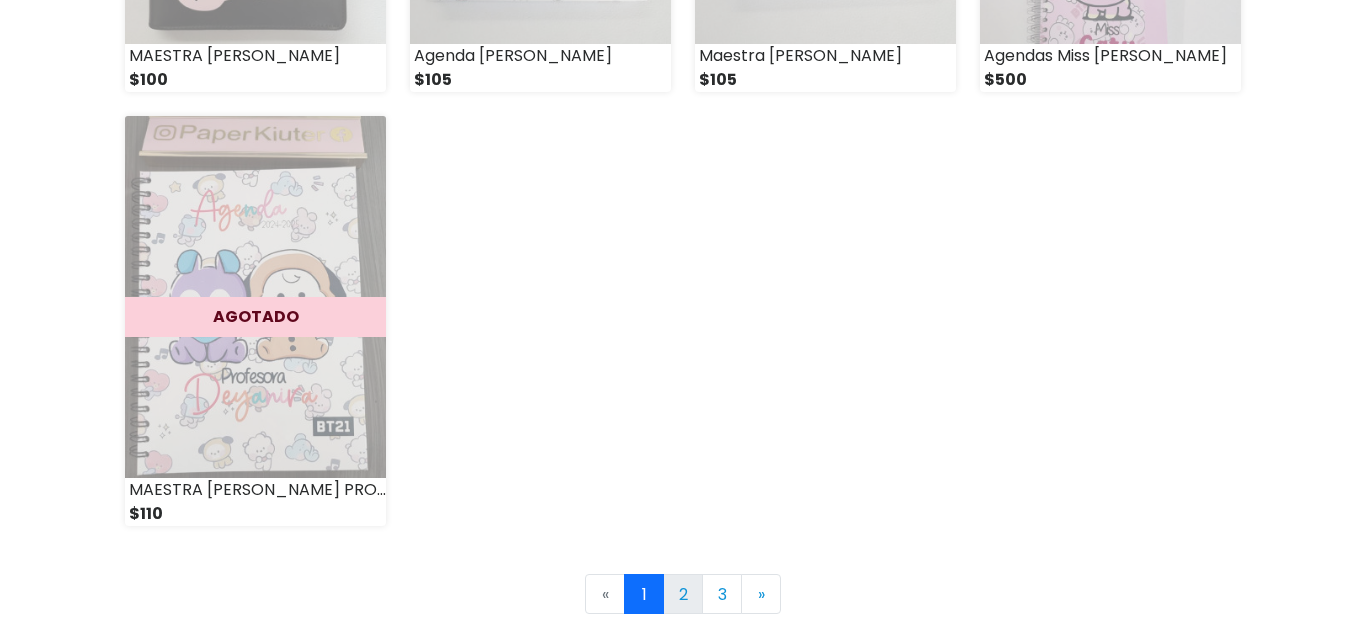 click on "2" at bounding box center [683, 594] 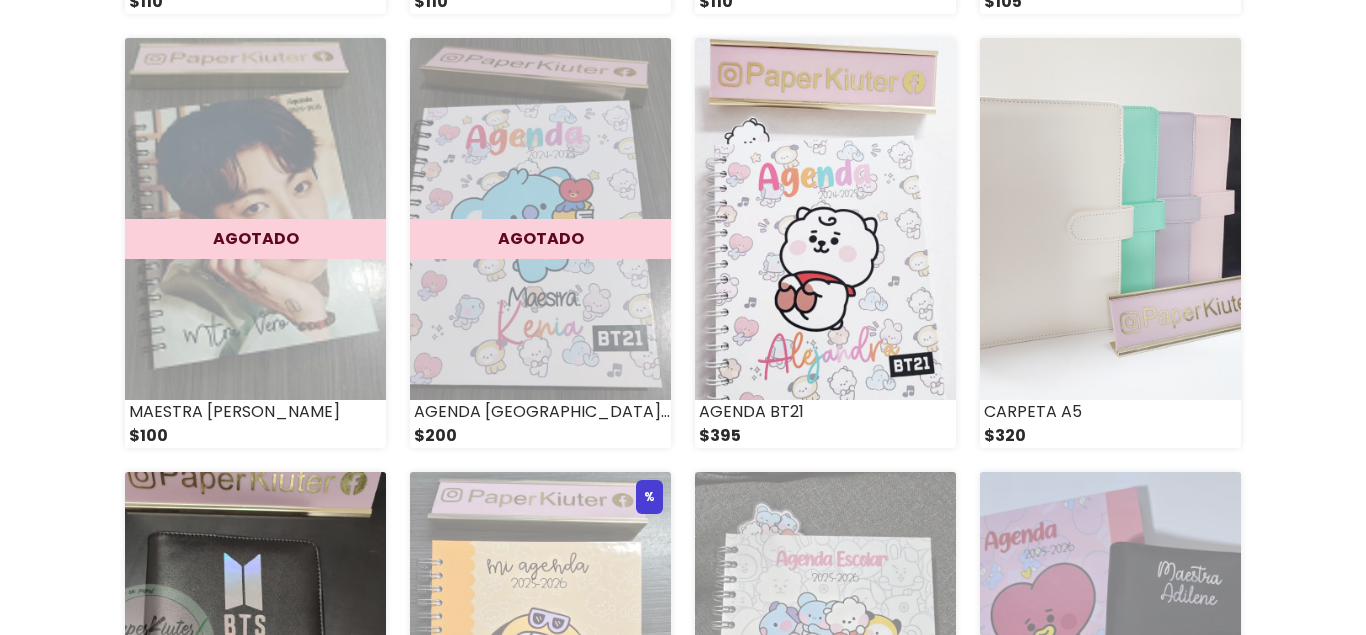 scroll, scrollTop: 1938, scrollLeft: 0, axis: vertical 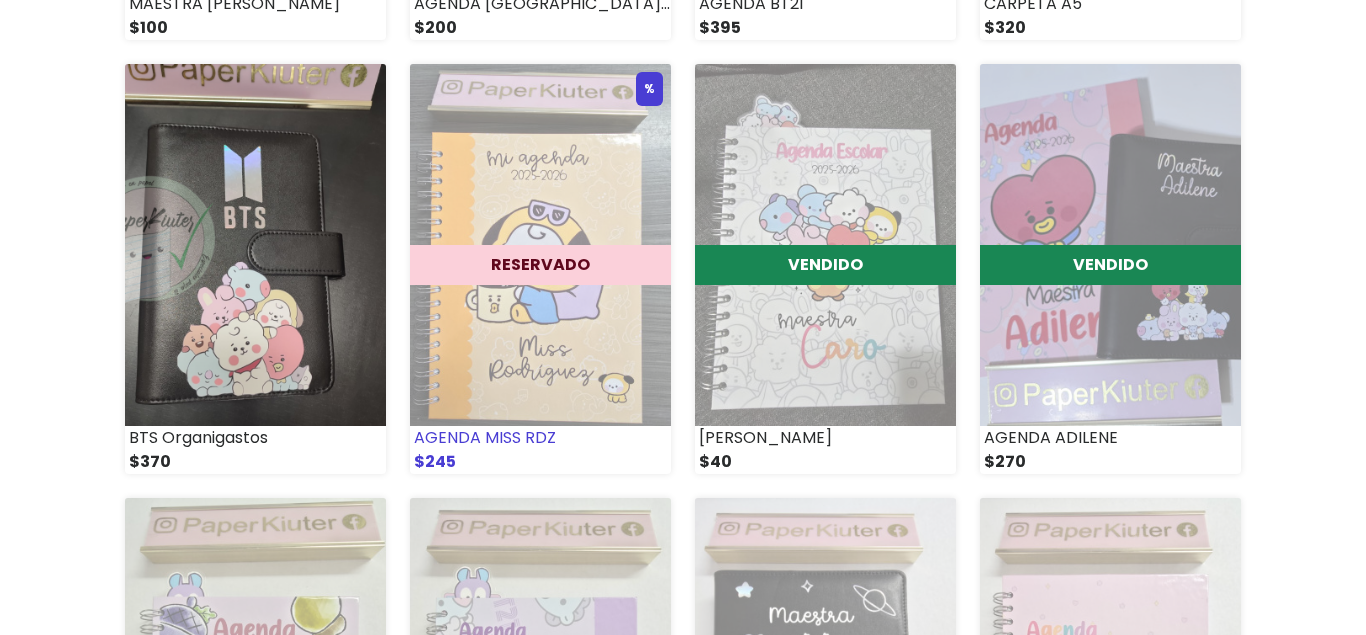 click at bounding box center [540, 245] 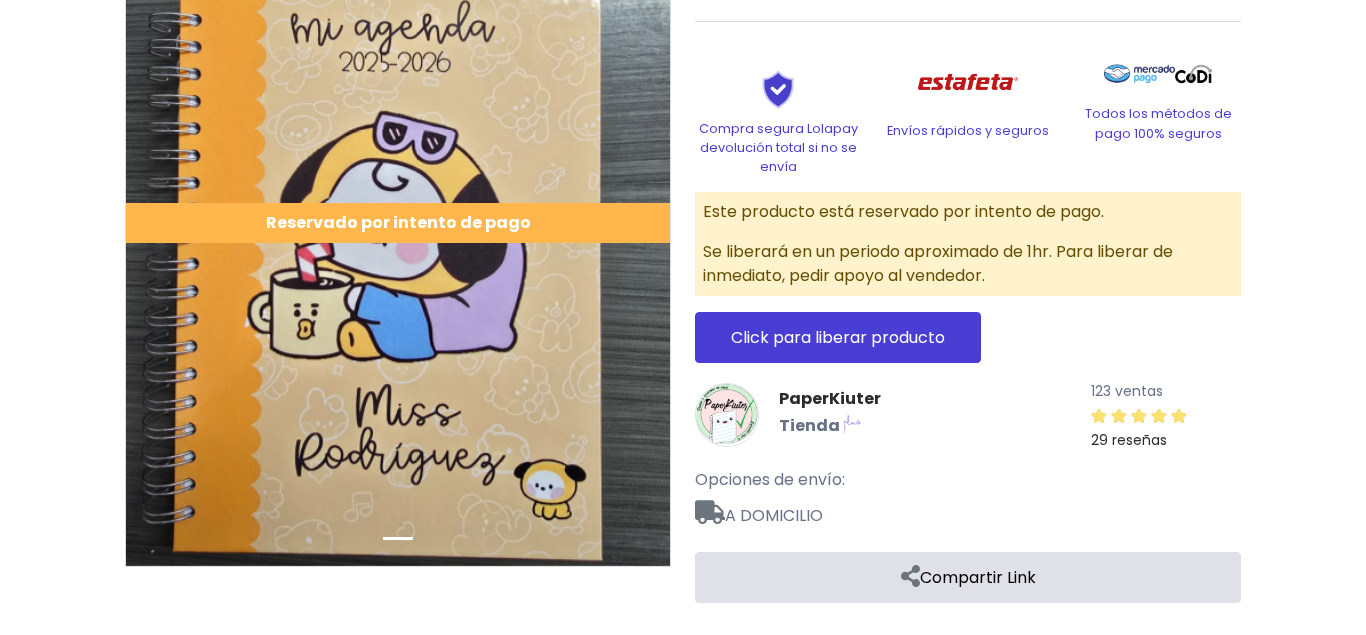 scroll, scrollTop: 391, scrollLeft: 0, axis: vertical 